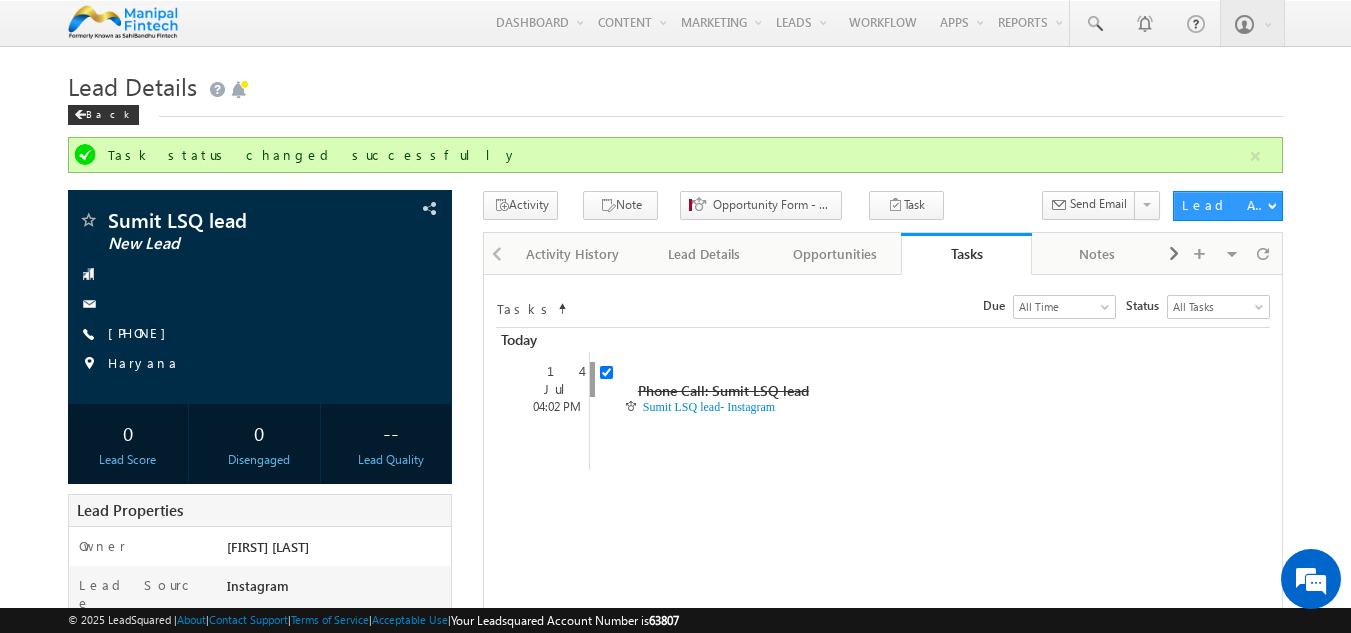 scroll, scrollTop: 0, scrollLeft: 0, axis: both 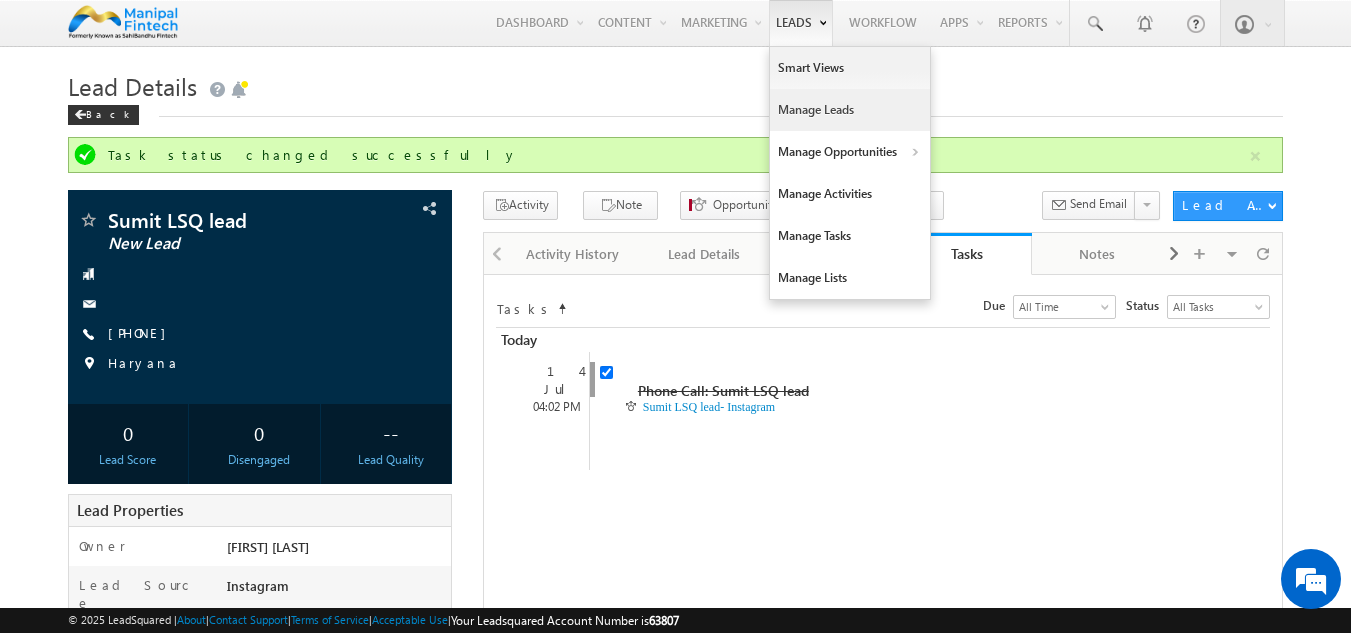 click on "Manage Leads" at bounding box center (850, 110) 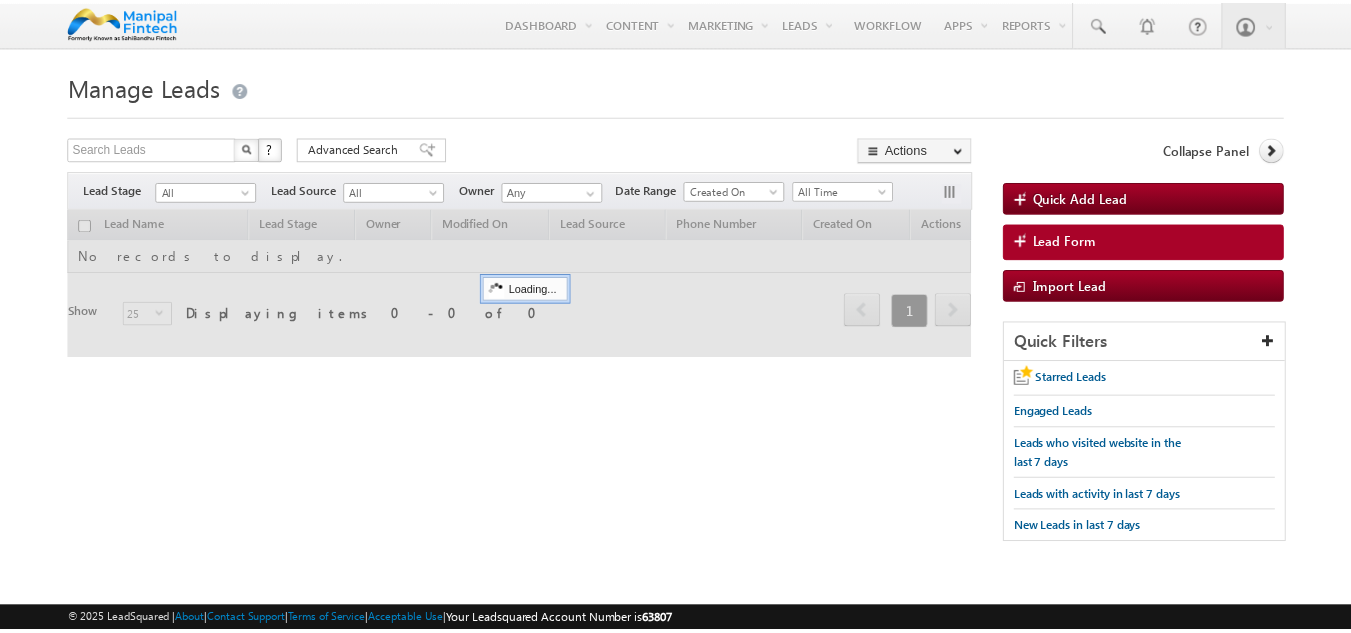 scroll, scrollTop: 0, scrollLeft: 0, axis: both 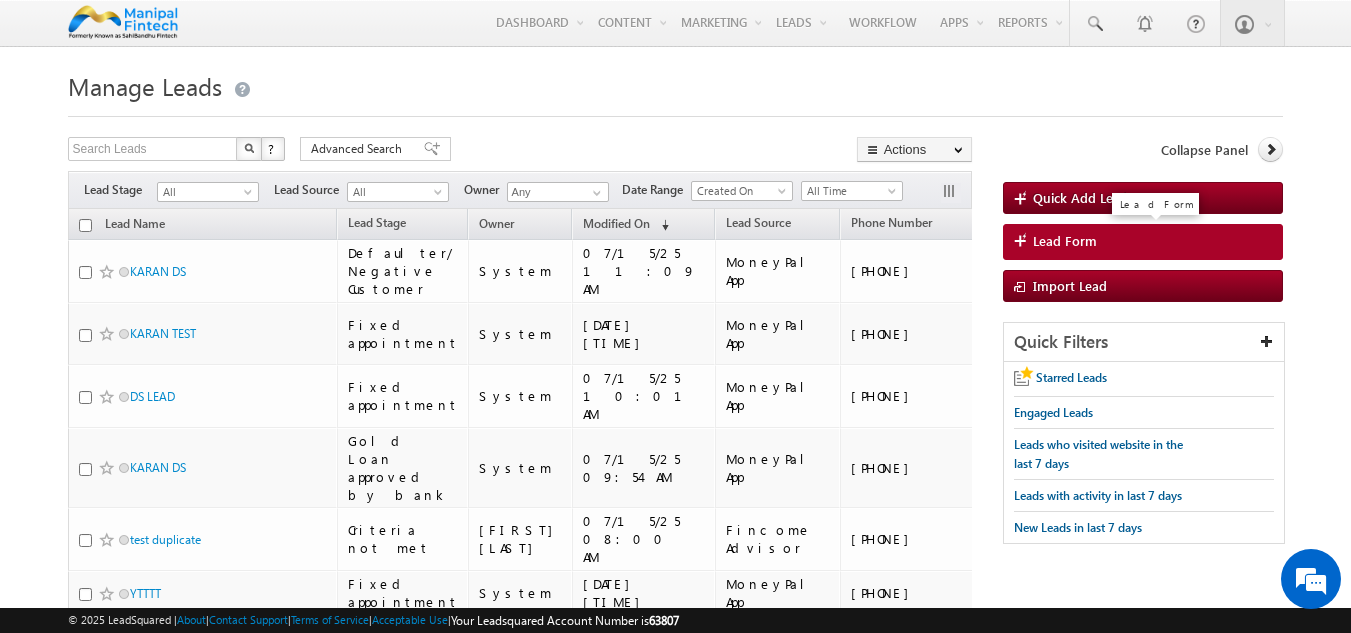 click on "Lead Form" at bounding box center [1065, 241] 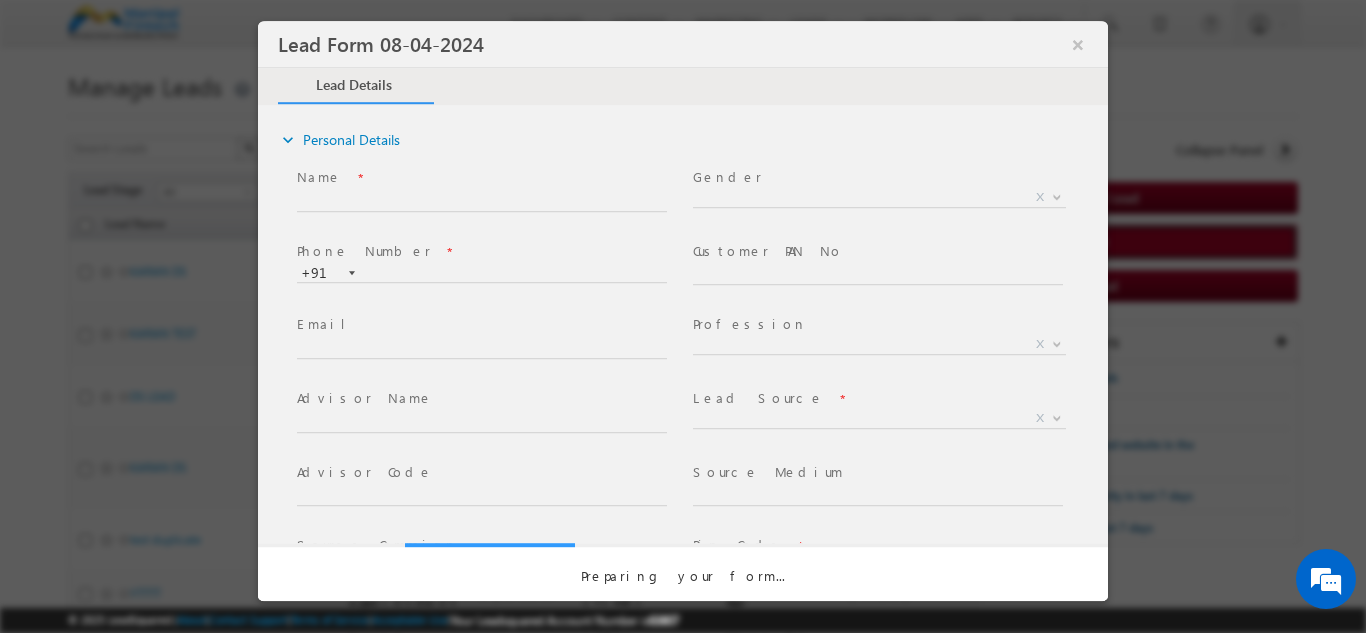 select on "Open" 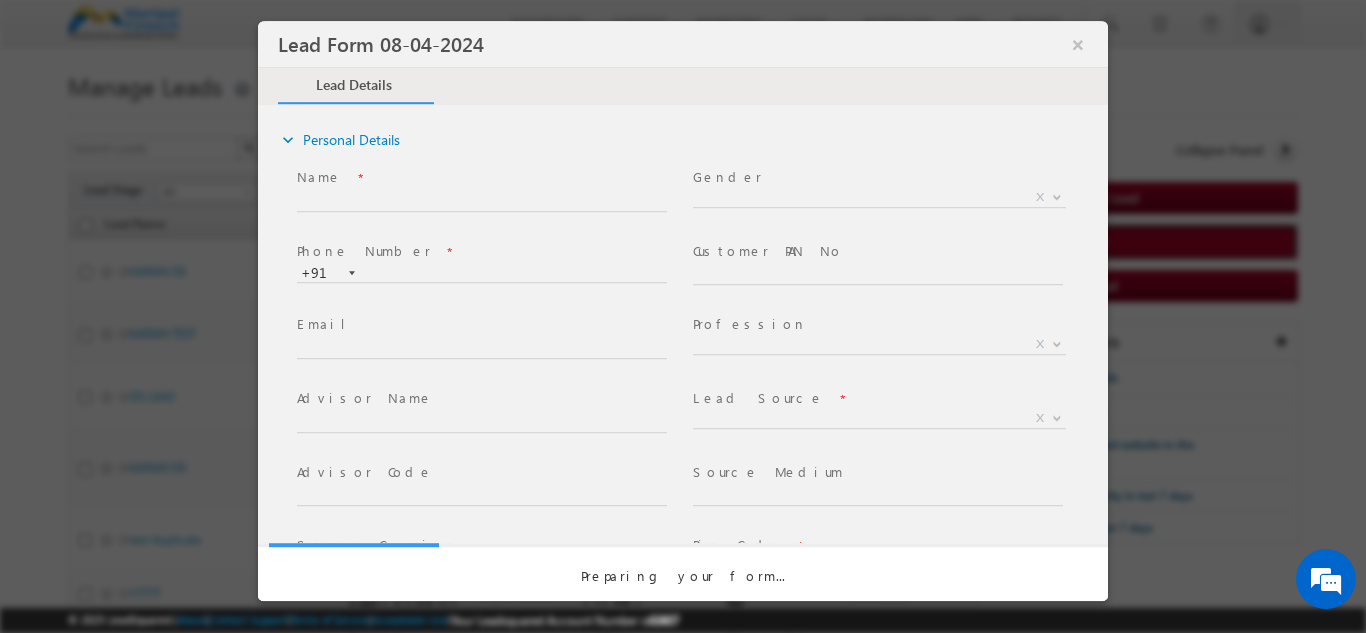 scroll, scrollTop: 0, scrollLeft: 0, axis: both 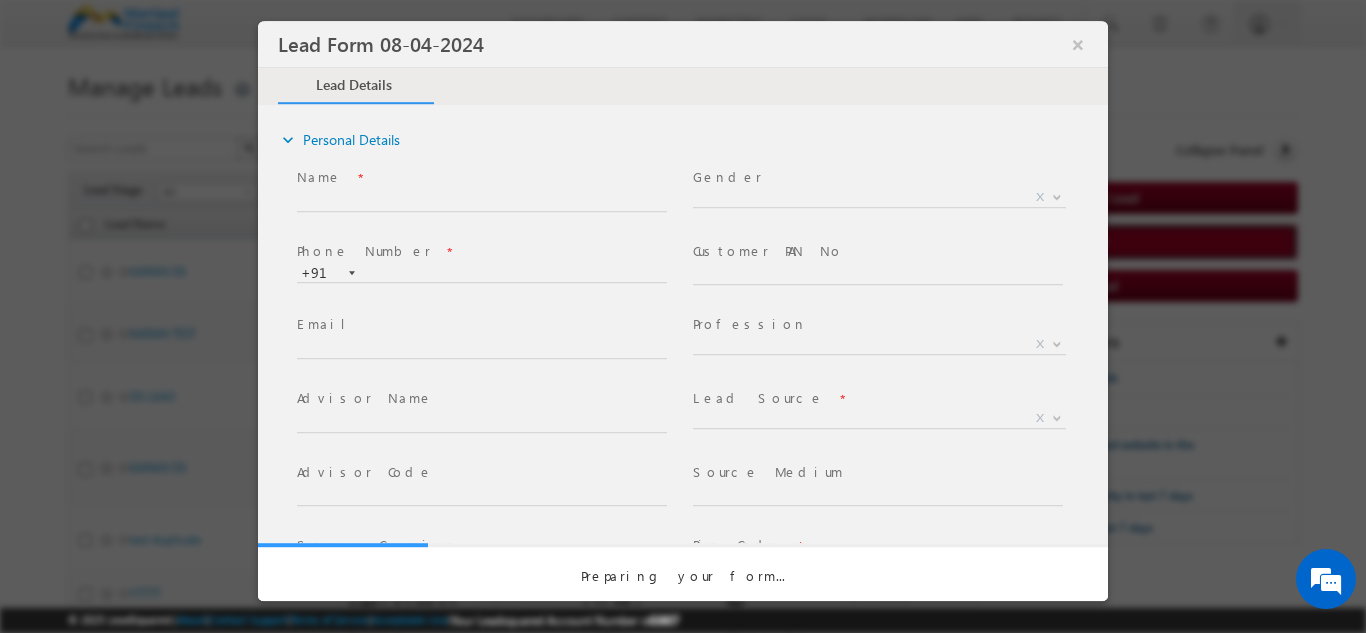 select on "Prospecting" 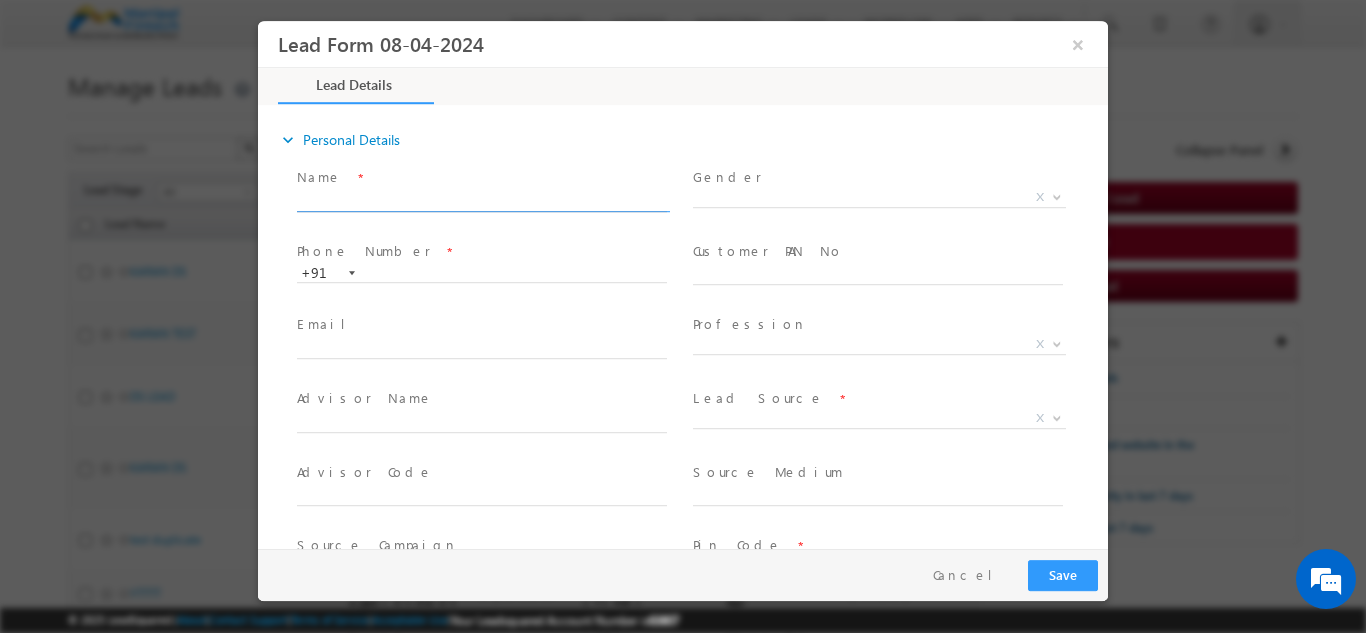 click at bounding box center (482, 201) 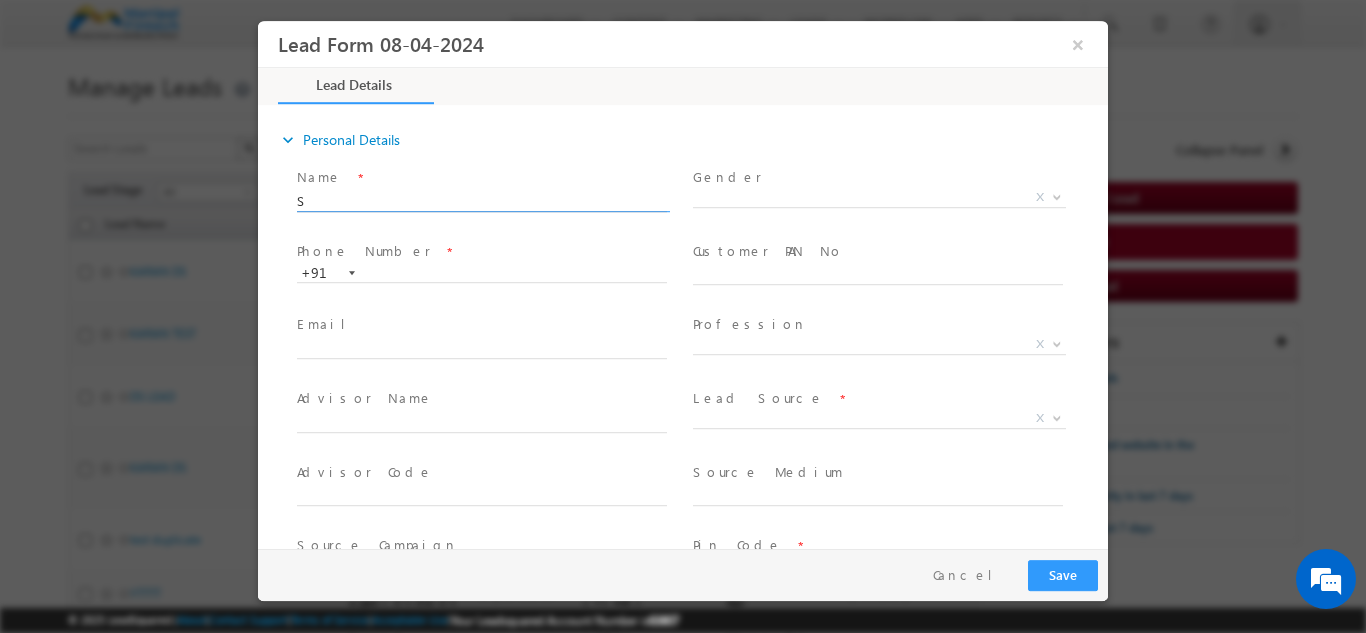 type on "07/15/25 11:26 AM" 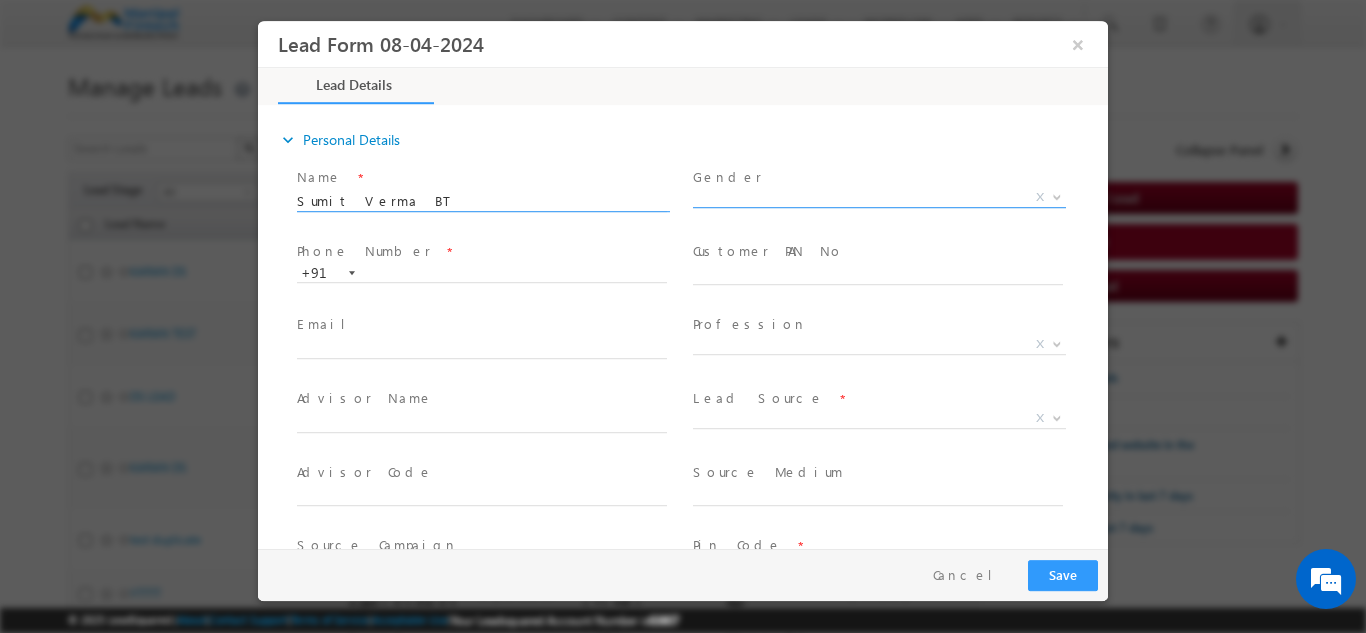 type on "Sumit Verma BT" 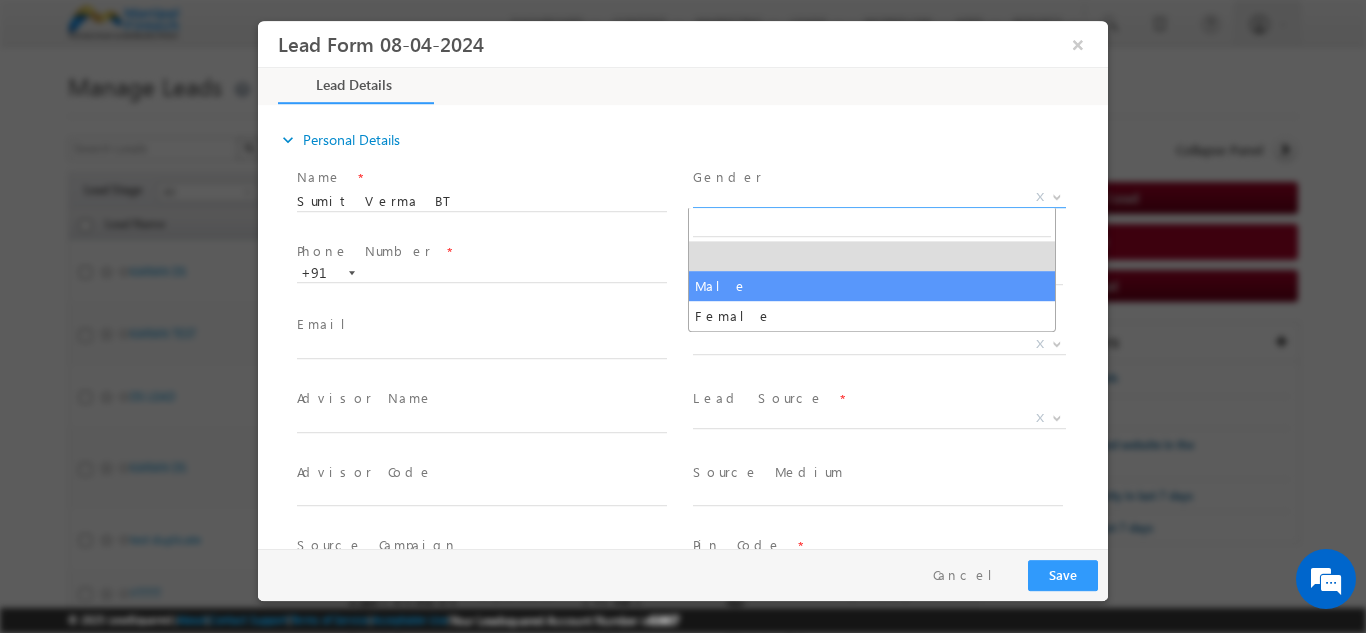 select on "Male" 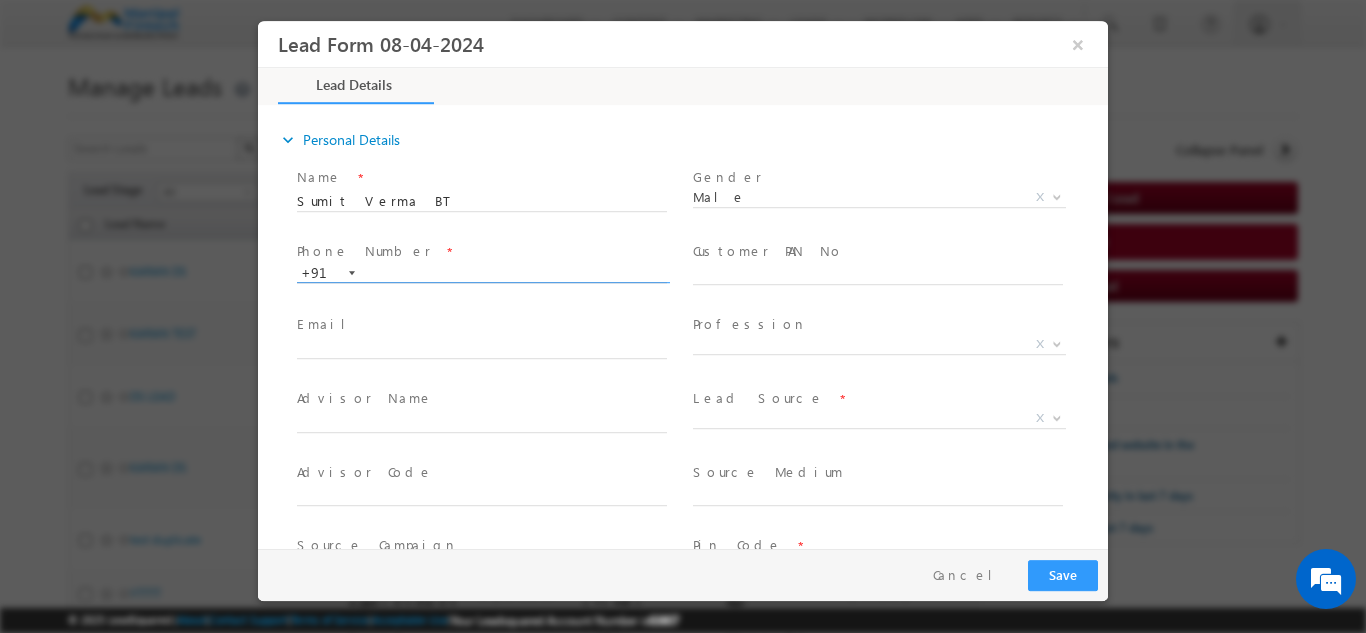 click at bounding box center (482, 273) 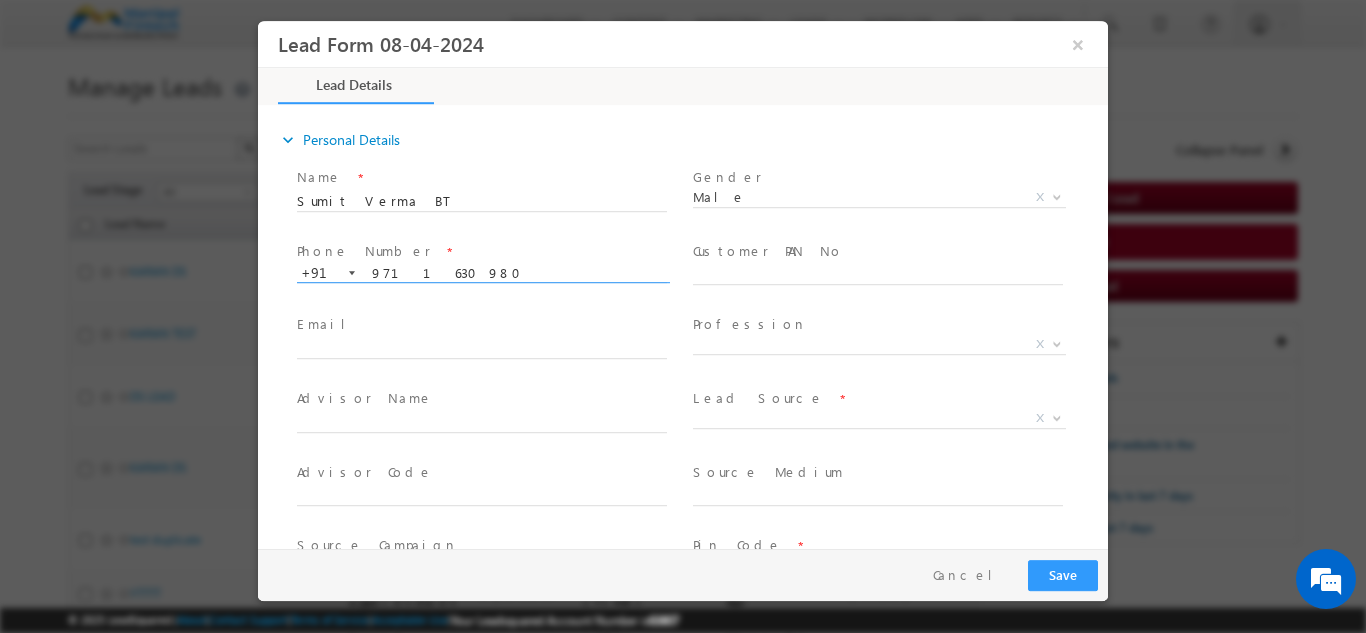 type on "9711630980" 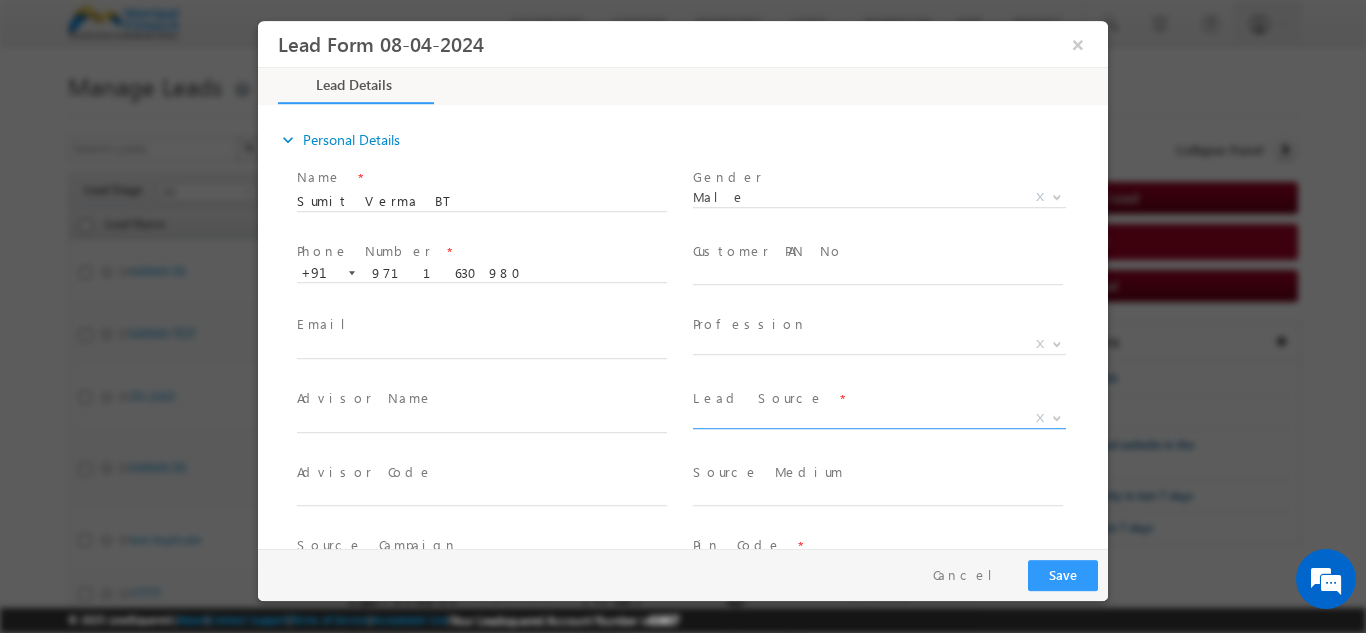 click on "X" at bounding box center (879, 418) 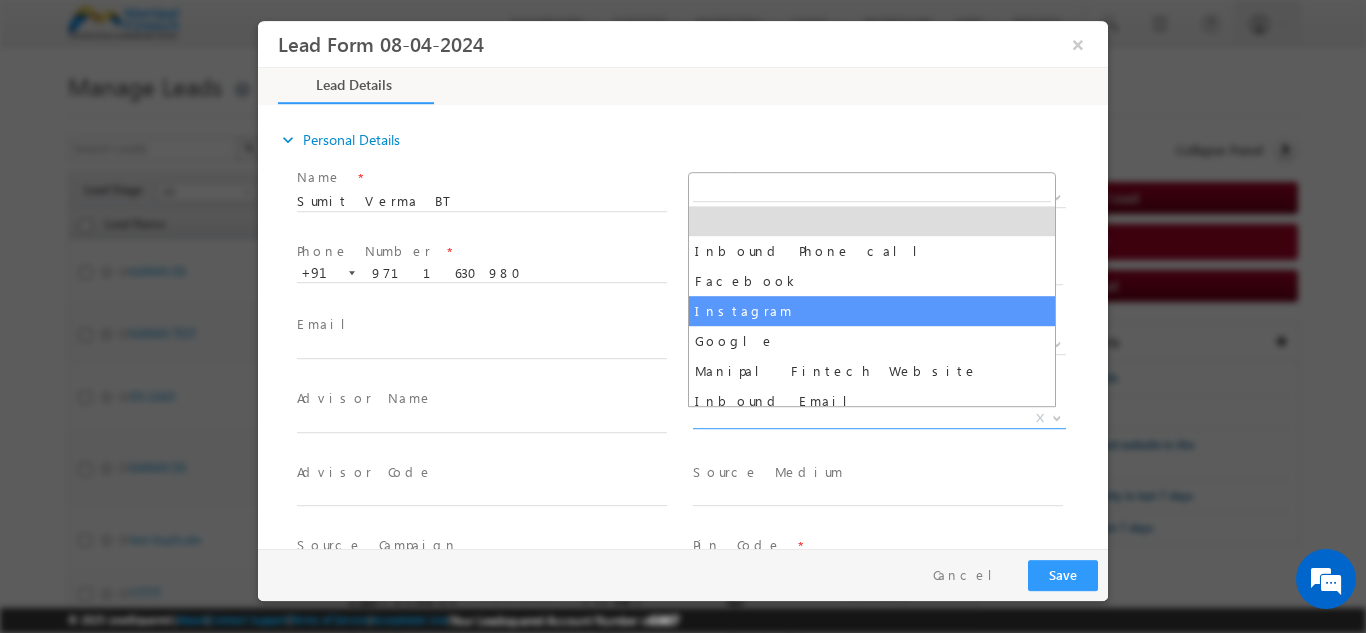 select on "Instagram" 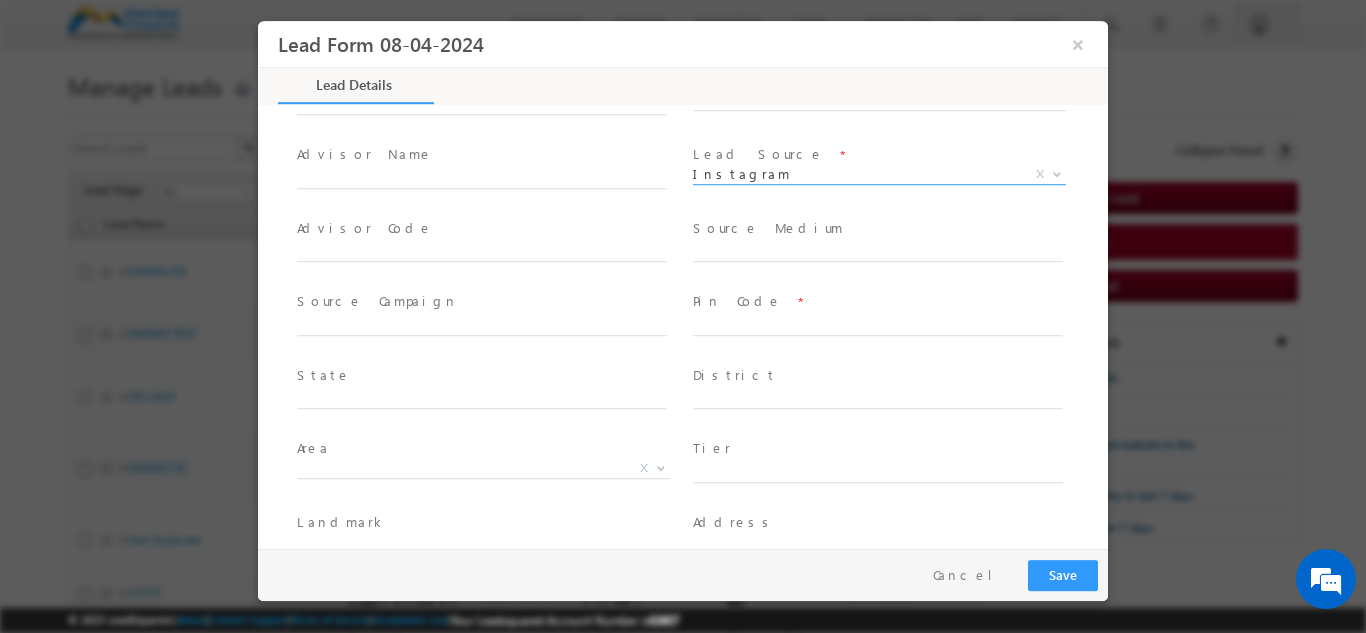 scroll, scrollTop: 252, scrollLeft: 0, axis: vertical 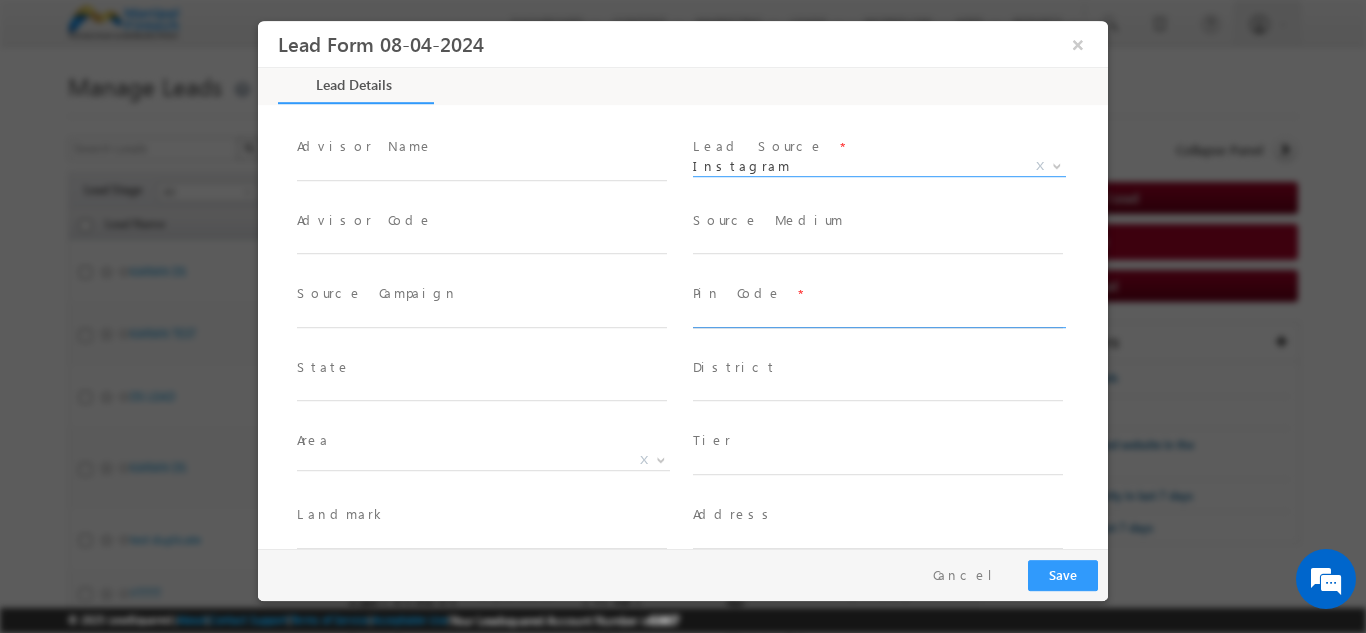 click at bounding box center (878, 317) 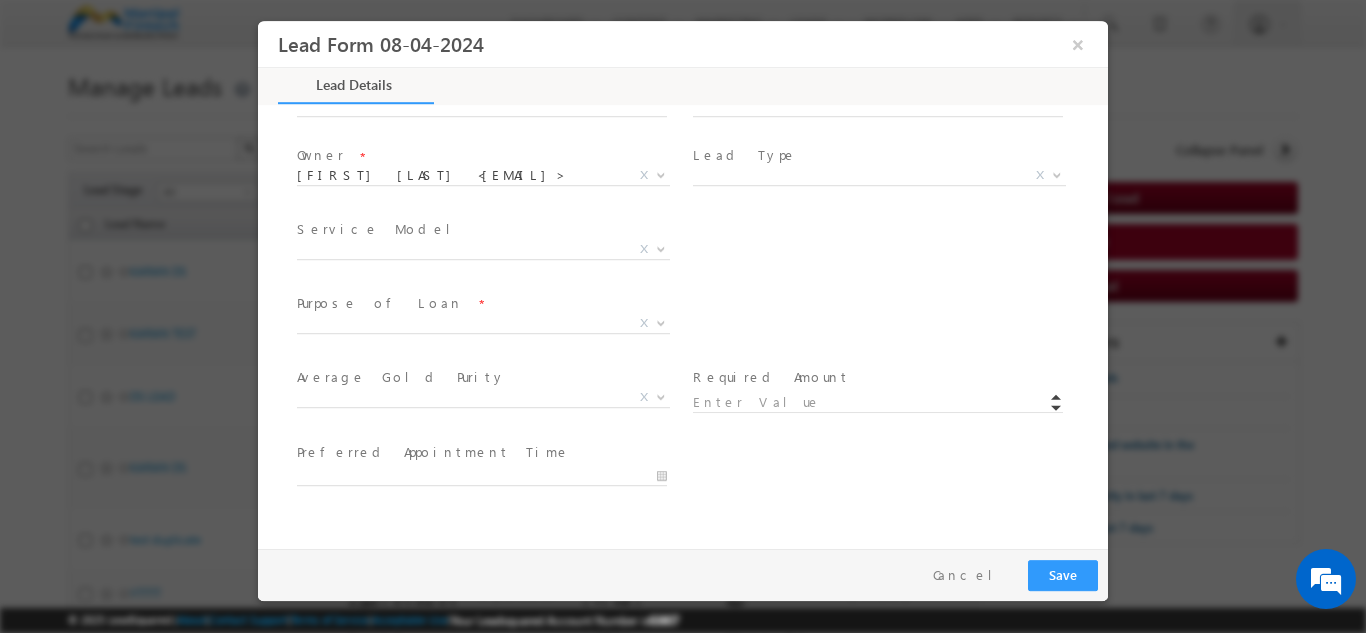 scroll, scrollTop: 685, scrollLeft: 0, axis: vertical 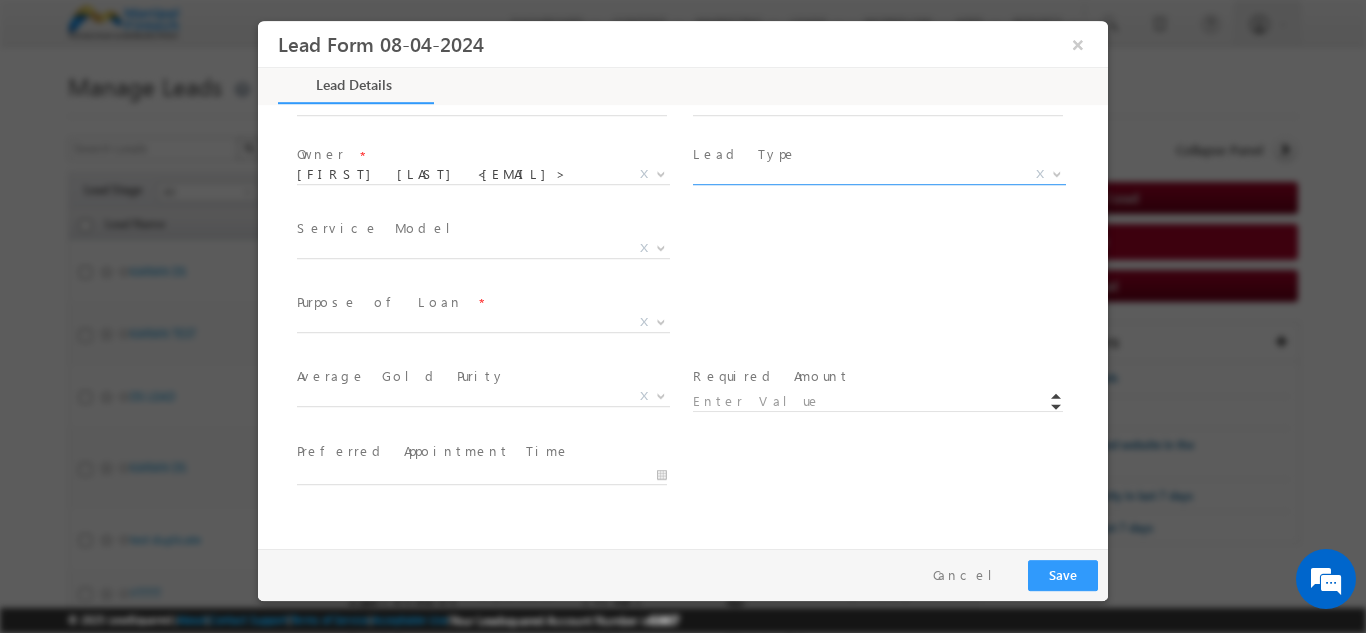 type on "122001" 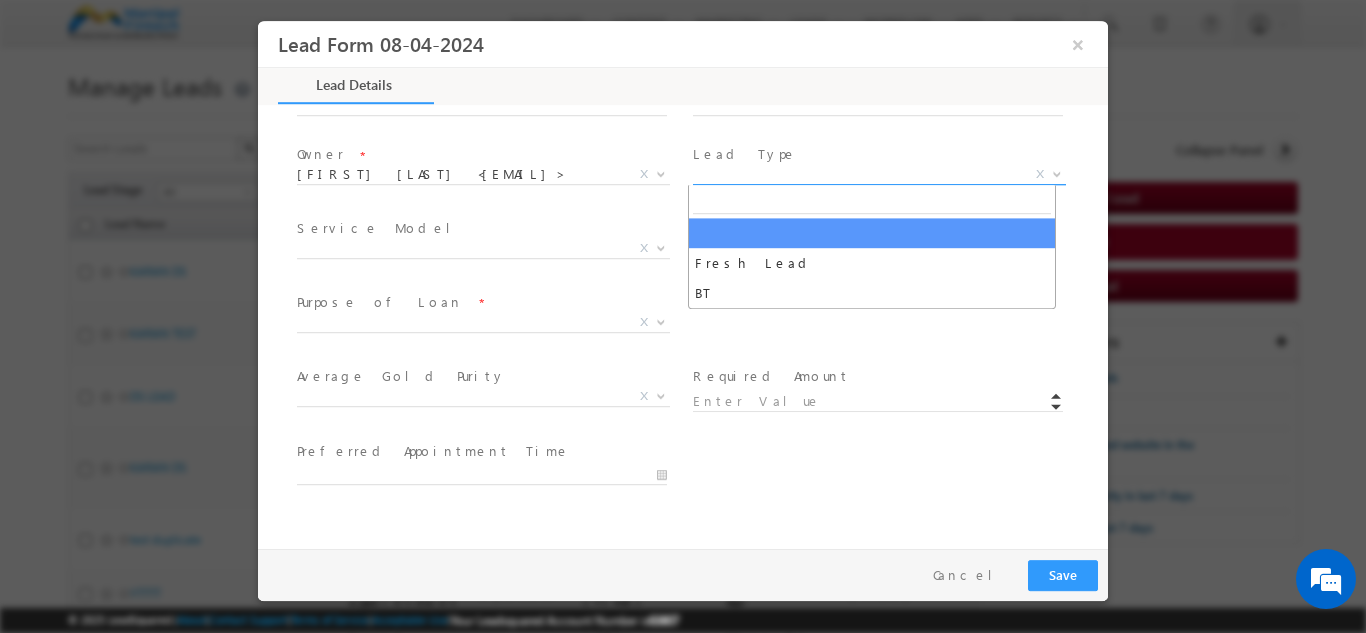 click on "X" at bounding box center (879, 174) 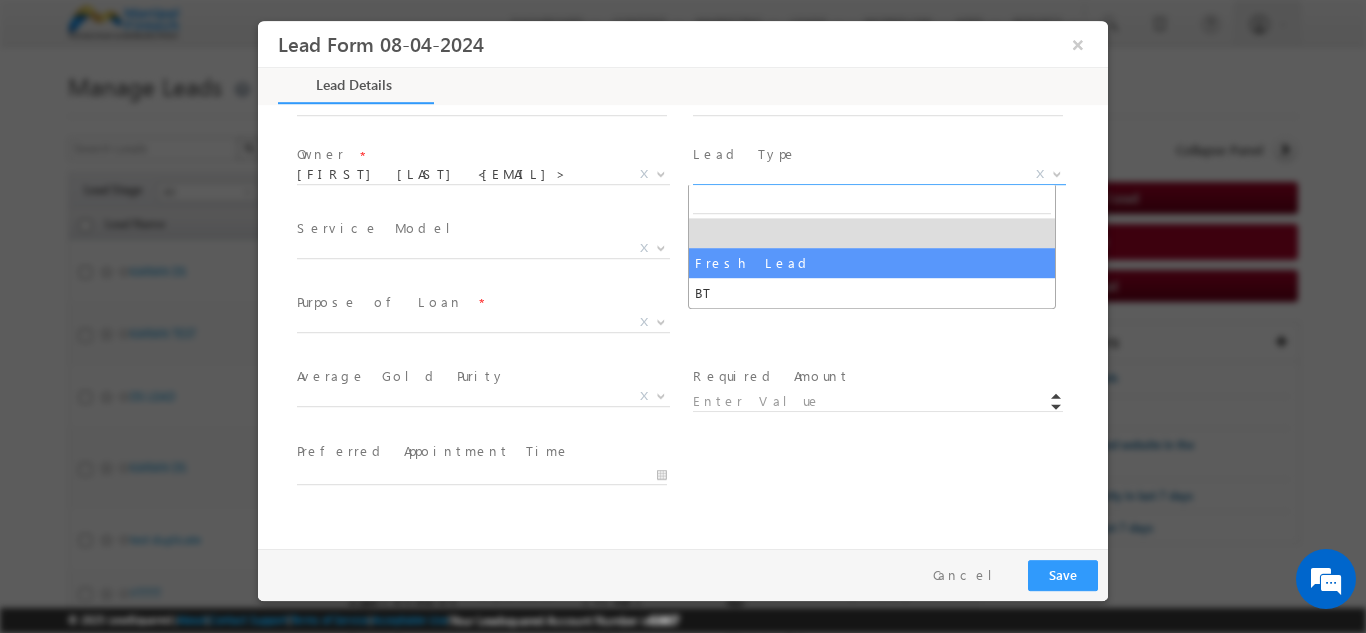 type on "Haryana" 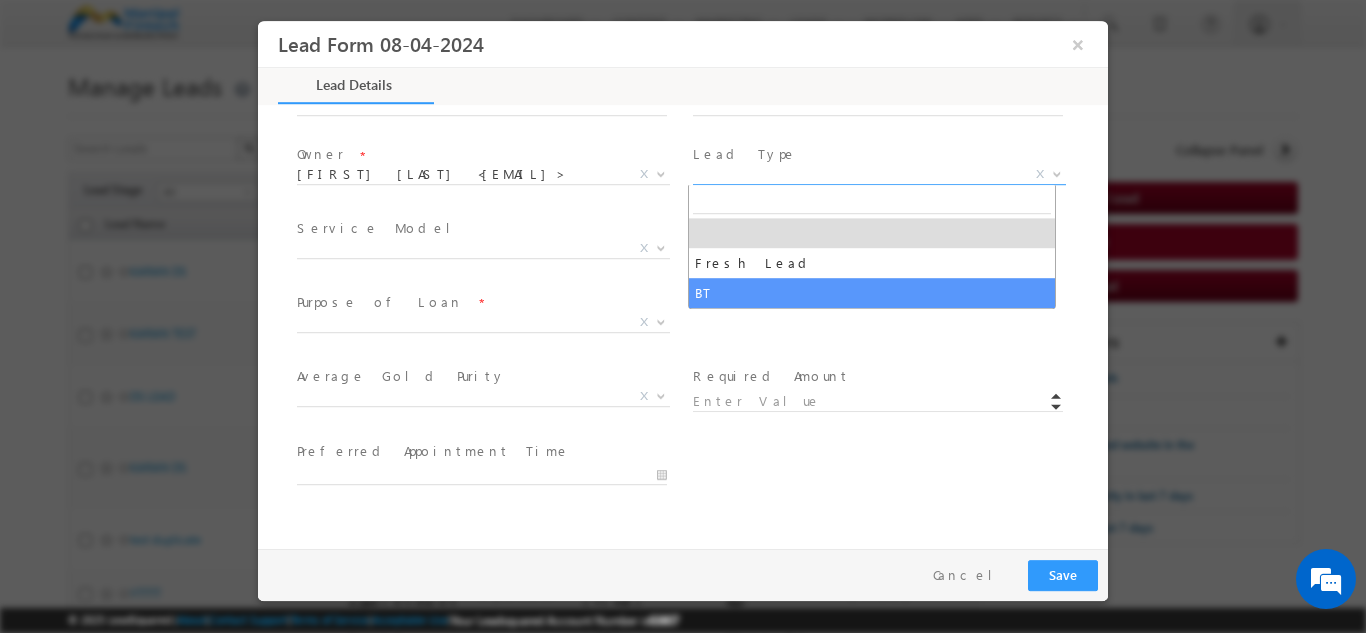 select on "BT" 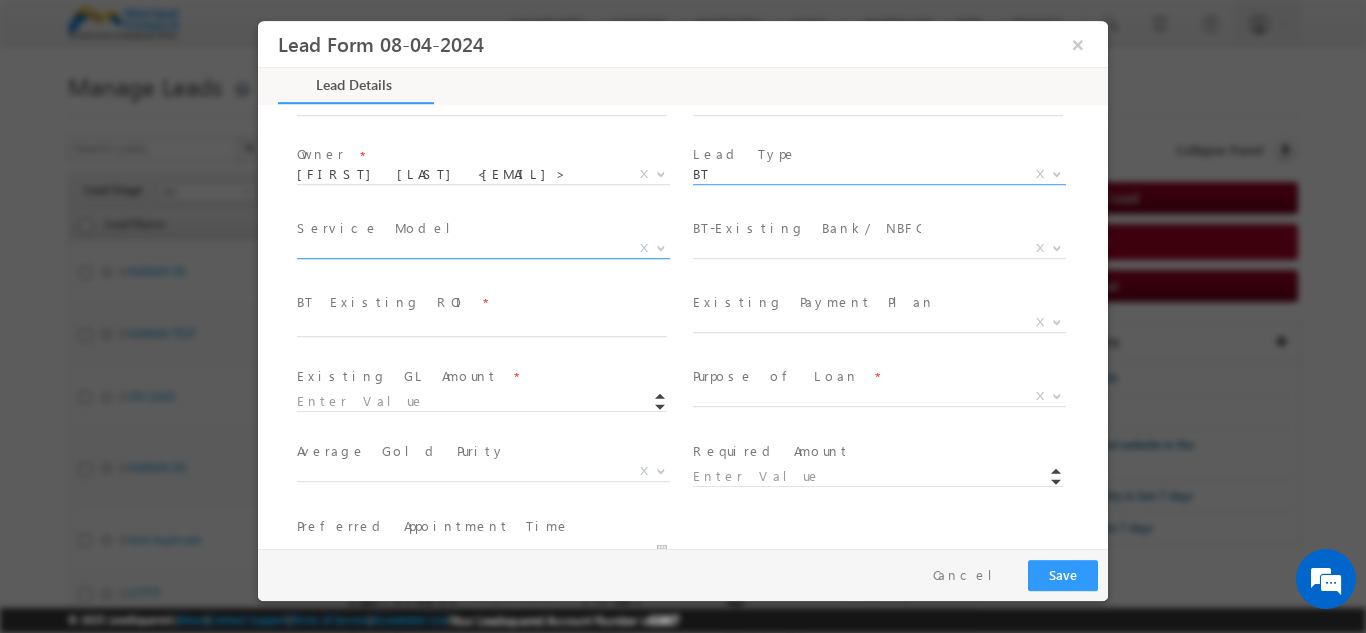 click on "X" at bounding box center [483, 248] 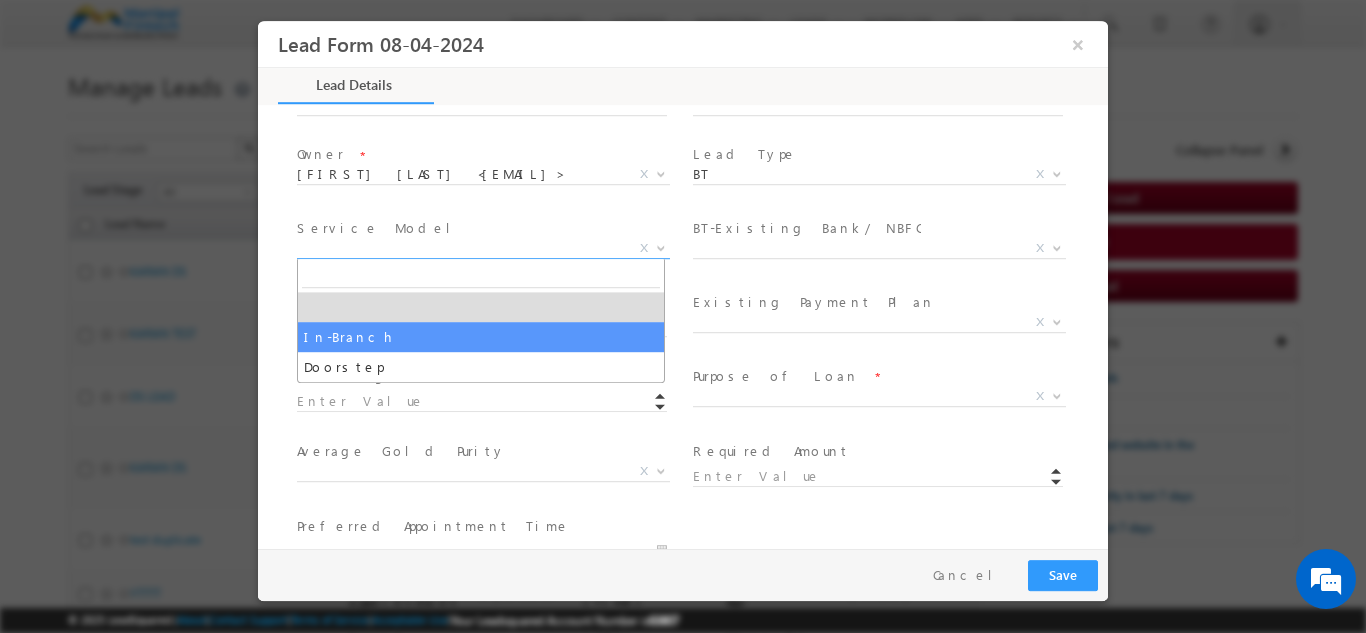 select on "In-Branch" 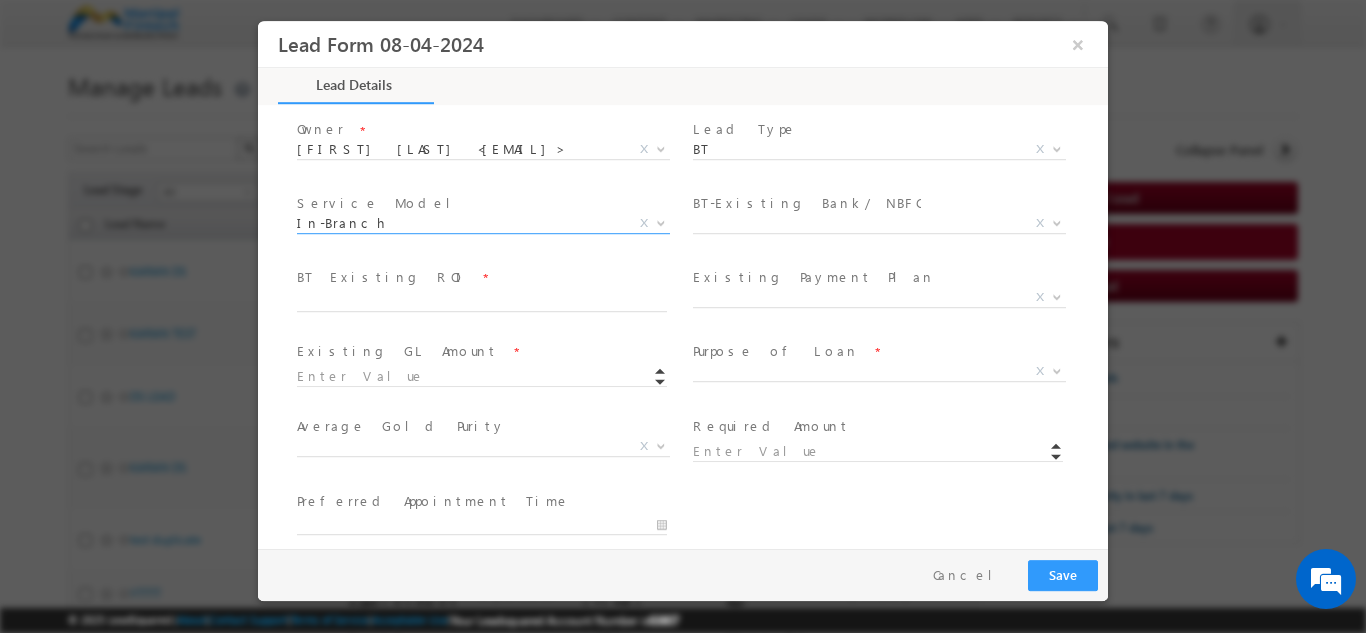 scroll, scrollTop: 713, scrollLeft: 0, axis: vertical 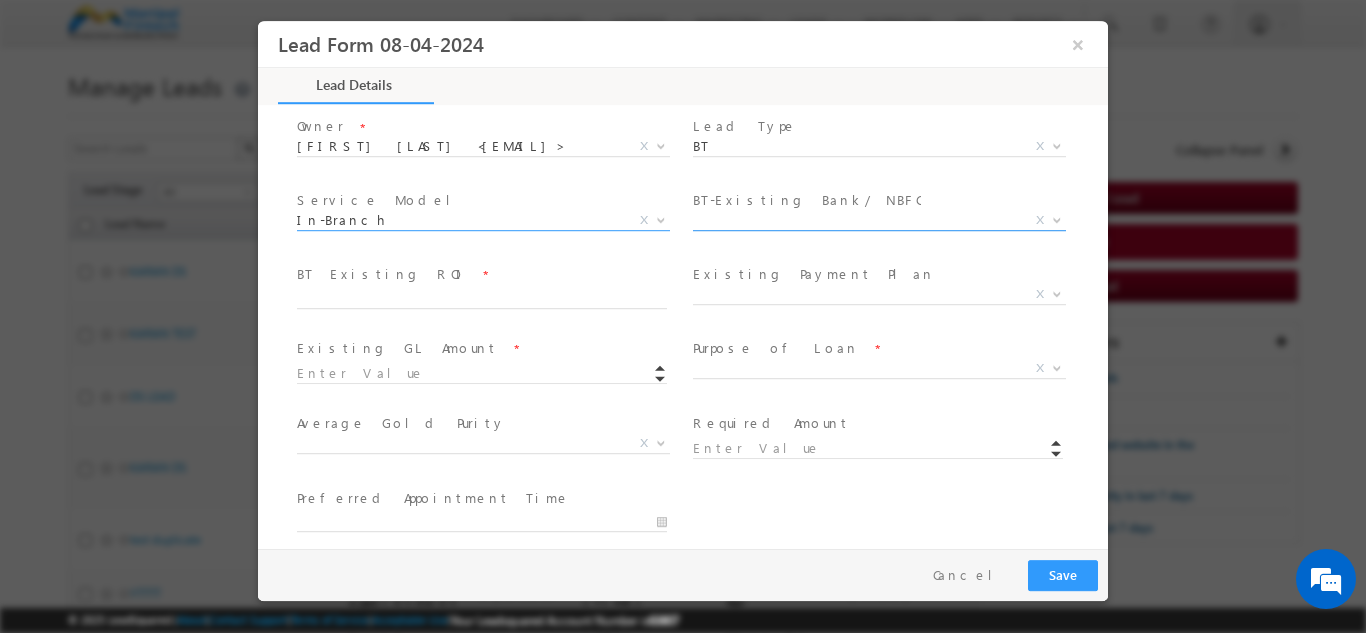click on "X" at bounding box center [879, 220] 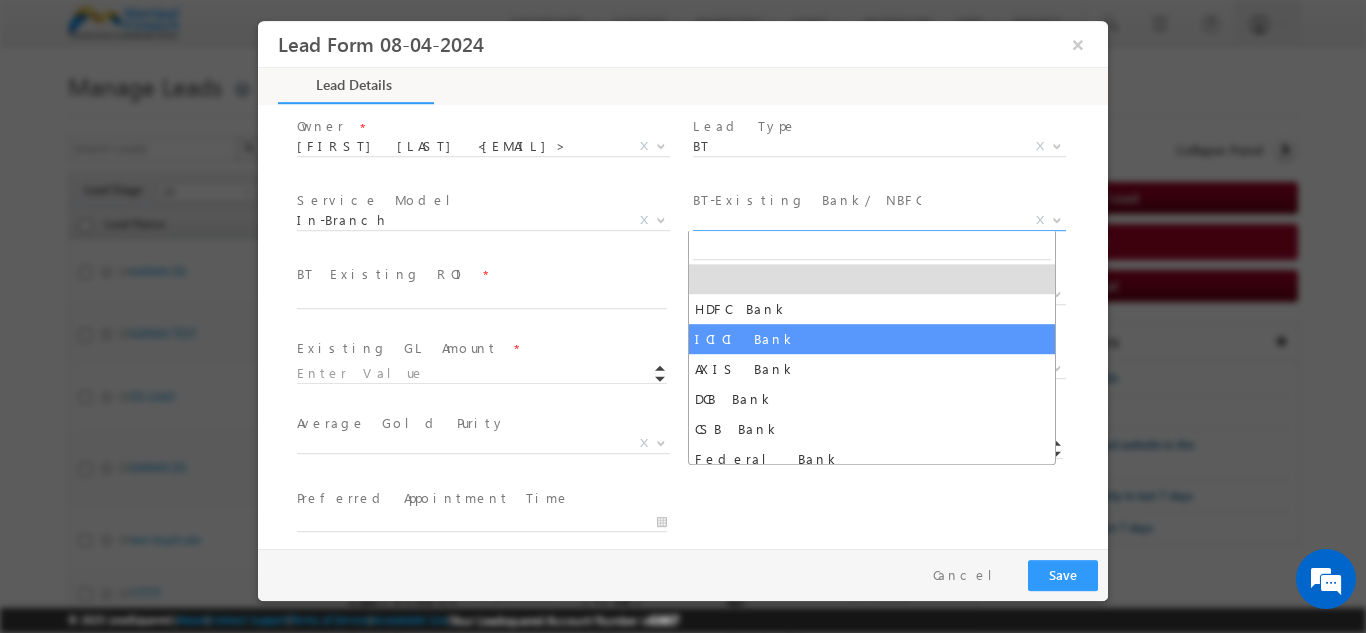 select on "ICICI Bank" 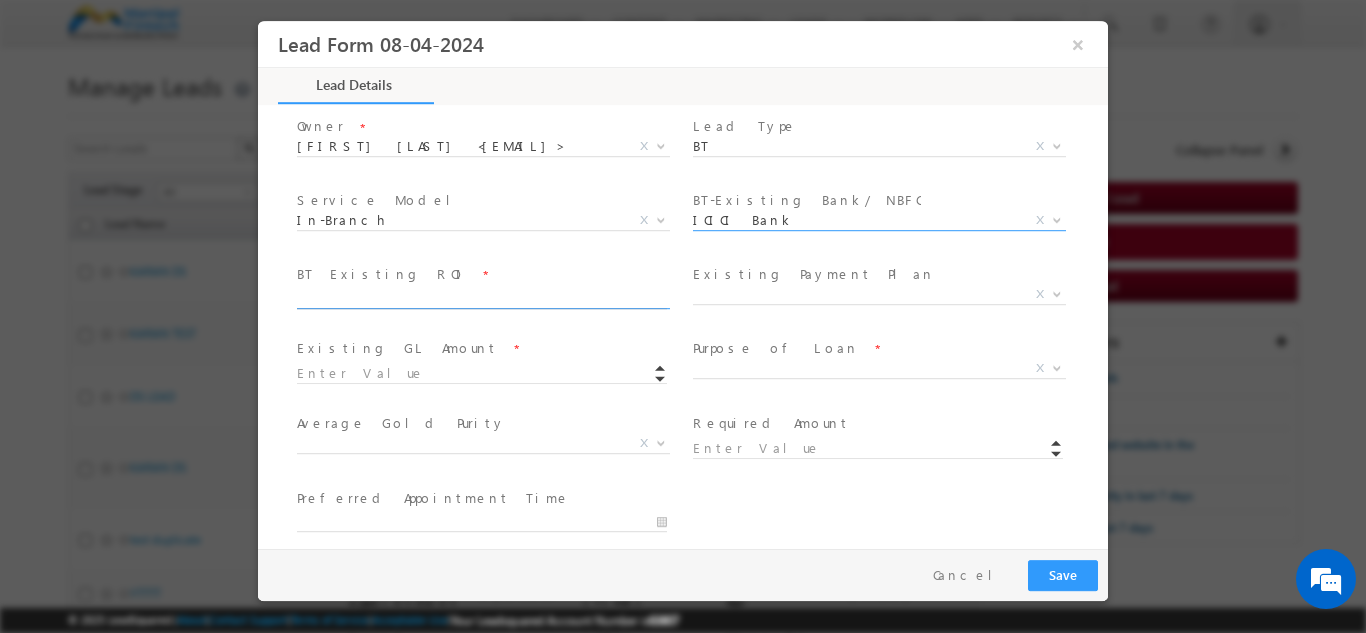 click at bounding box center (482, 298) 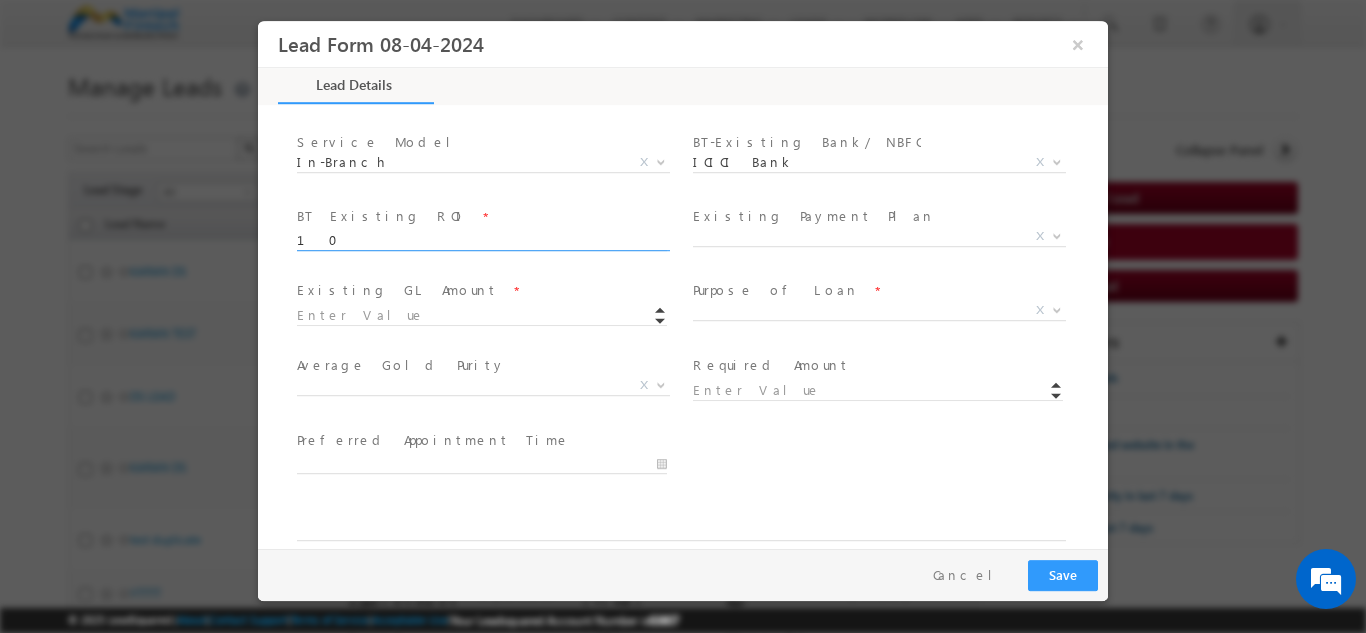 scroll, scrollTop: 772, scrollLeft: 0, axis: vertical 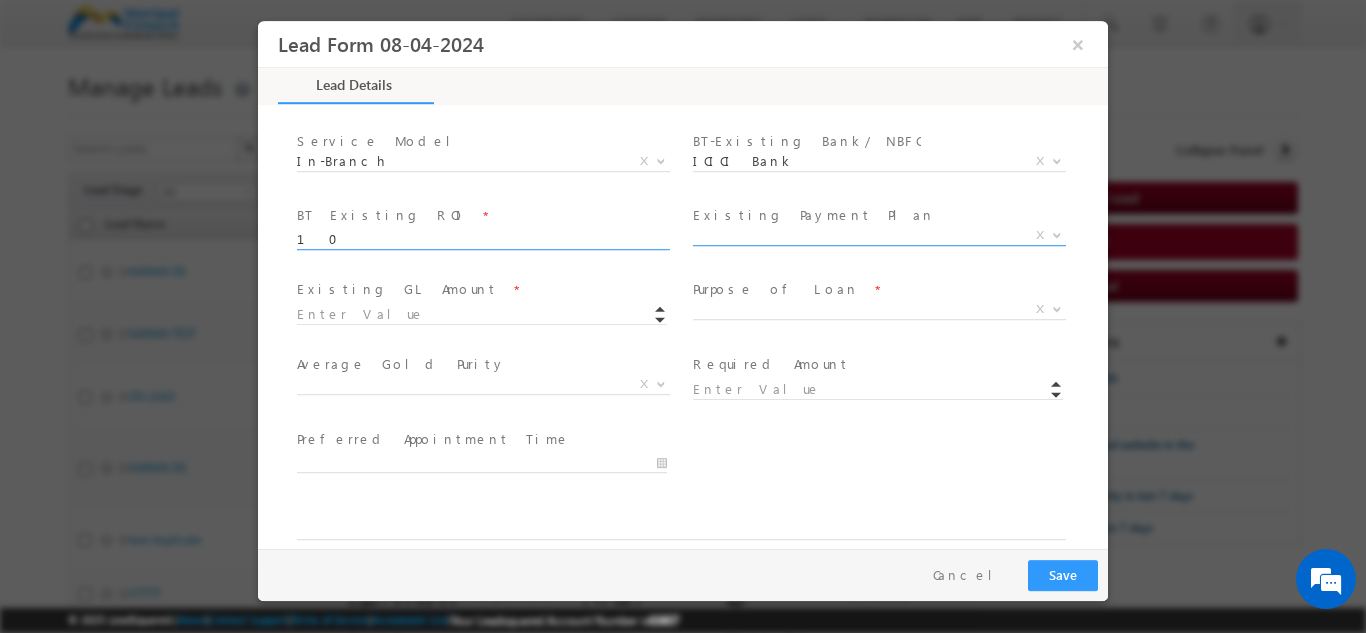 type on "10" 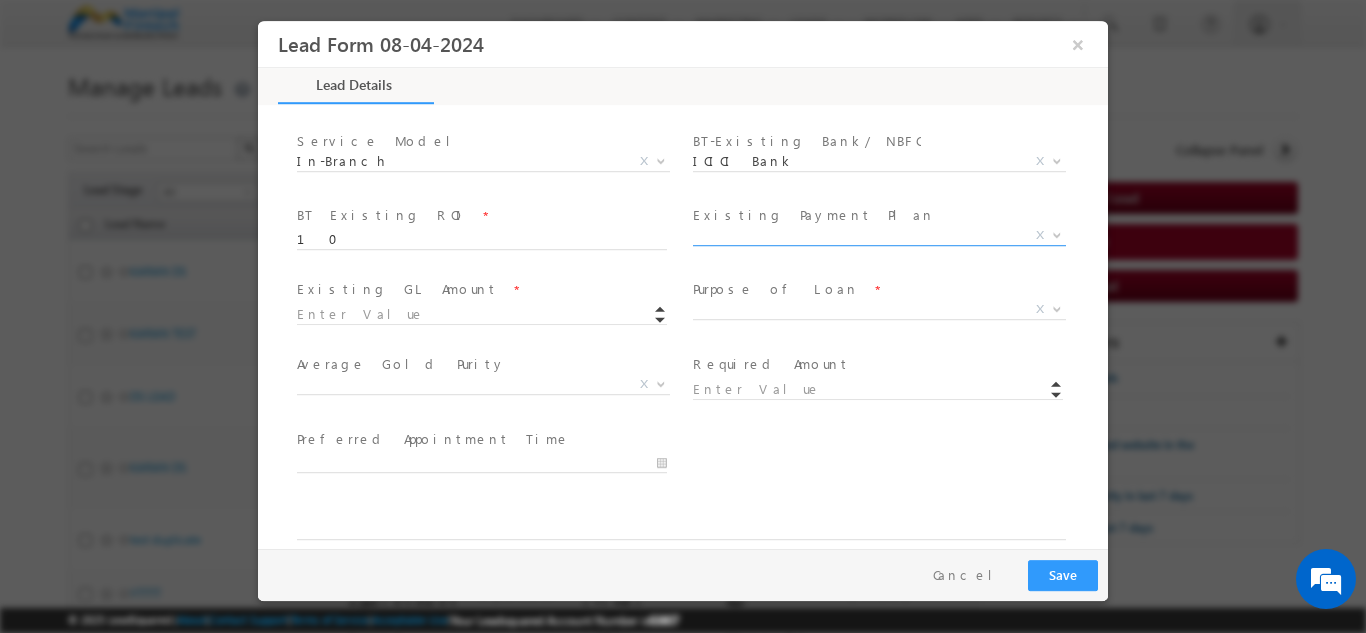 click on "X" at bounding box center [879, 235] 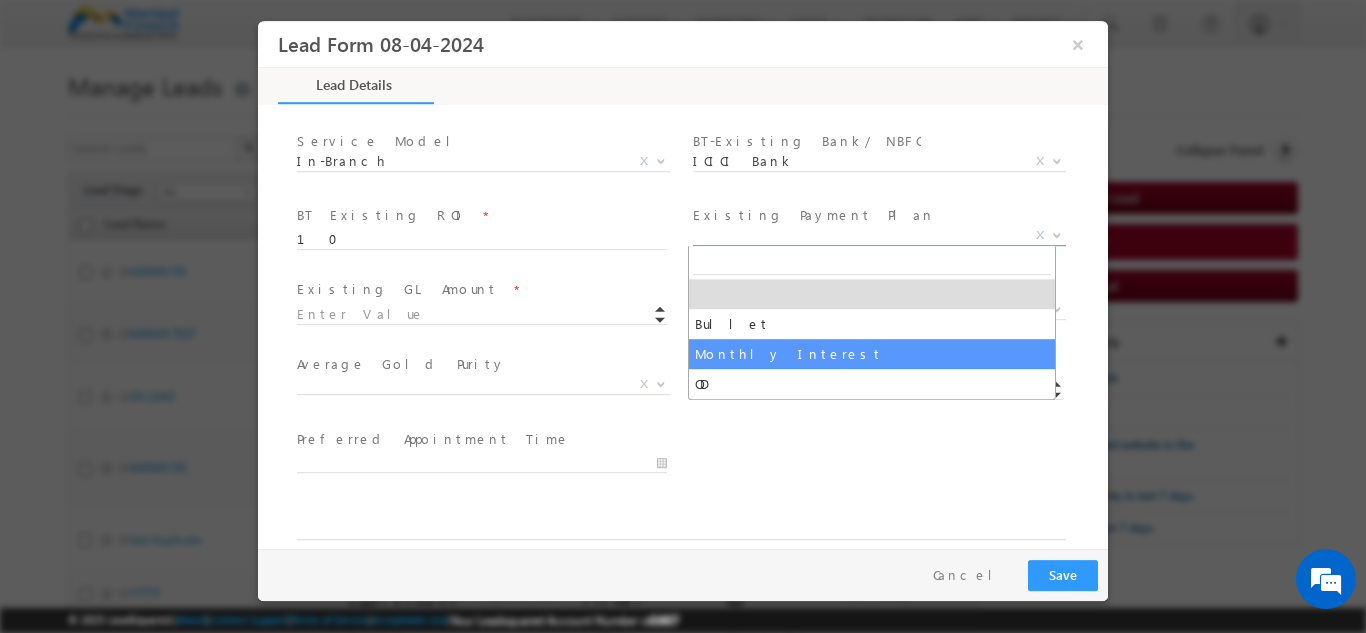 select on "Monthly Interest" 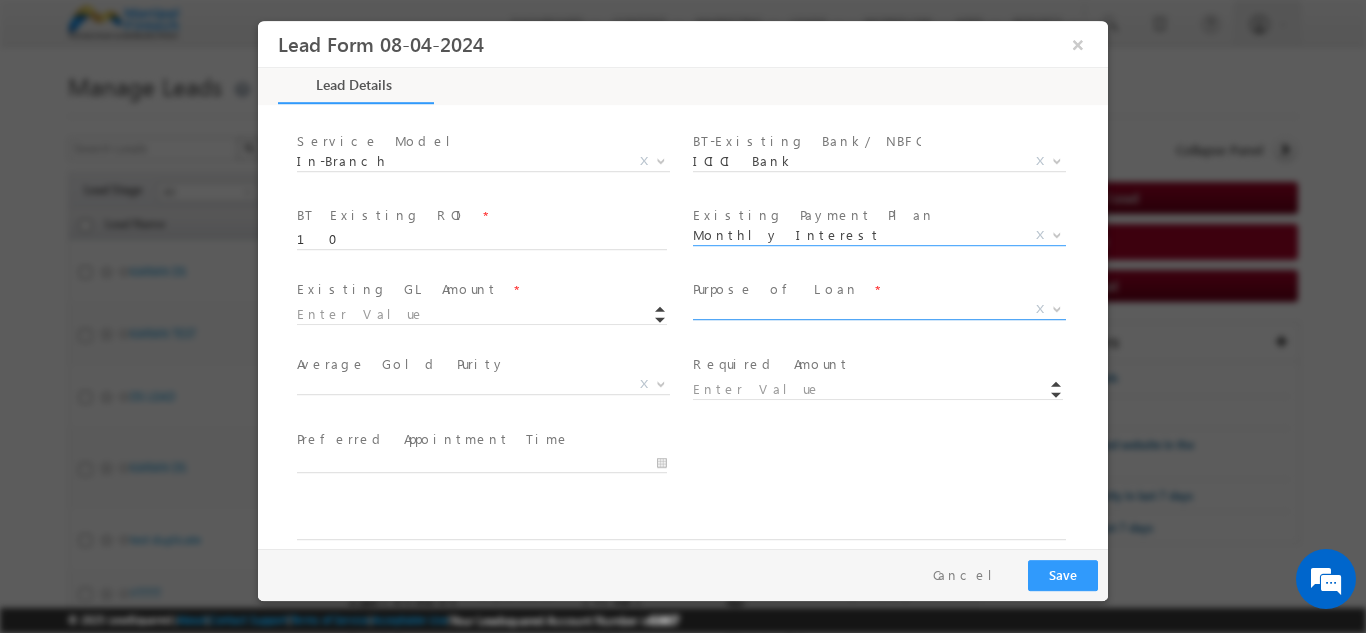 click on "X" at bounding box center [879, 309] 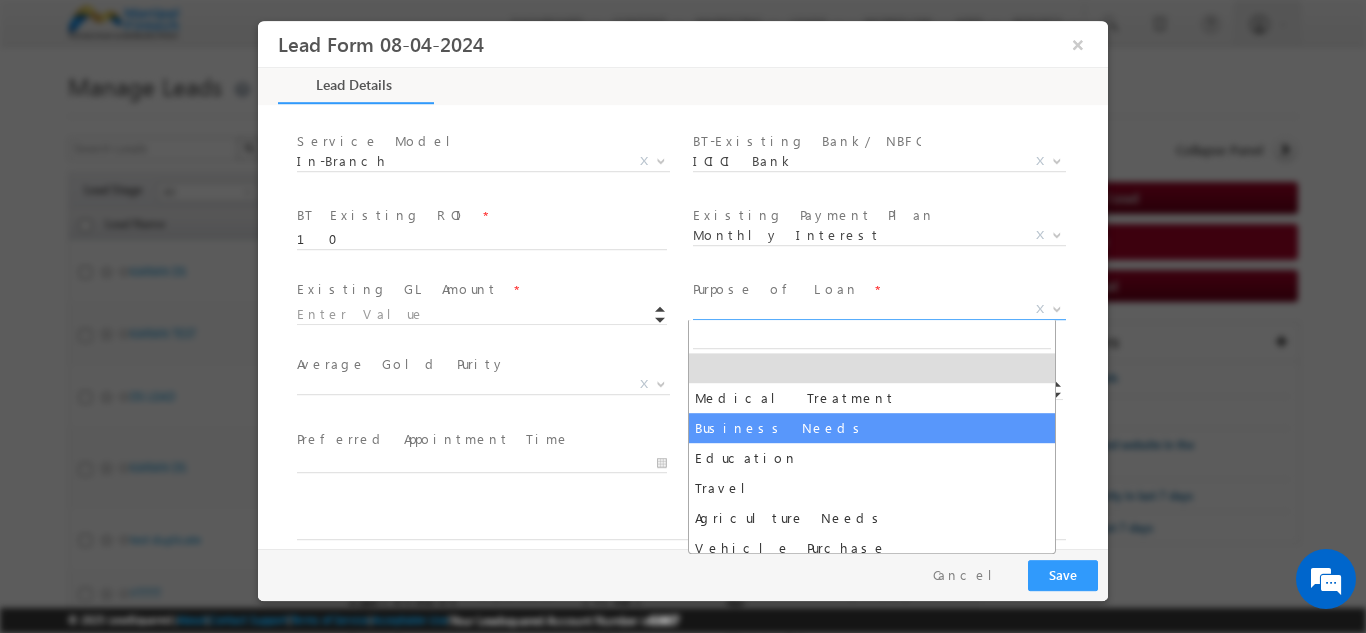 select on "Business Needs" 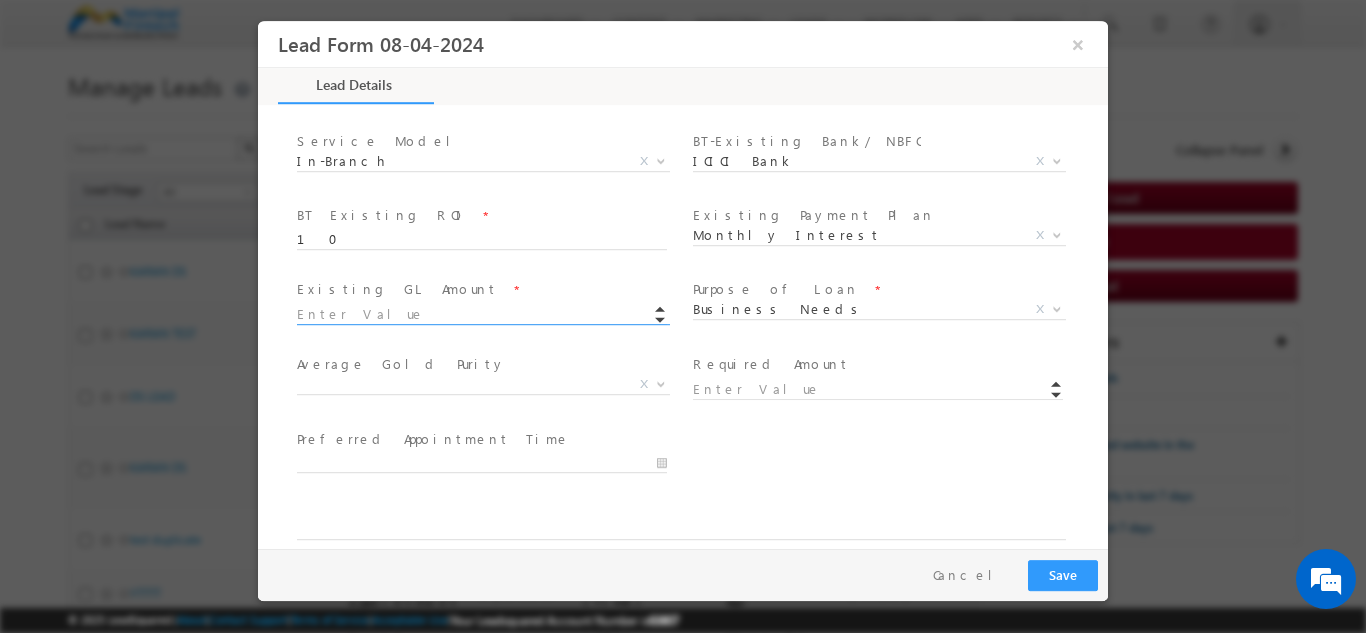click at bounding box center [482, 314] 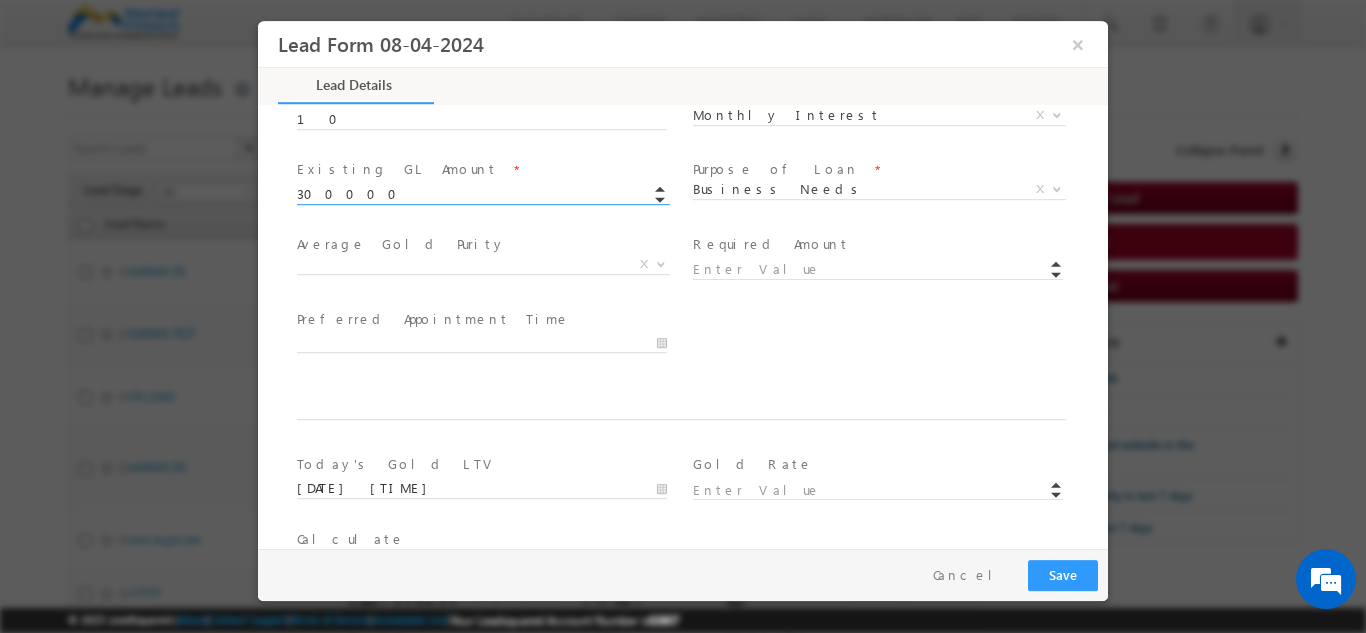 scroll, scrollTop: 893, scrollLeft: 0, axis: vertical 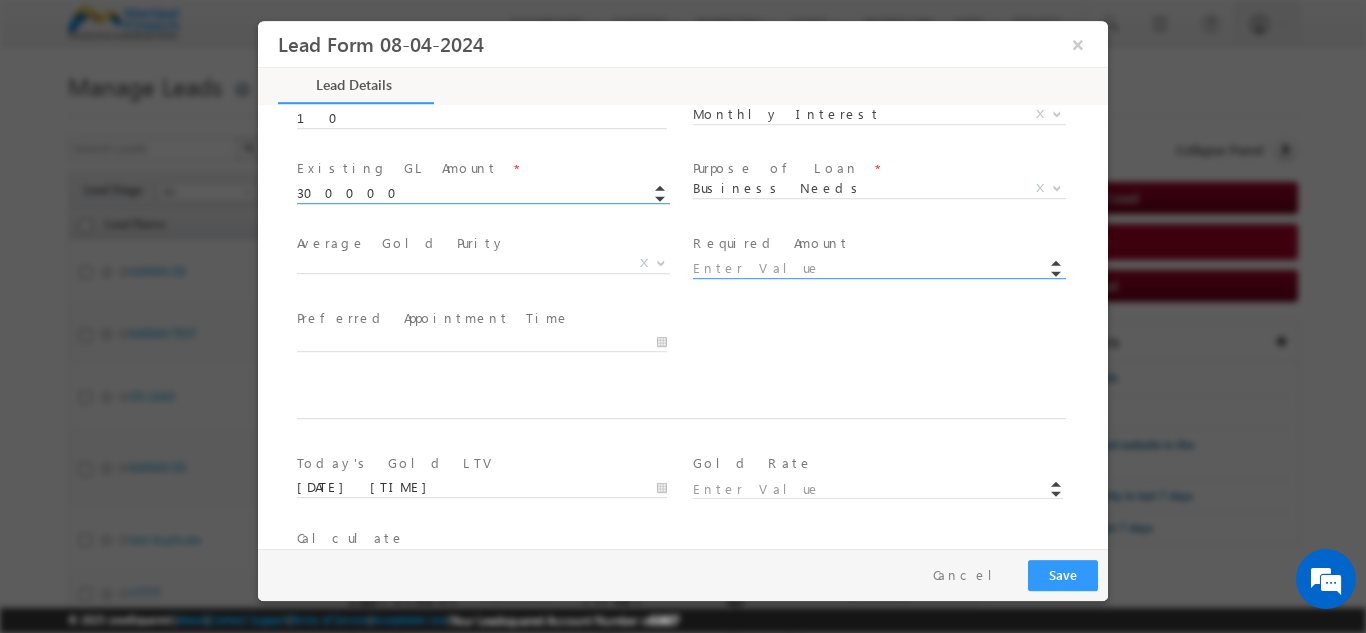 type on "300000.00" 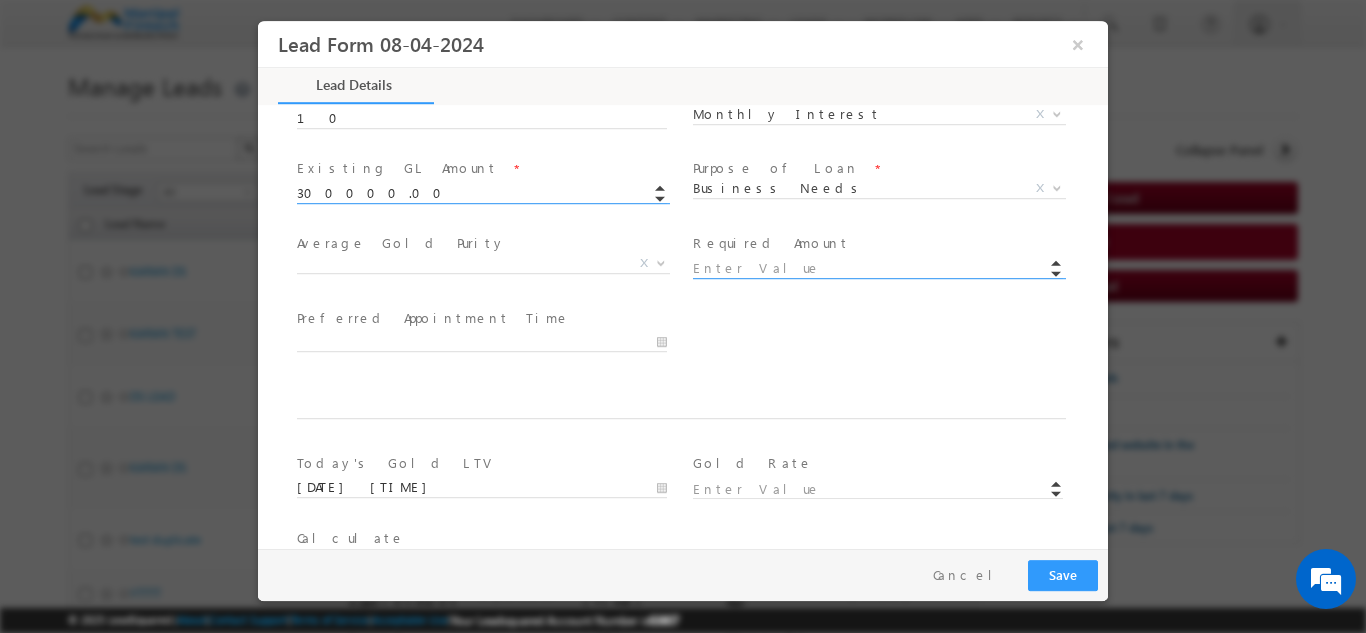 drag, startPoint x: 772, startPoint y: 258, endPoint x: 751, endPoint y: 259, distance: 21.023796 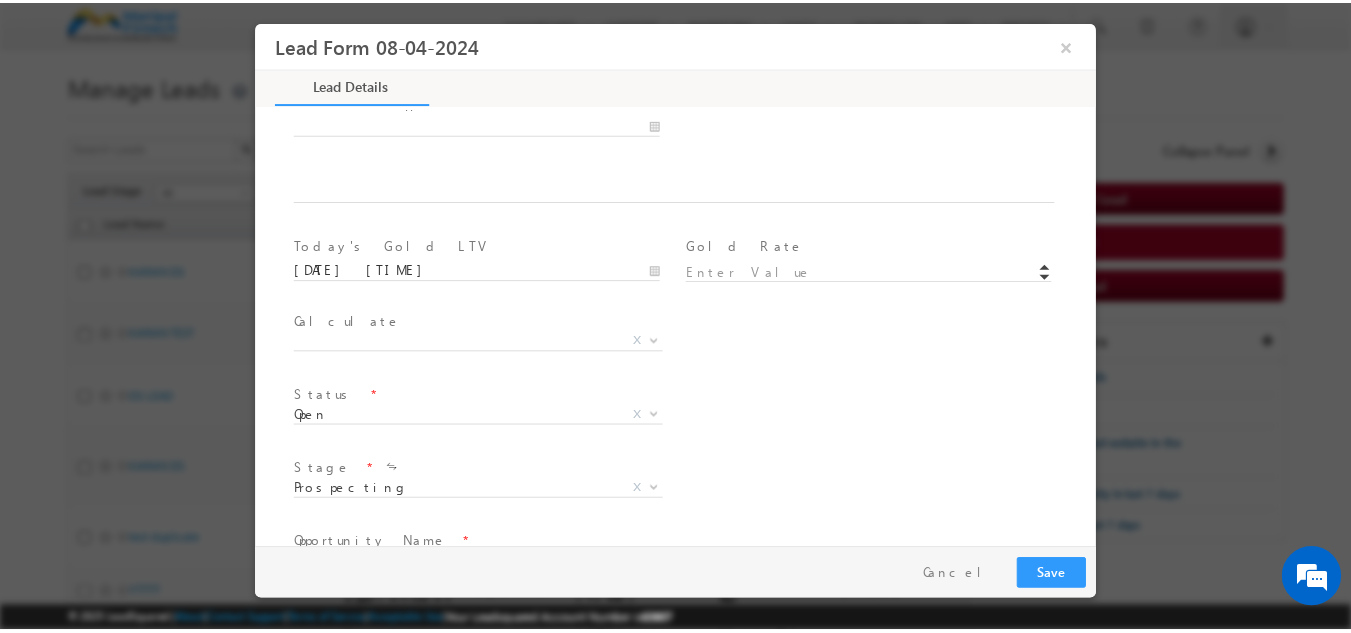scroll, scrollTop: 1244, scrollLeft: 0, axis: vertical 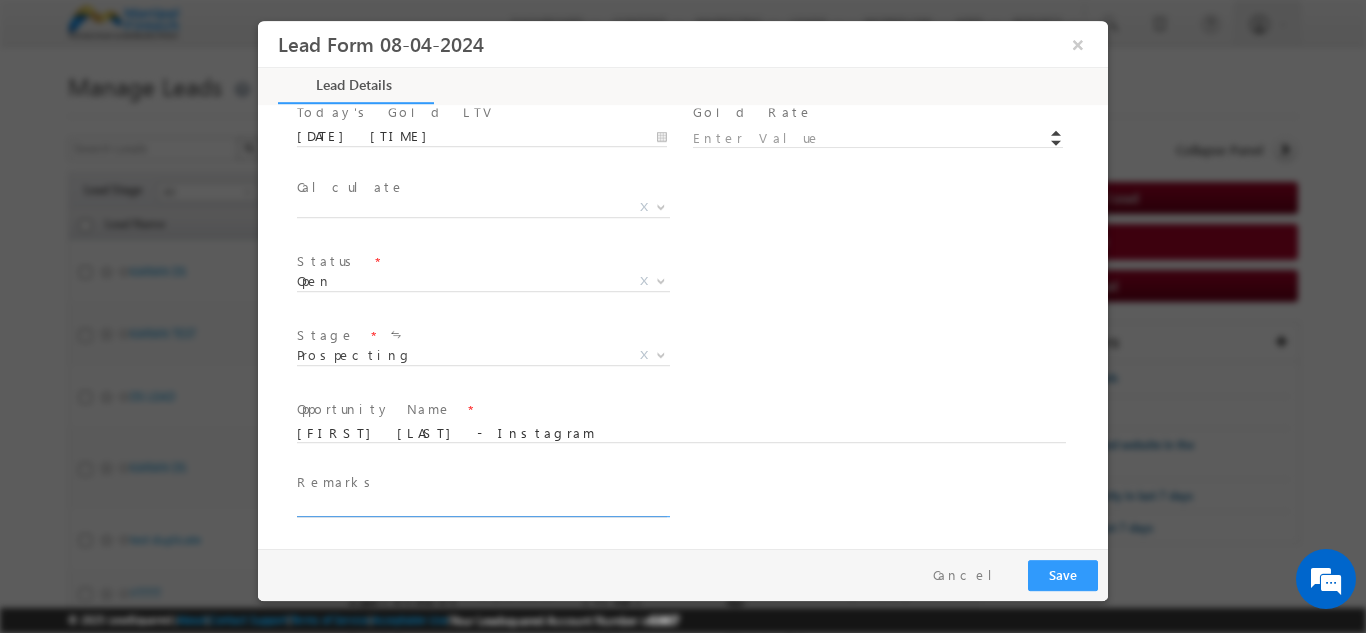 type on "300000.00" 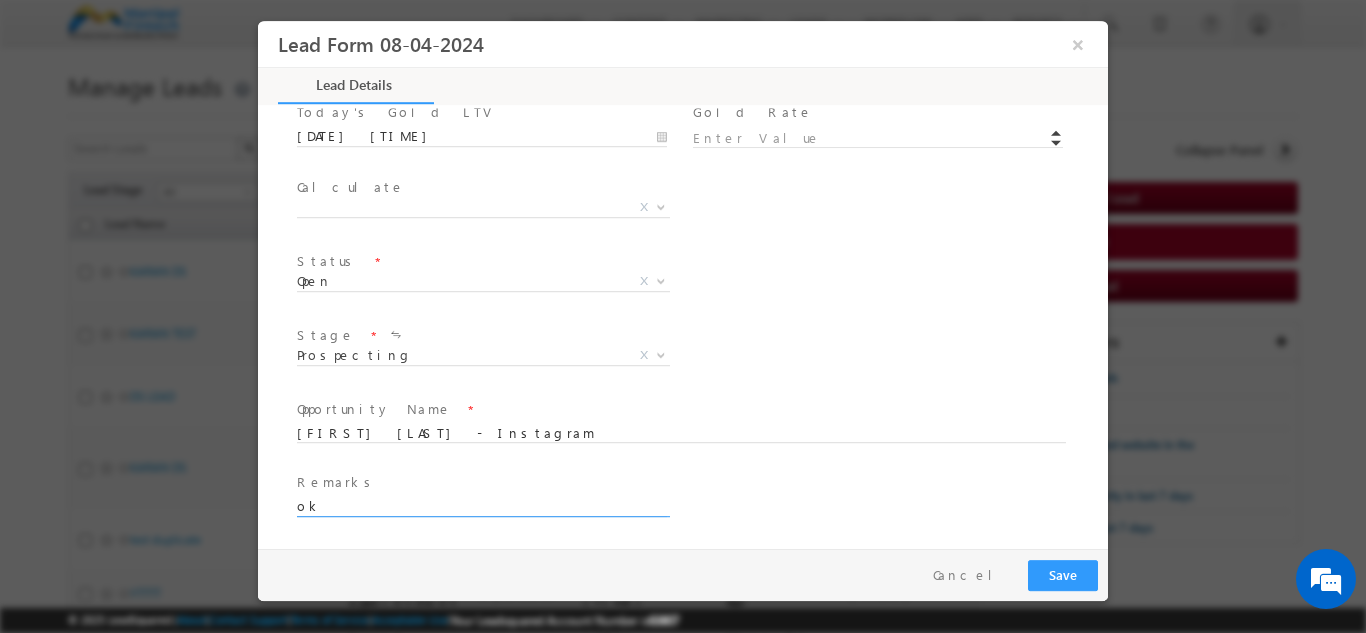 type on "ok" 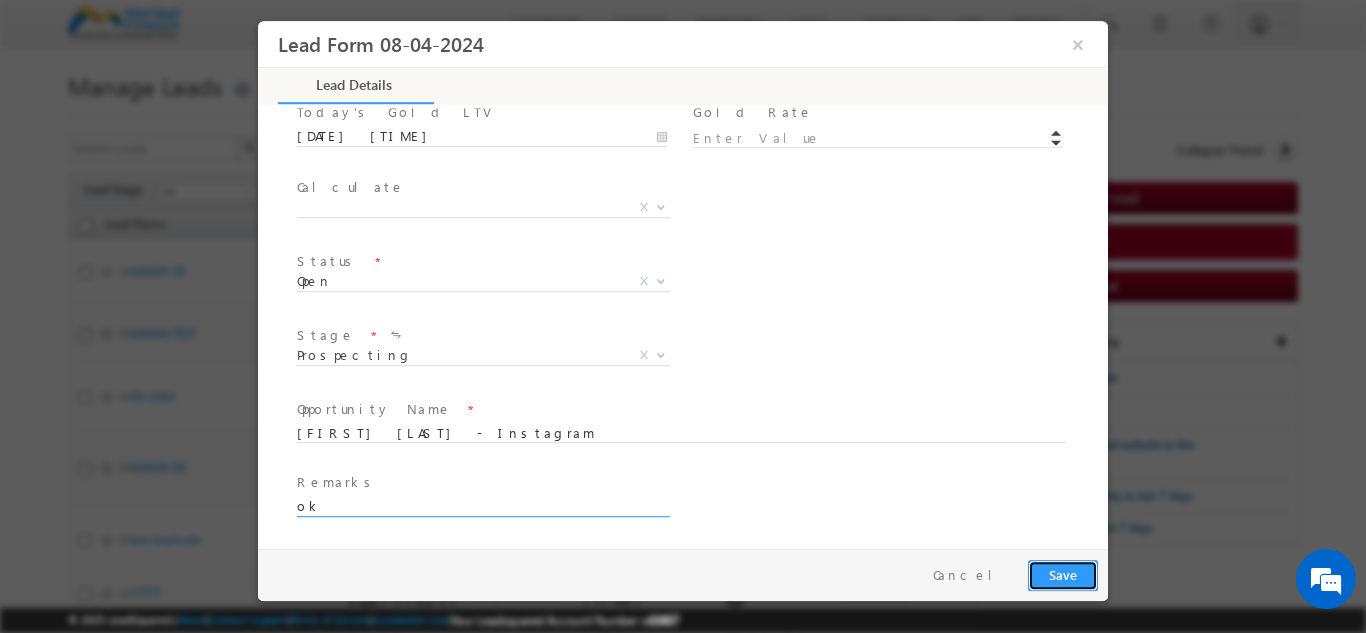 click on "Save" at bounding box center [1063, 574] 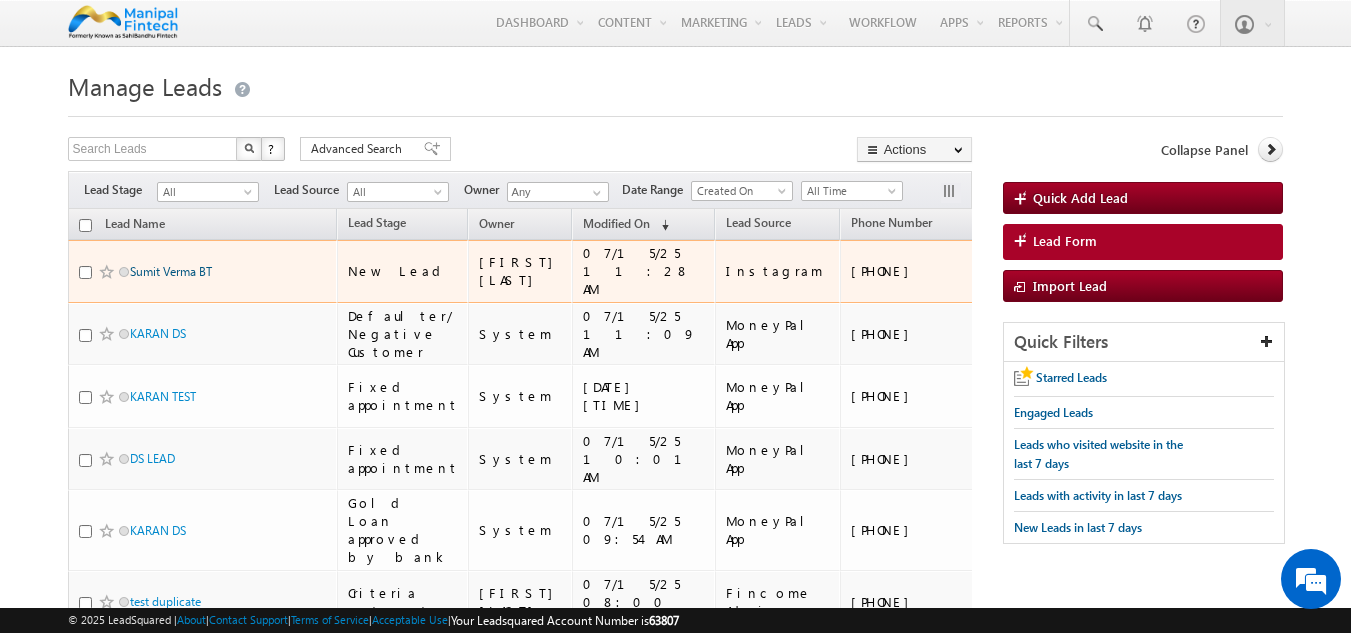 click on "Sumit Verma BT" at bounding box center [171, 271] 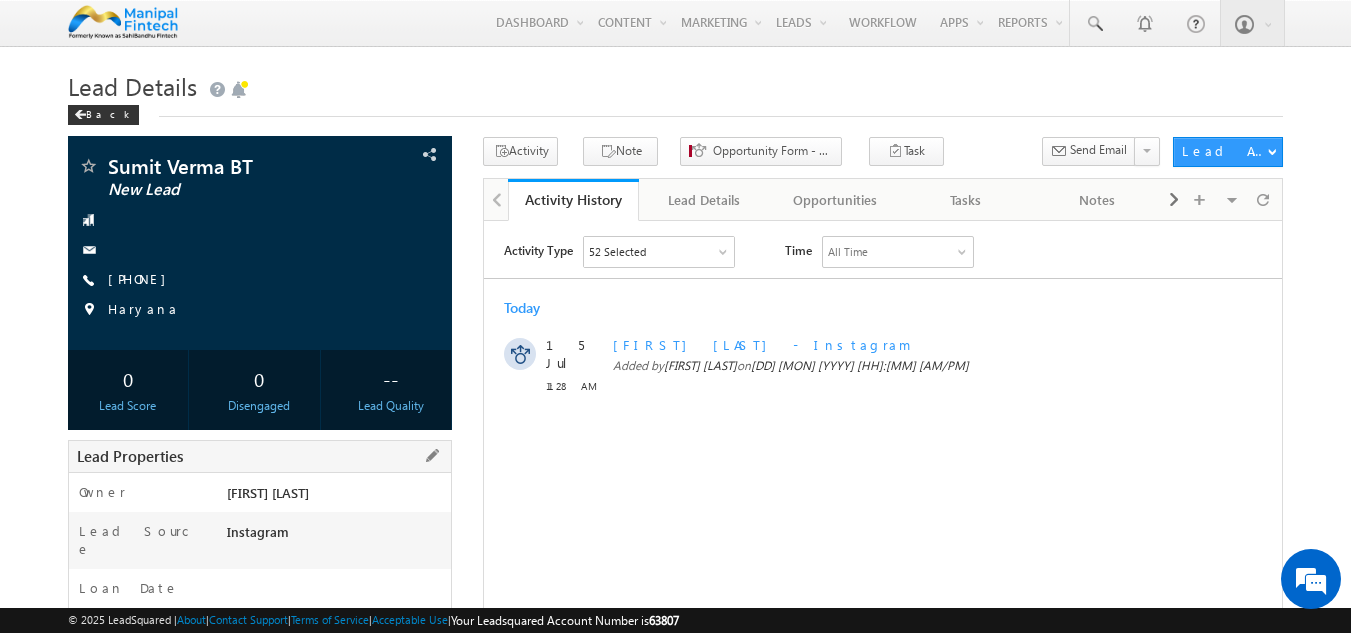 scroll, scrollTop: 0, scrollLeft: 0, axis: both 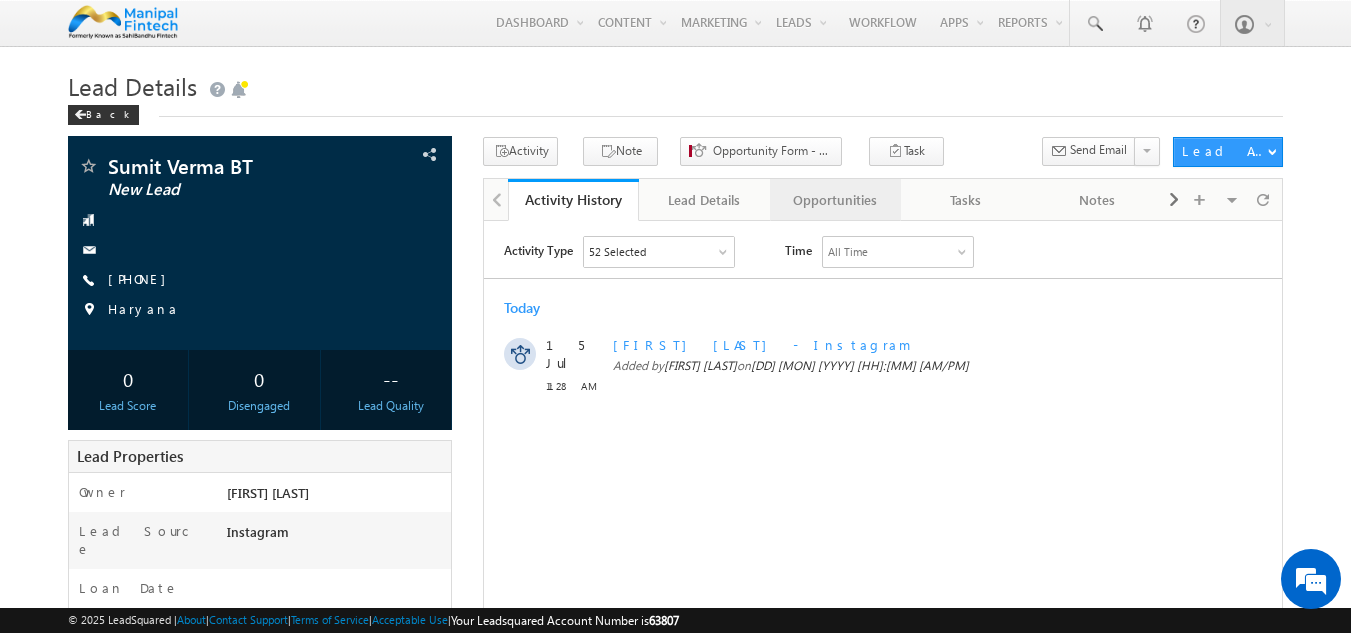 click on "Opportunities" at bounding box center [834, 200] 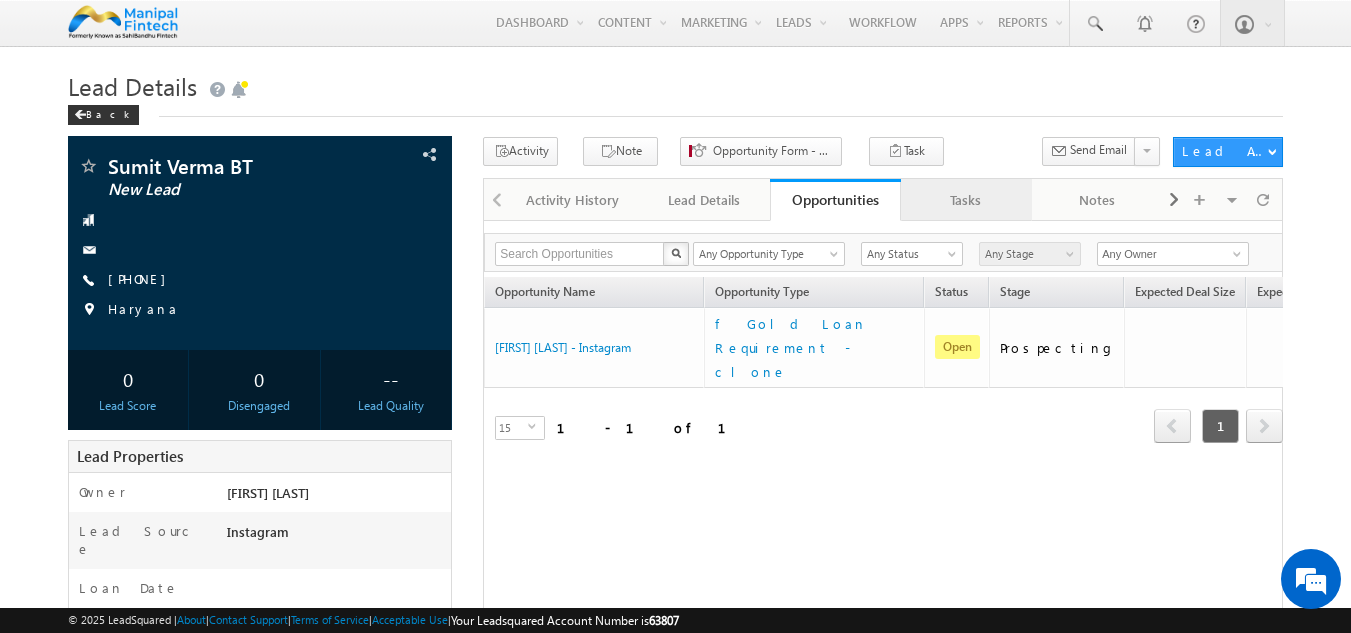 click on "Tasks" at bounding box center [965, 200] 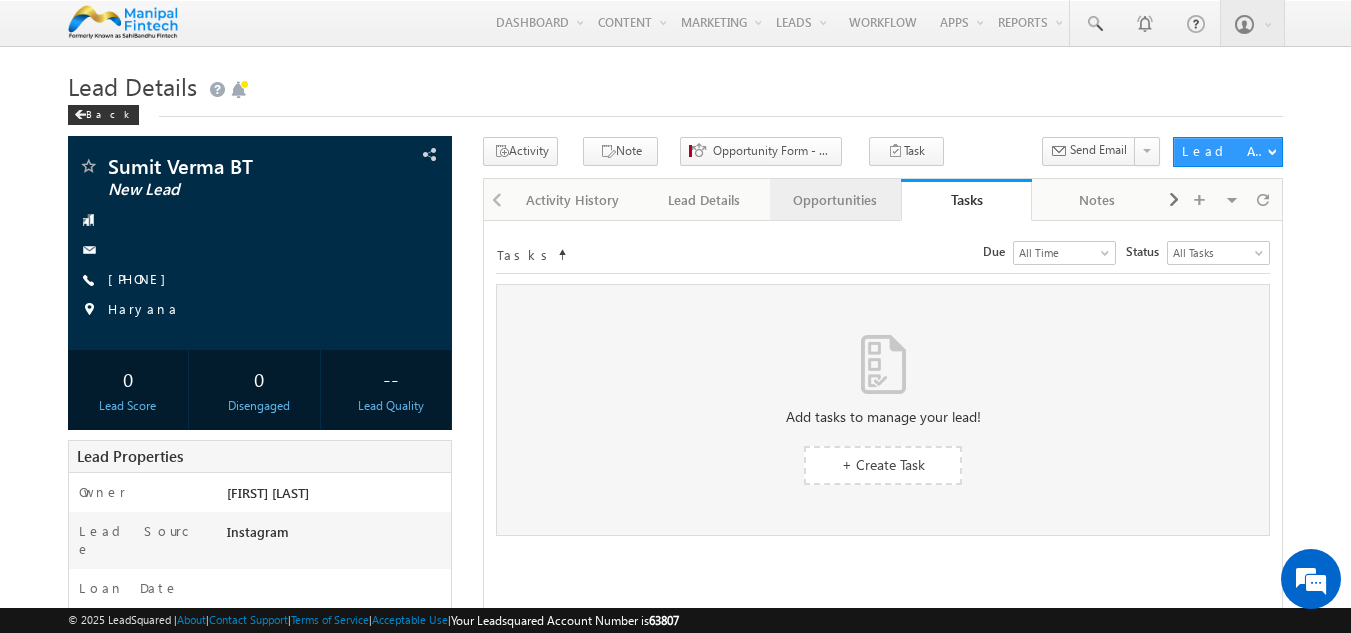 click on "Opportunities" at bounding box center [834, 200] 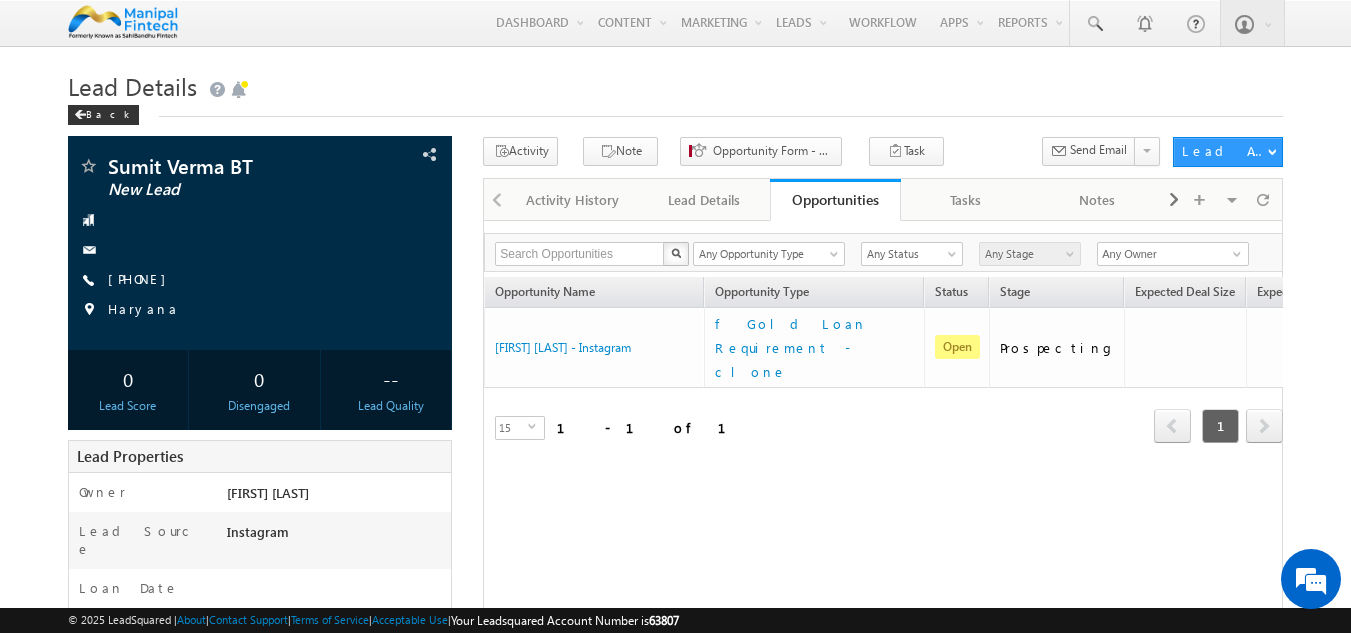 scroll, scrollTop: 0, scrollLeft: 0, axis: both 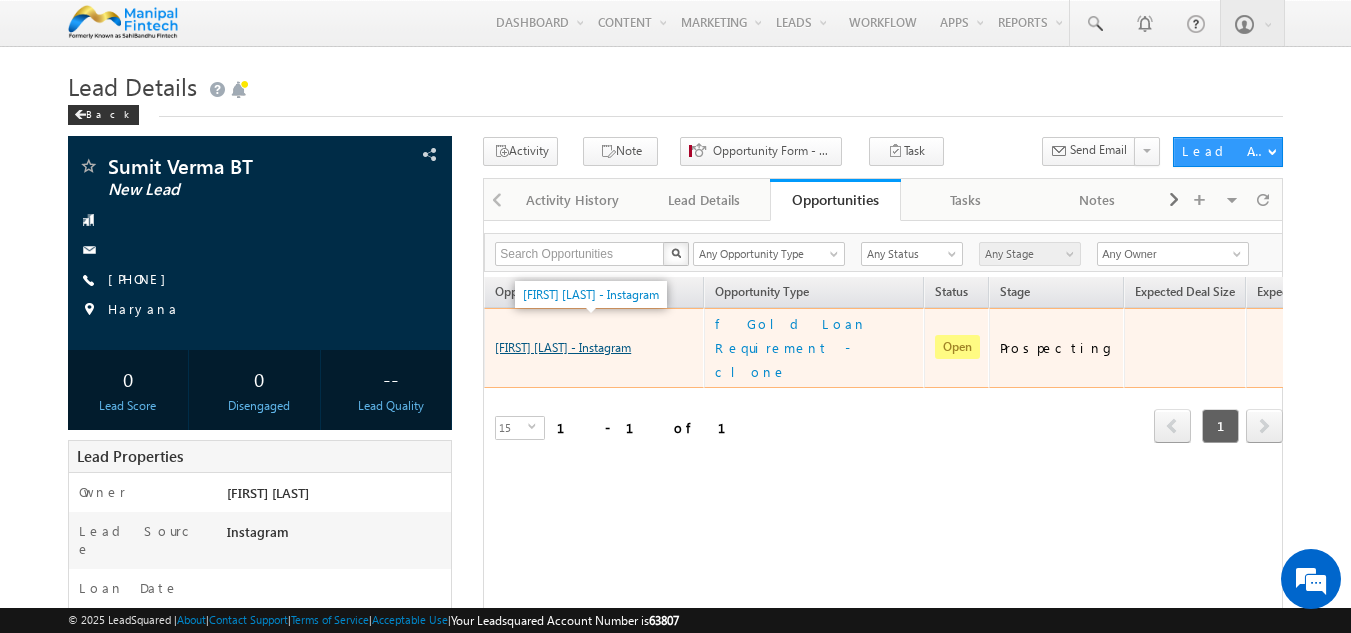 click on "Sumit Verma BT- Instagram" at bounding box center [563, 347] 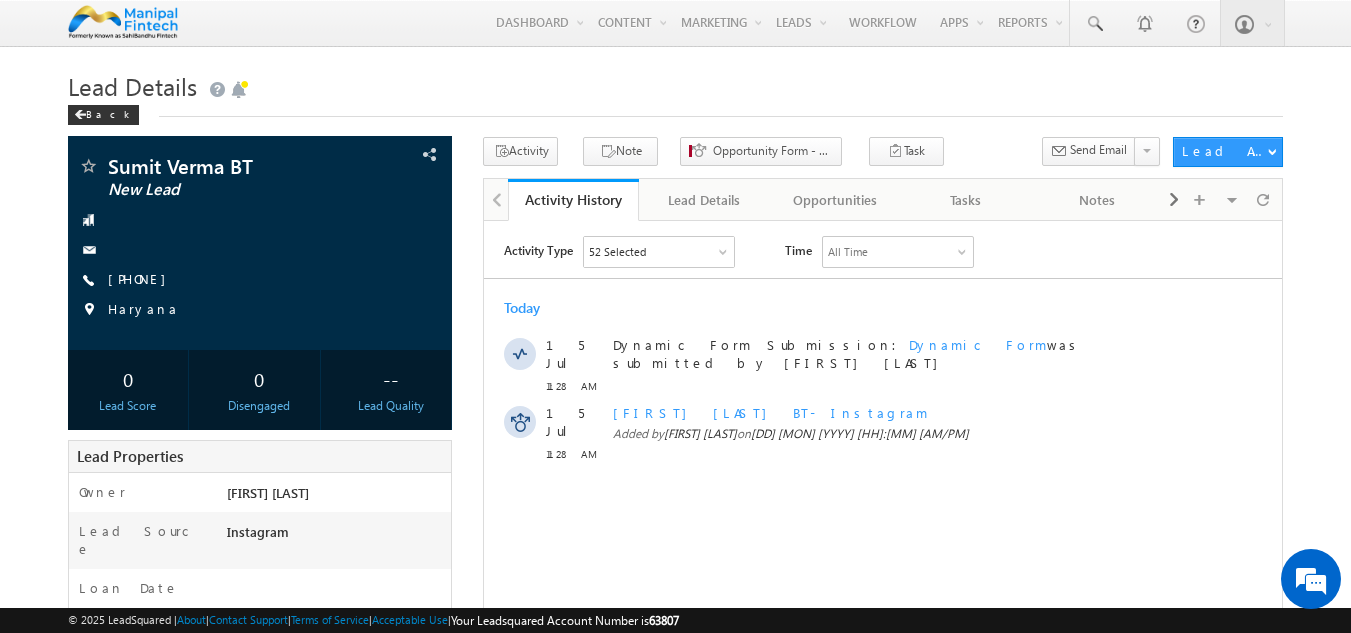 scroll, scrollTop: 0, scrollLeft: 0, axis: both 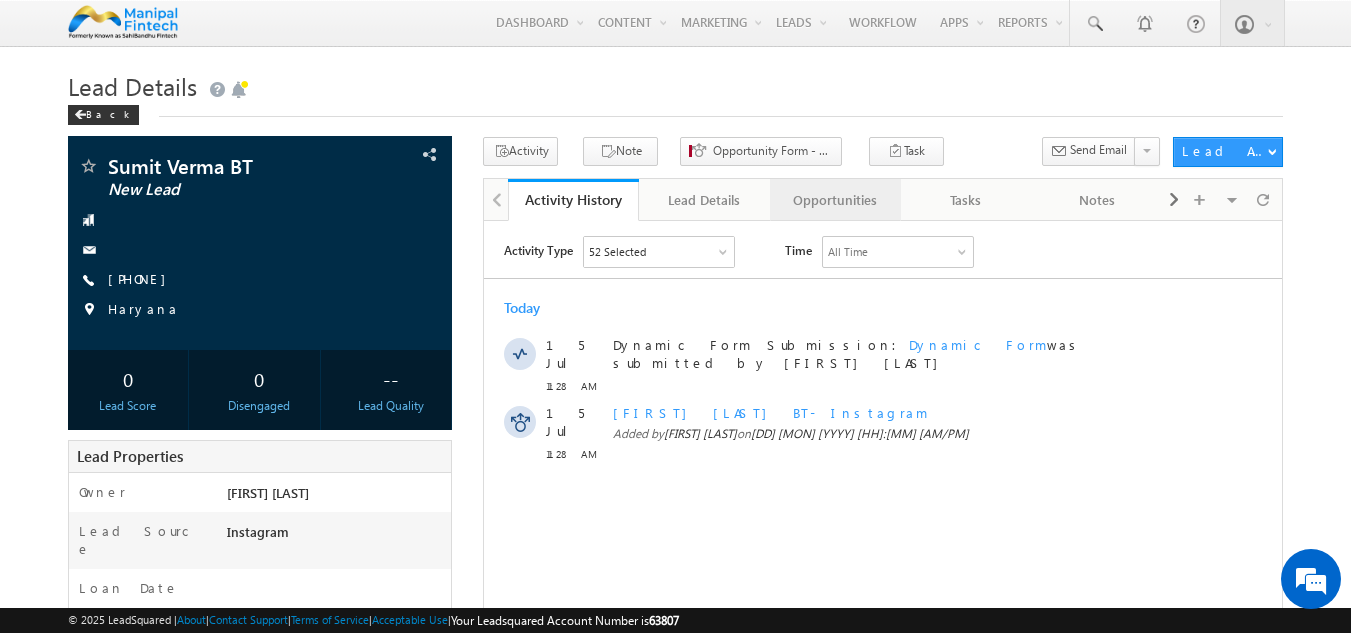 click on "Opportunities" at bounding box center [834, 200] 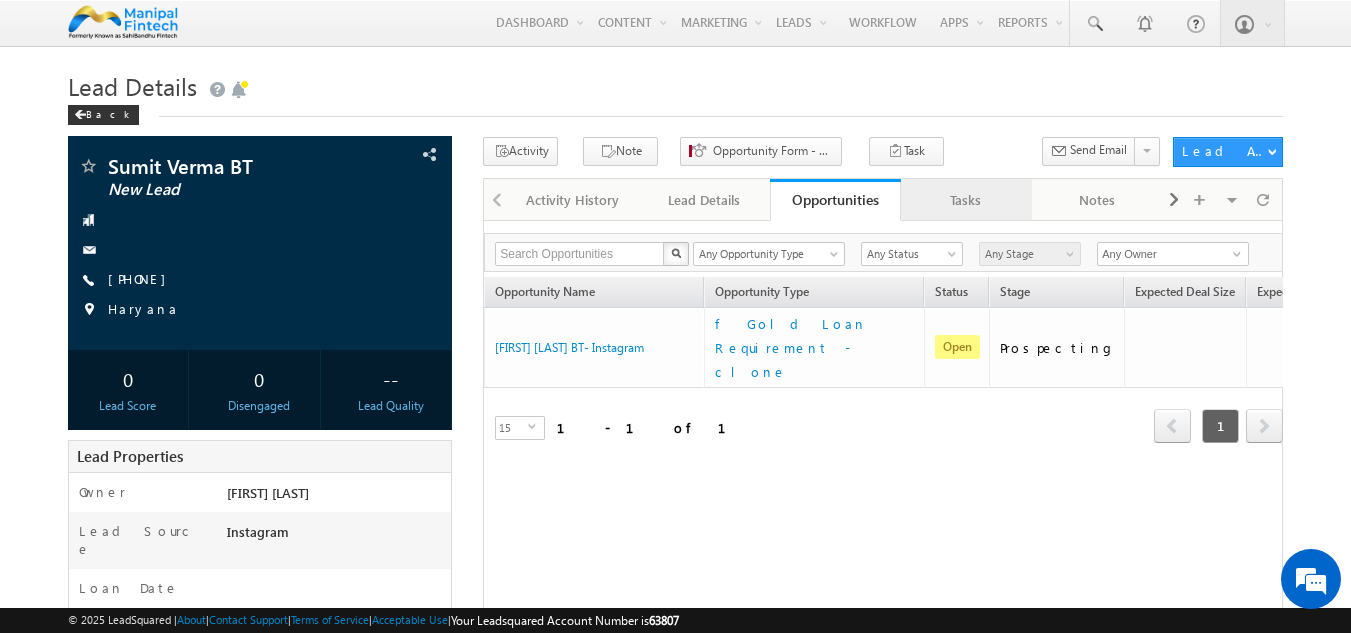 click on "Tasks" at bounding box center [965, 200] 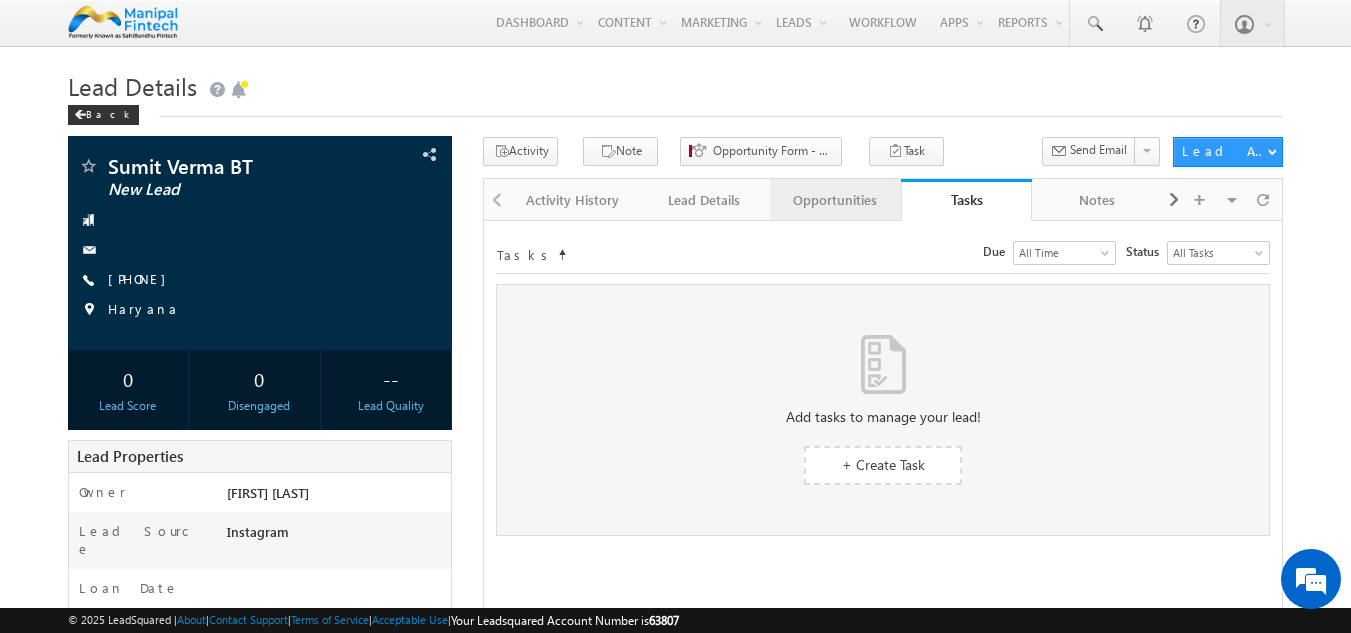 scroll, scrollTop: 0, scrollLeft: 0, axis: both 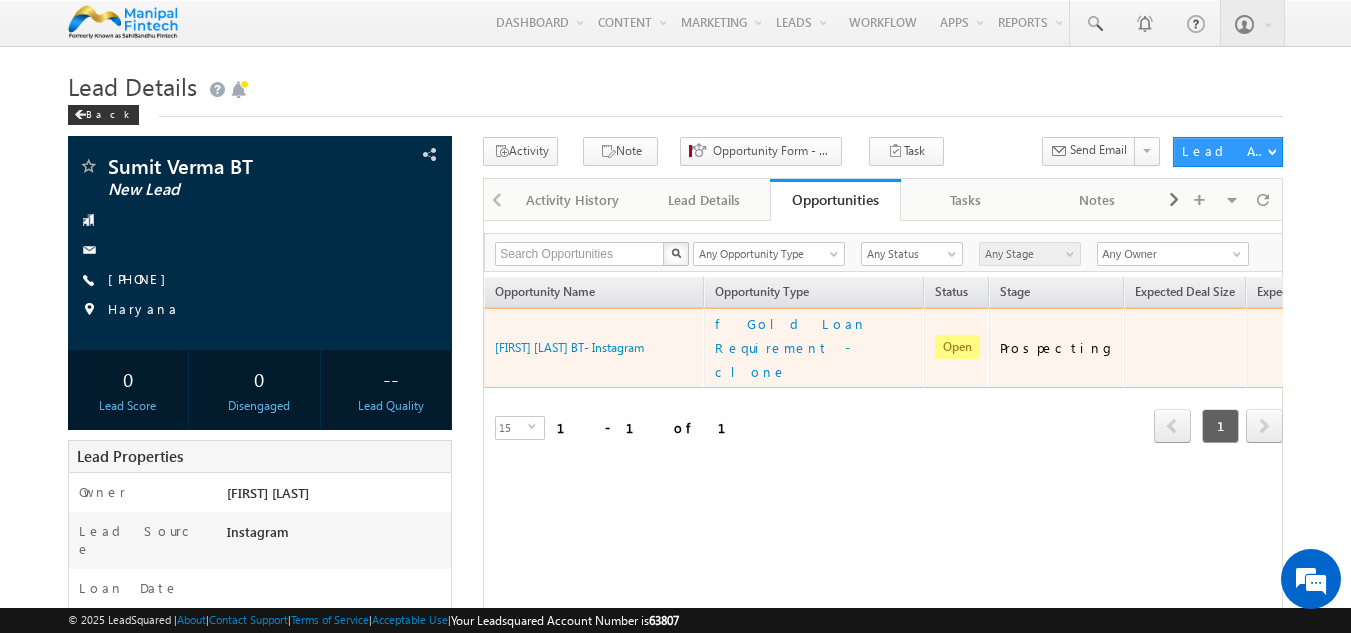 click on "[FIRST] [LAST] - Instagram" at bounding box center [594, 348] 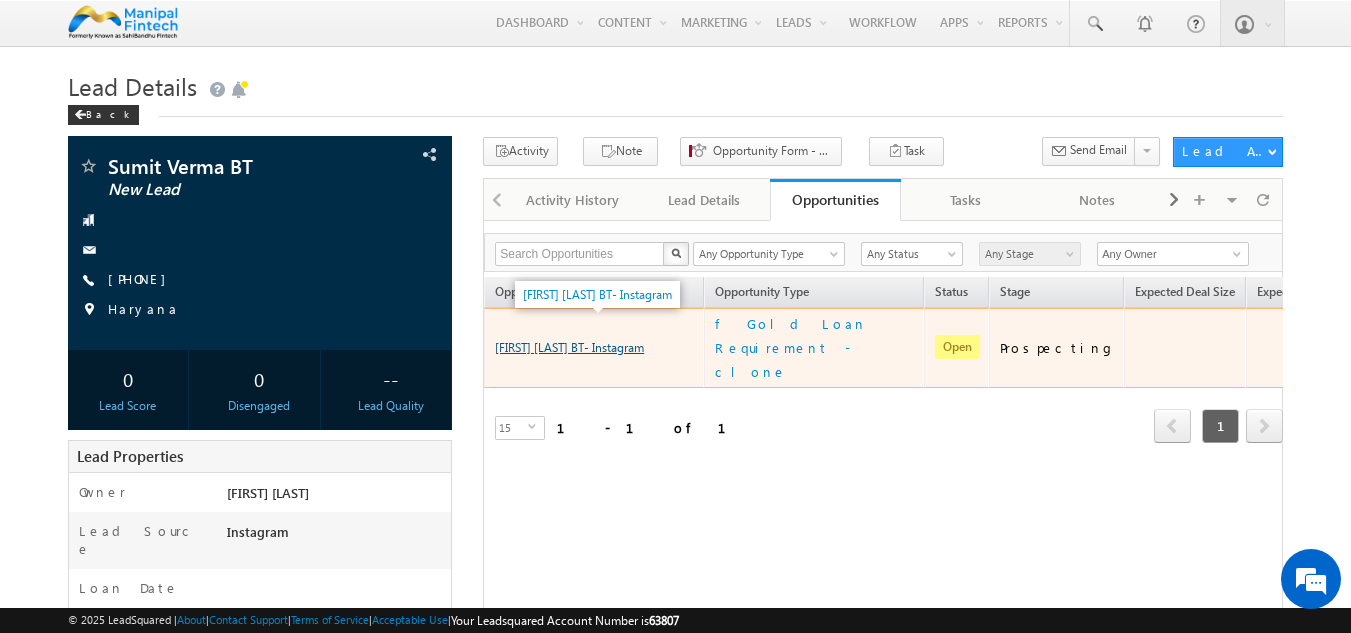click on "[FIRST] [LAST] - Instagram" at bounding box center [569, 347] 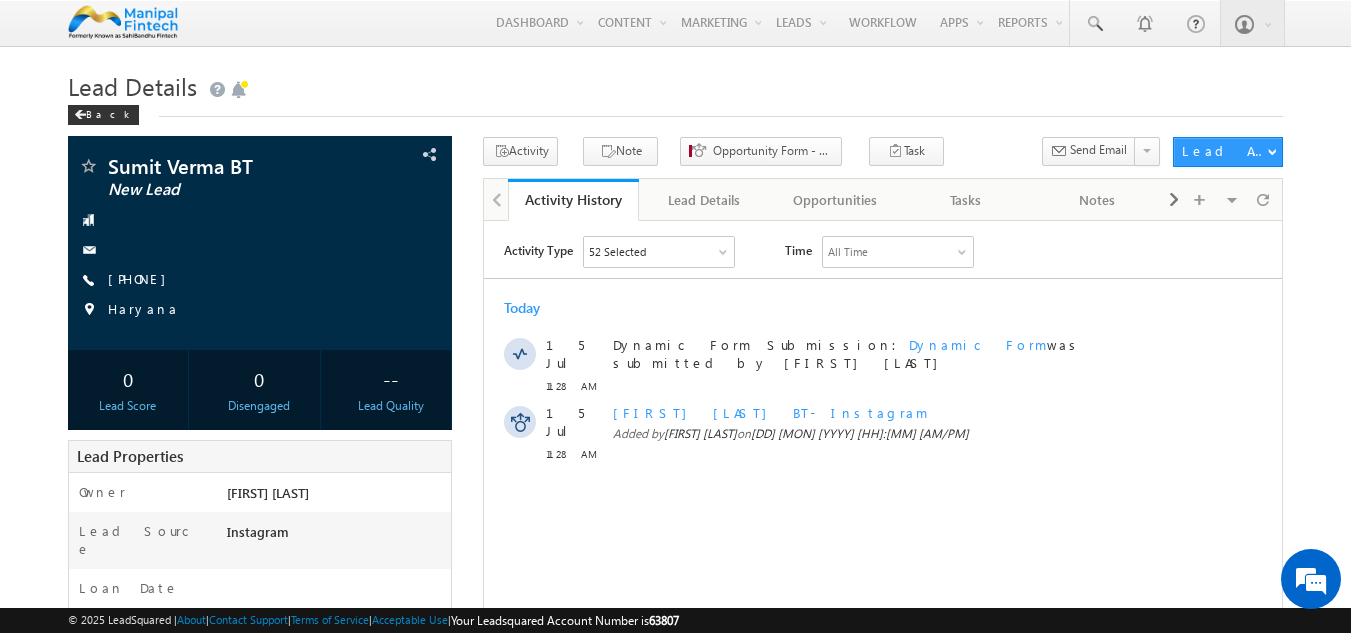 scroll, scrollTop: 0, scrollLeft: 0, axis: both 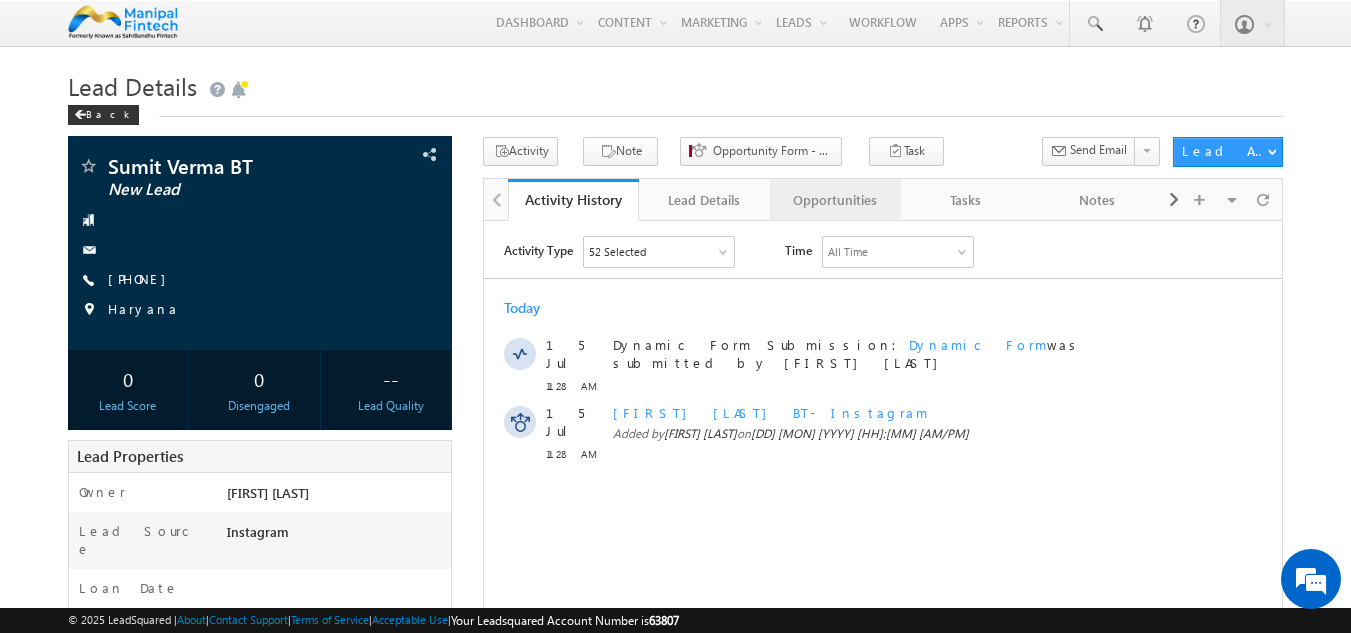 click on "Opportunities" at bounding box center [835, 200] 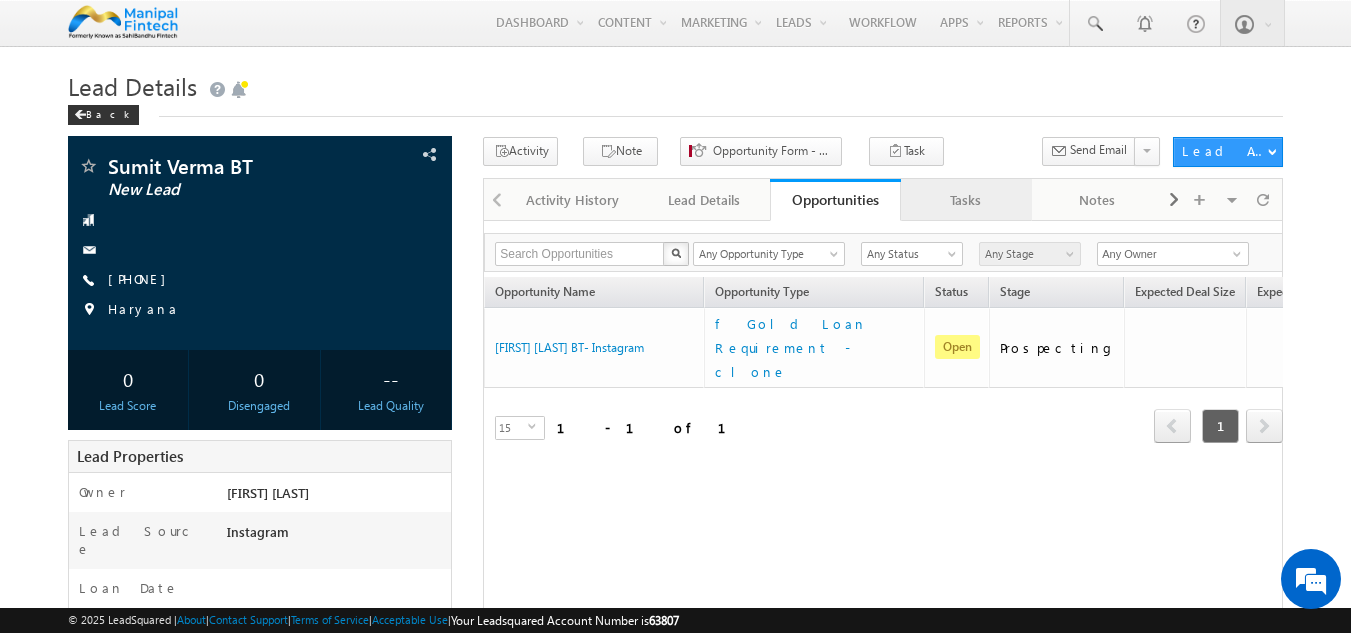 click on "Tasks" at bounding box center [966, 200] 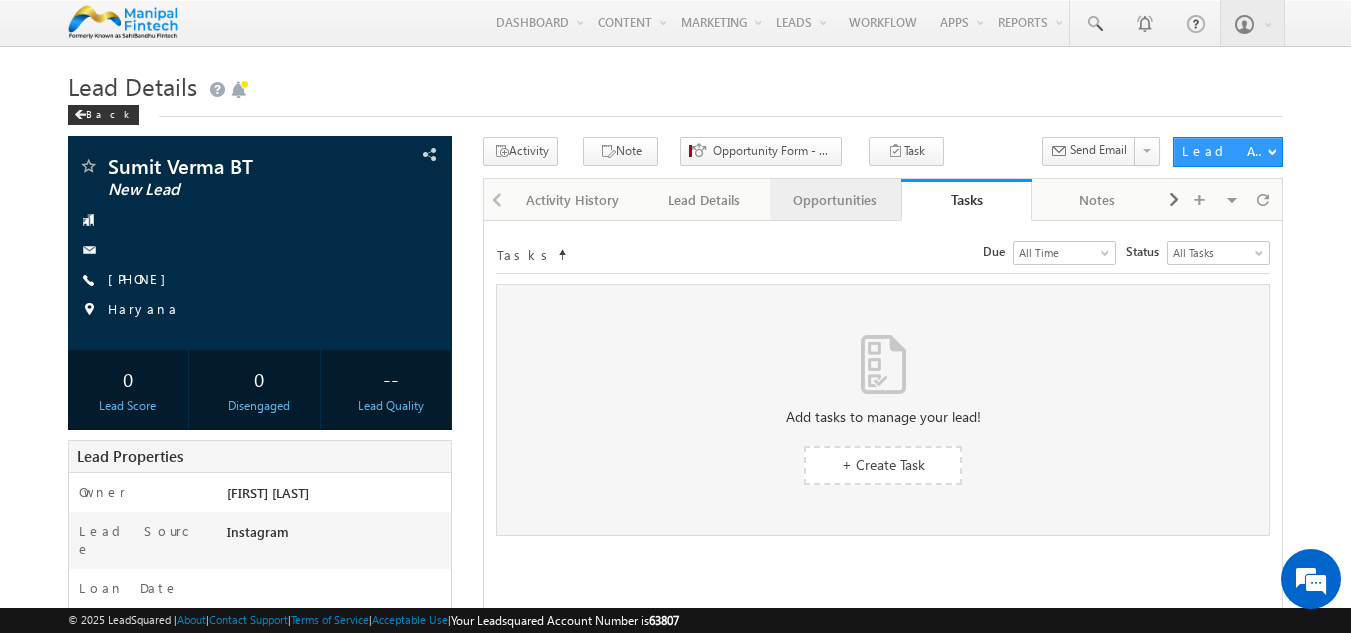 click on "Opportunities" at bounding box center [834, 200] 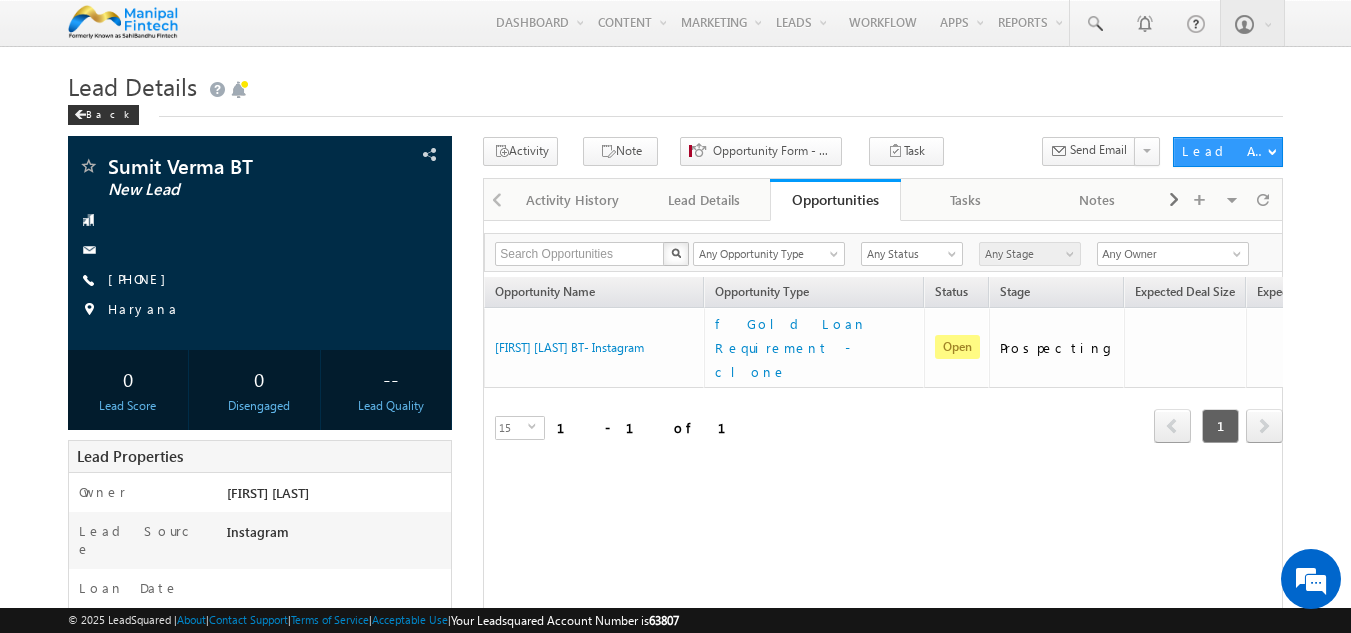 click on "Lead Details" at bounding box center [676, 84] 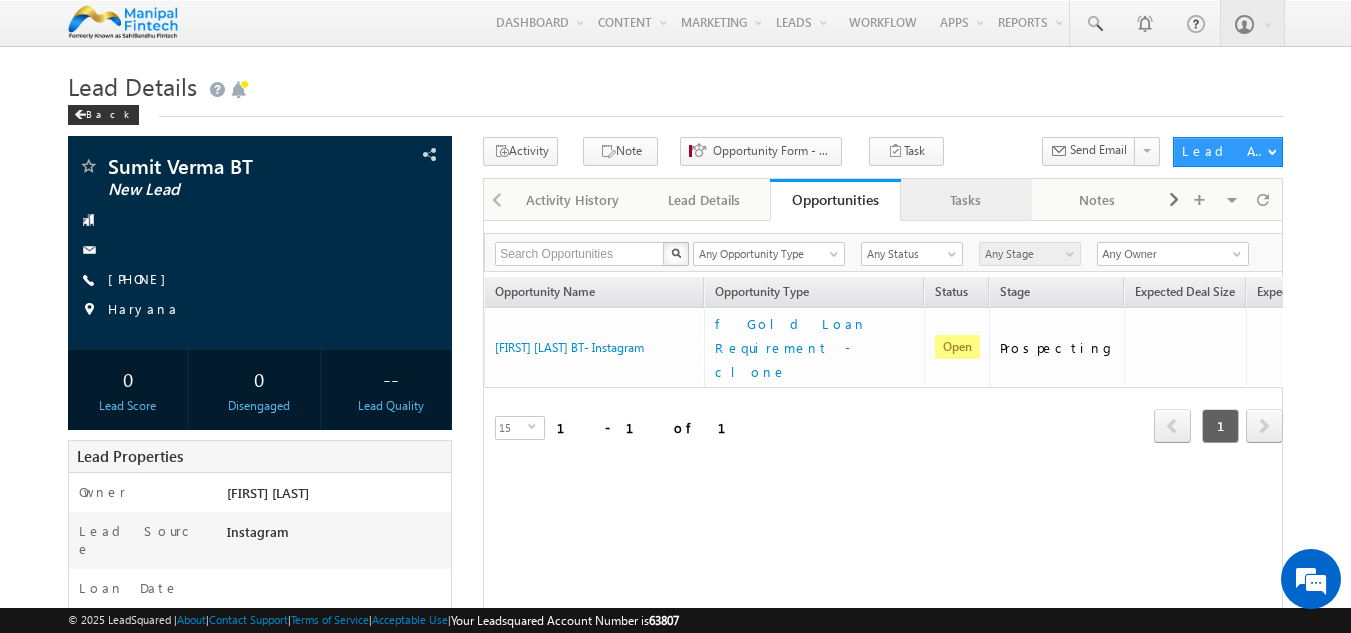 click on "Tasks" at bounding box center (965, 200) 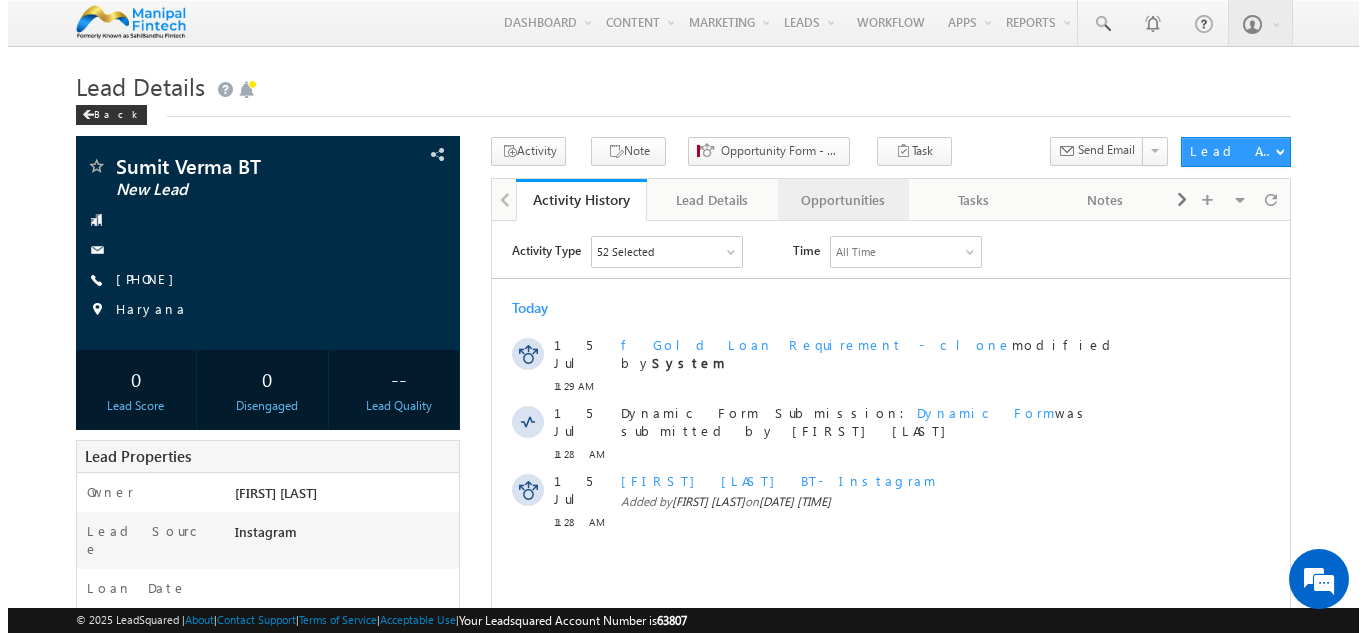 scroll, scrollTop: 0, scrollLeft: 0, axis: both 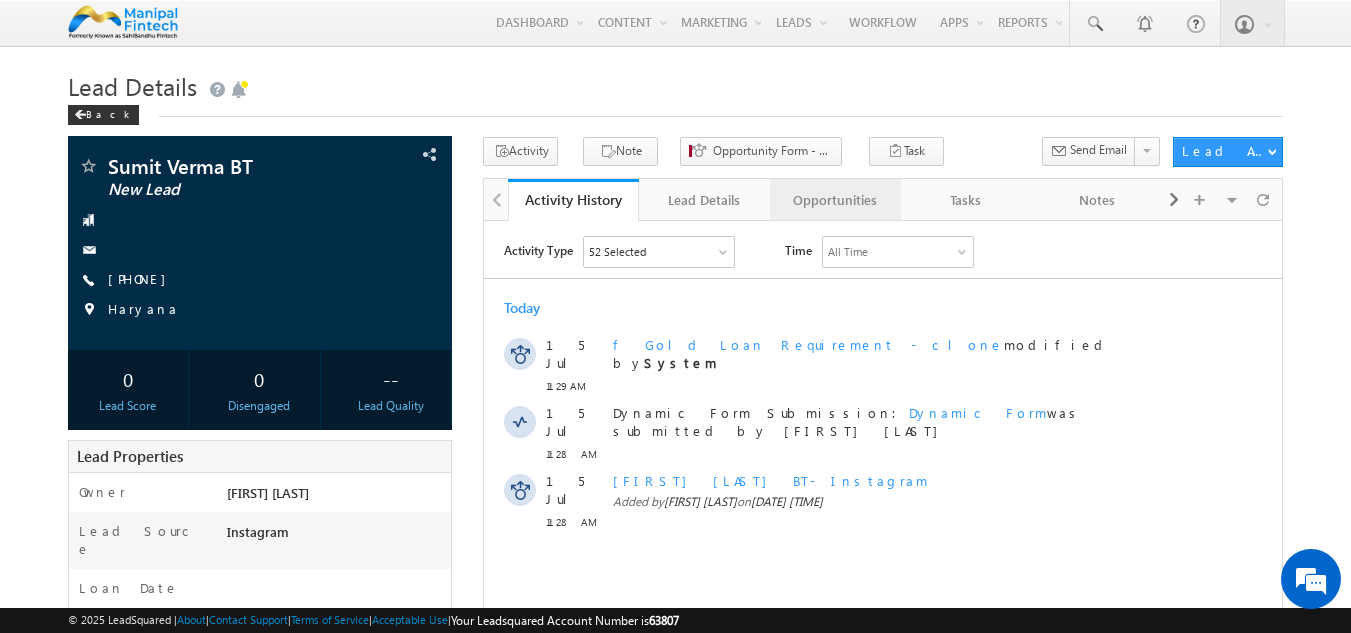 click on "Opportunities" at bounding box center (834, 200) 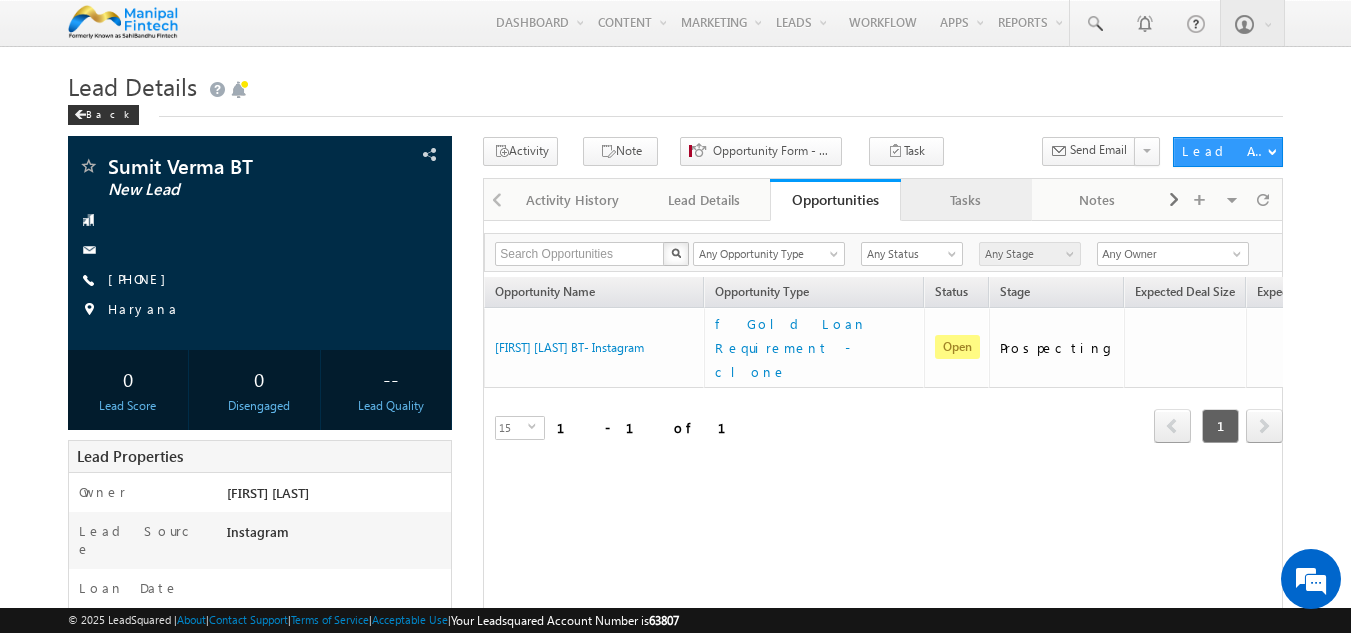 click on "Tasks" at bounding box center [965, 200] 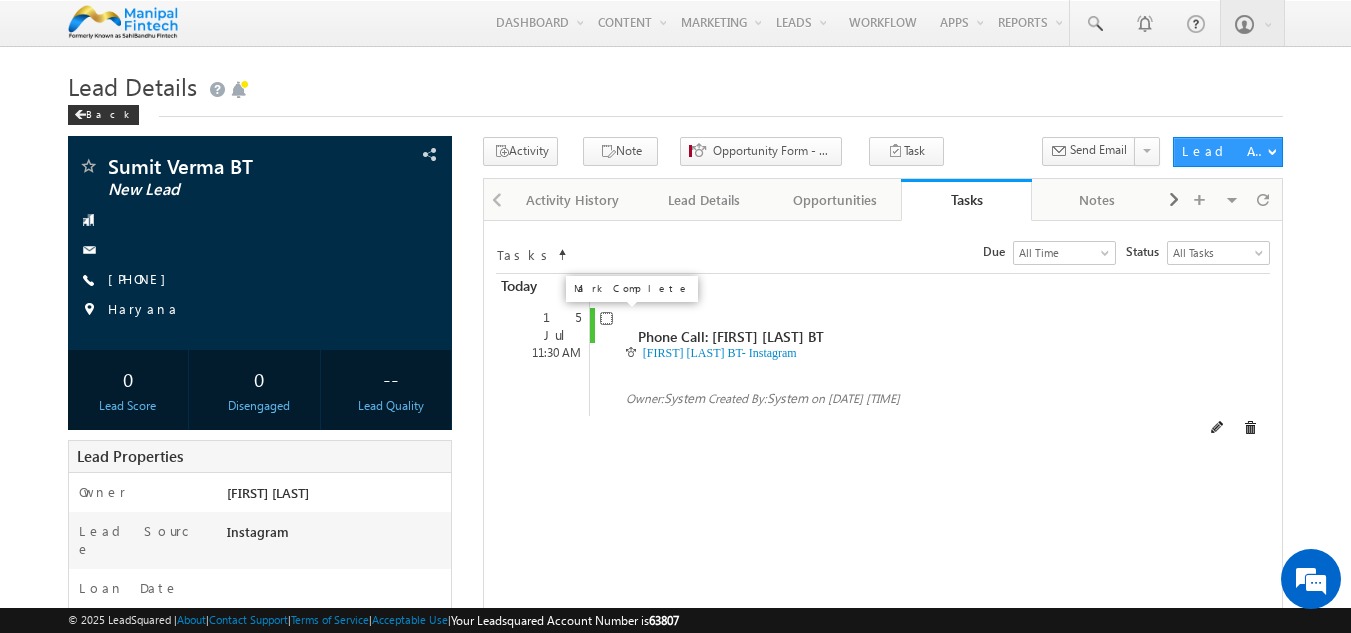 click at bounding box center [606, 318] 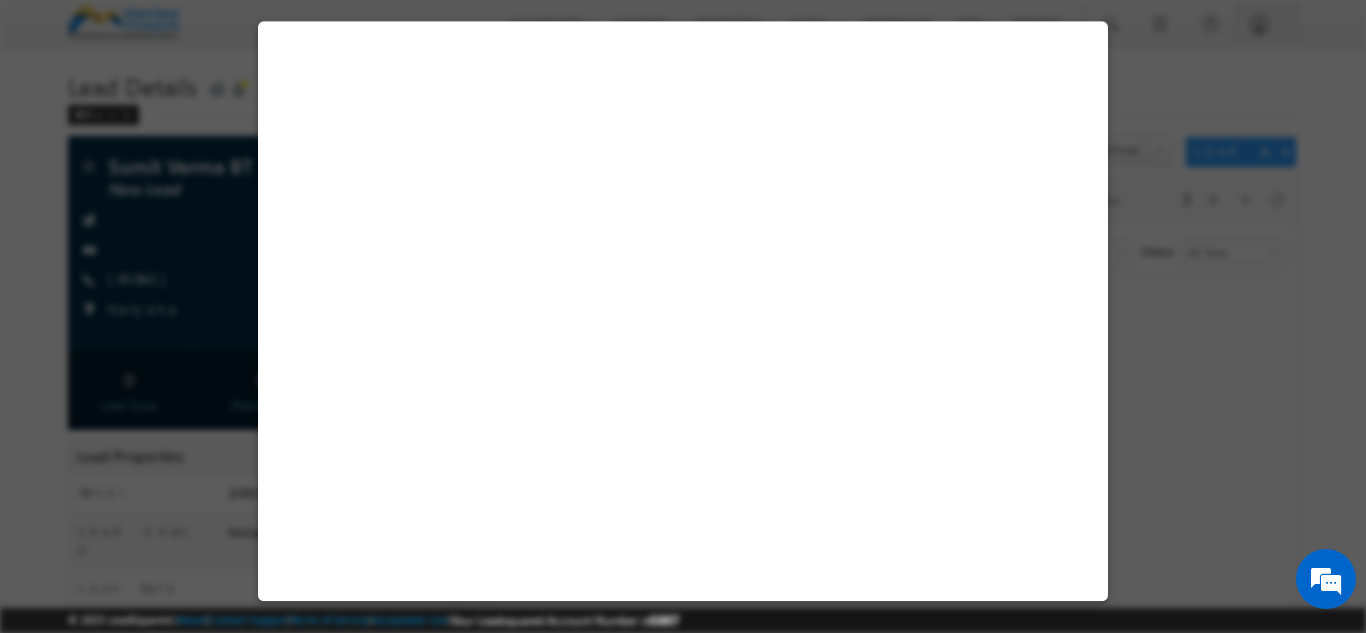 select on "Male" 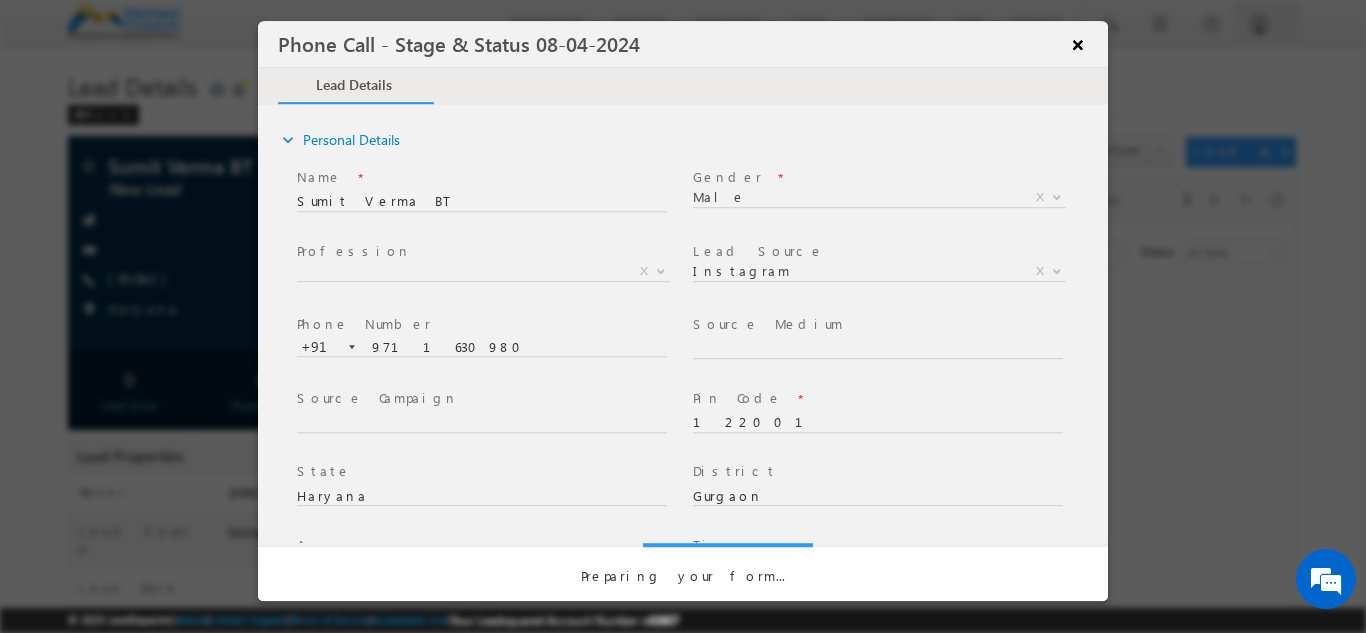select on "Open" 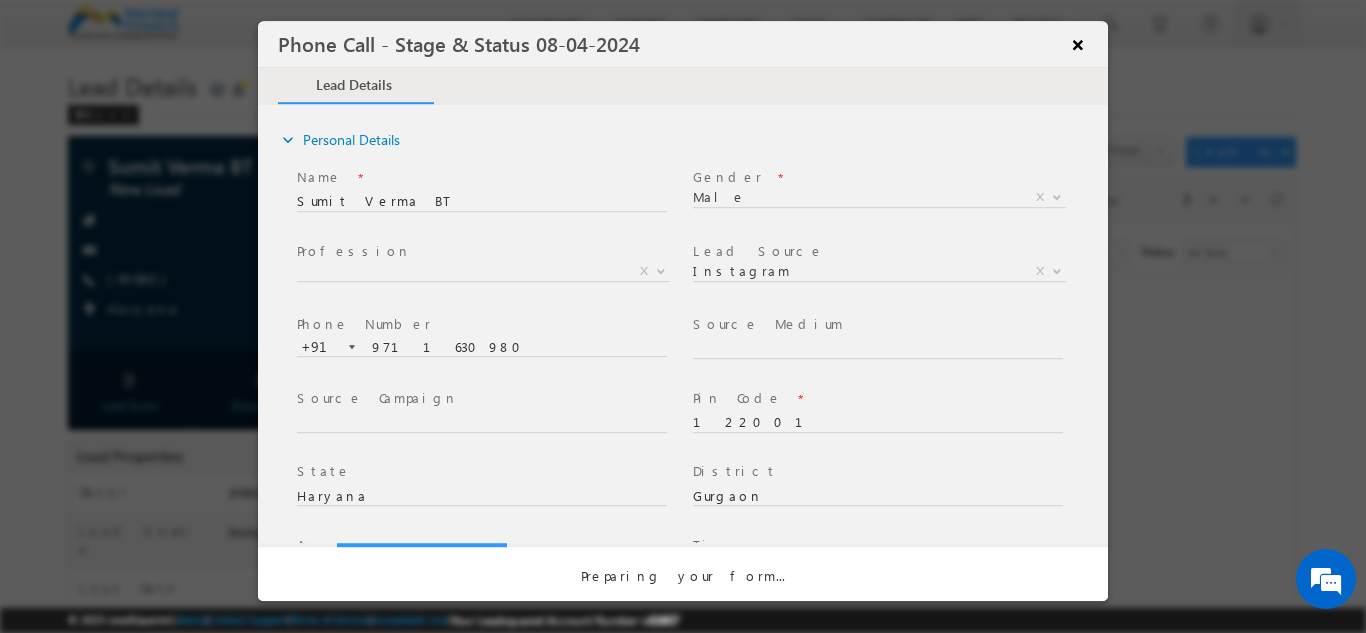 scroll, scrollTop: 0, scrollLeft: 0, axis: both 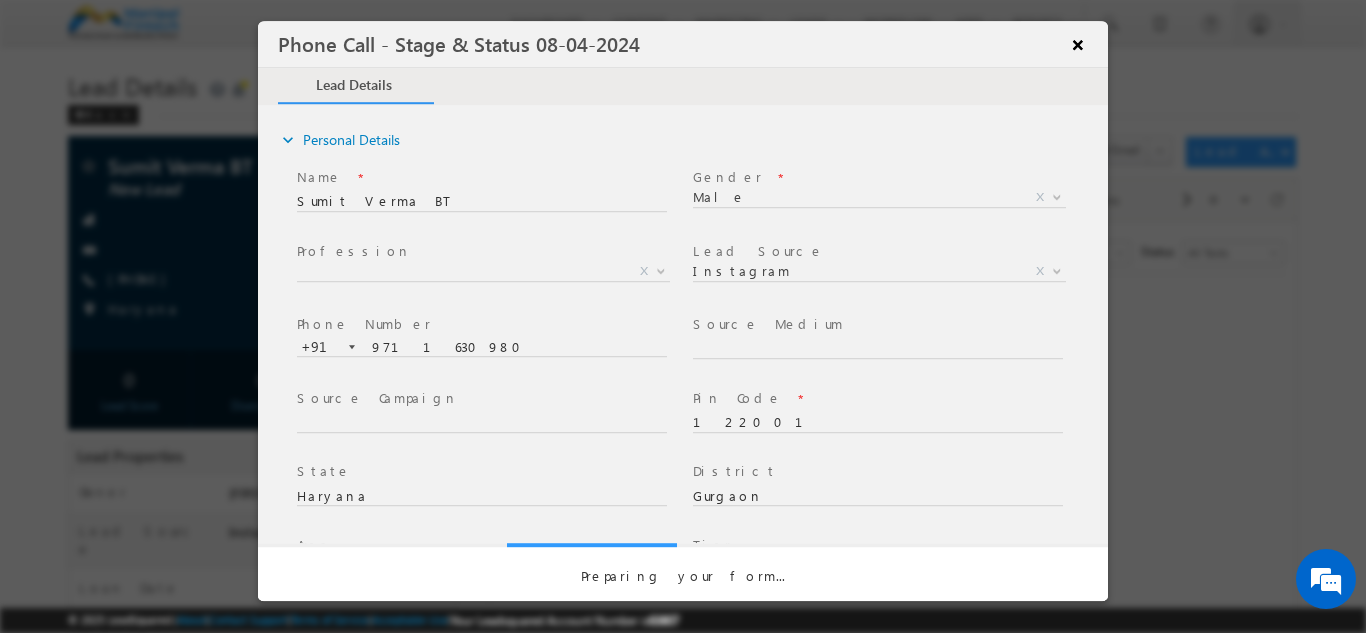 select on "Fresh Lead" 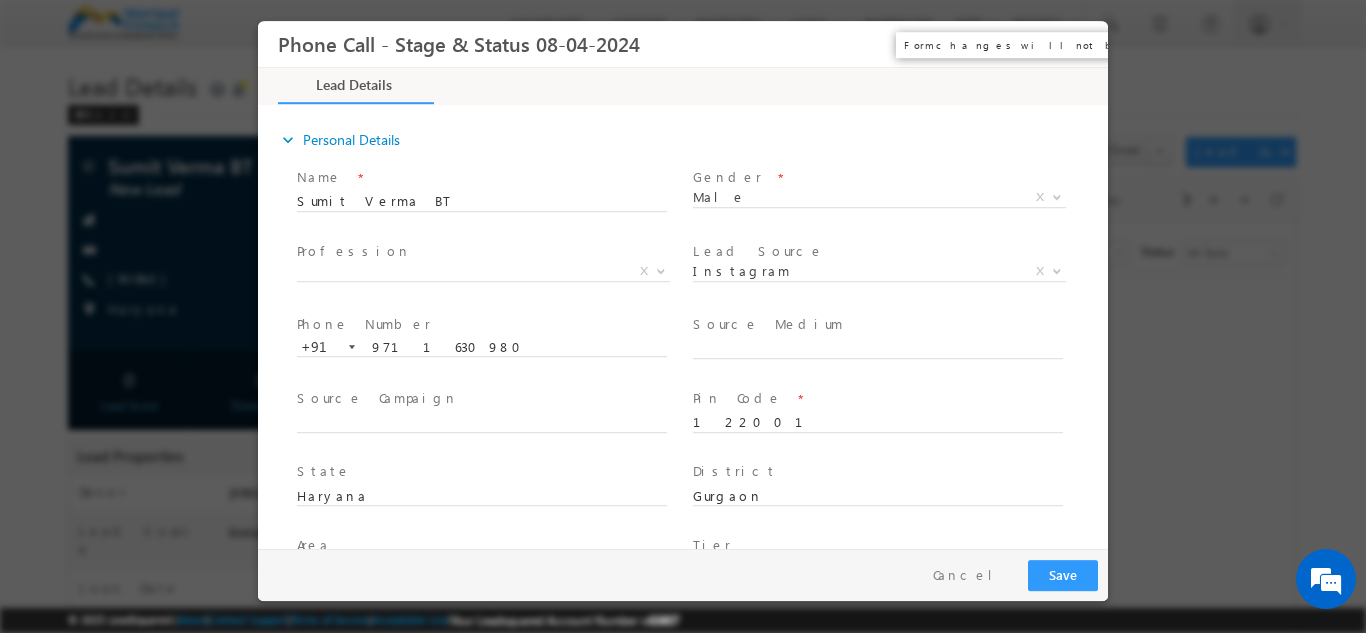 scroll, scrollTop: 0, scrollLeft: 0, axis: both 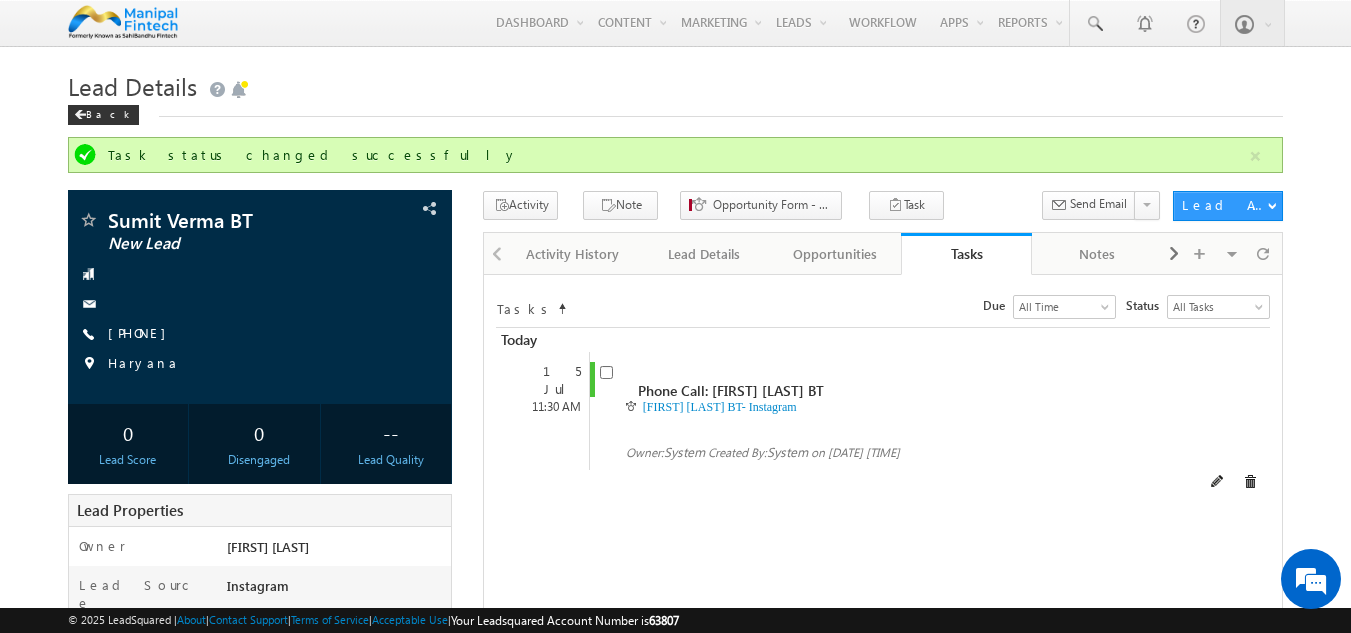 click on "Sumit Verma BT- Instagram" at bounding box center [884, 406] 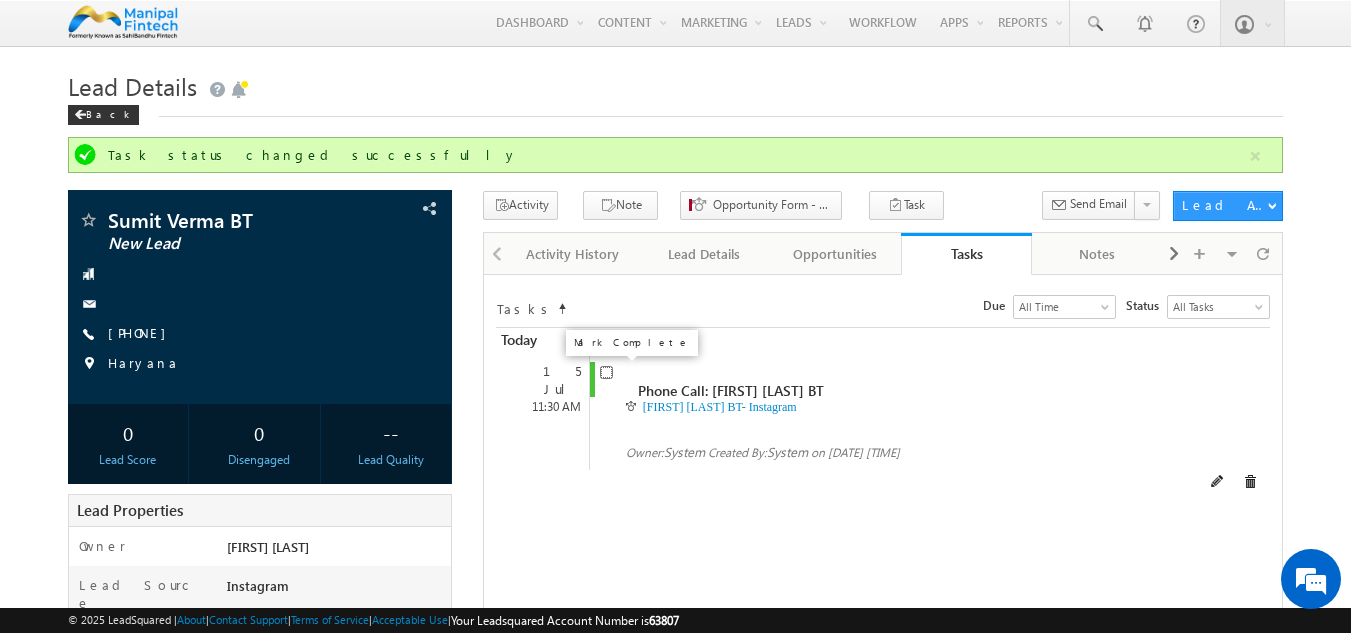 click at bounding box center (606, 372) 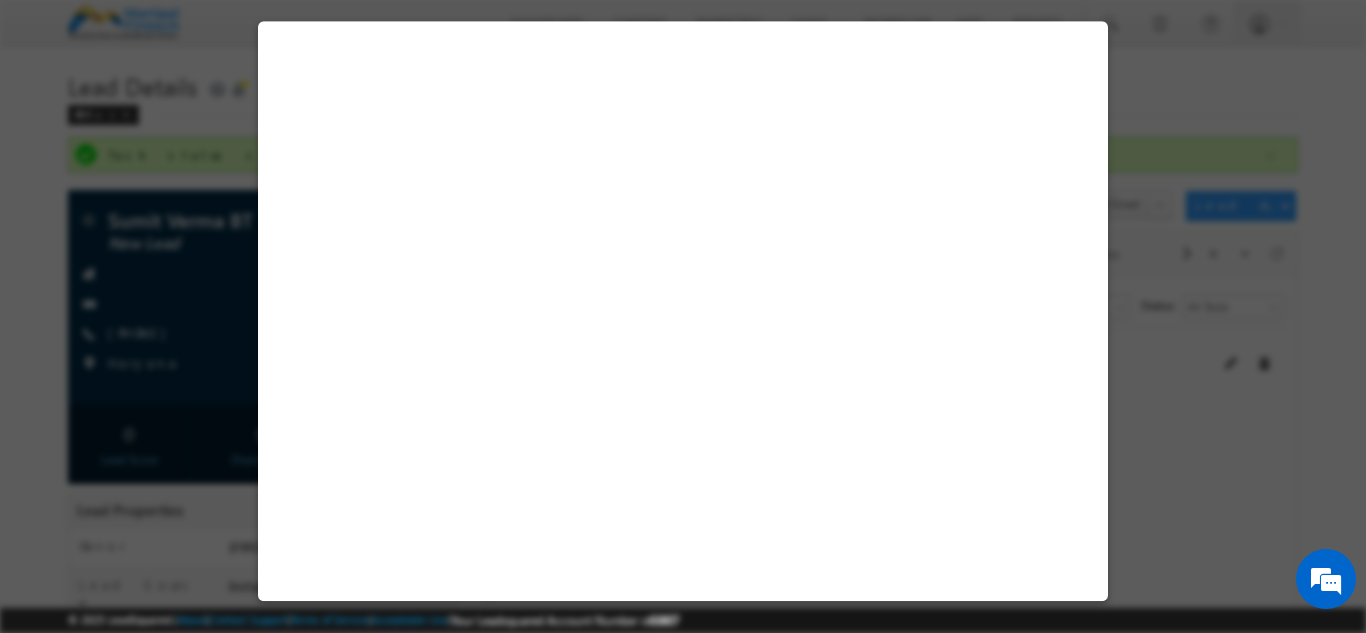 select on "Male" 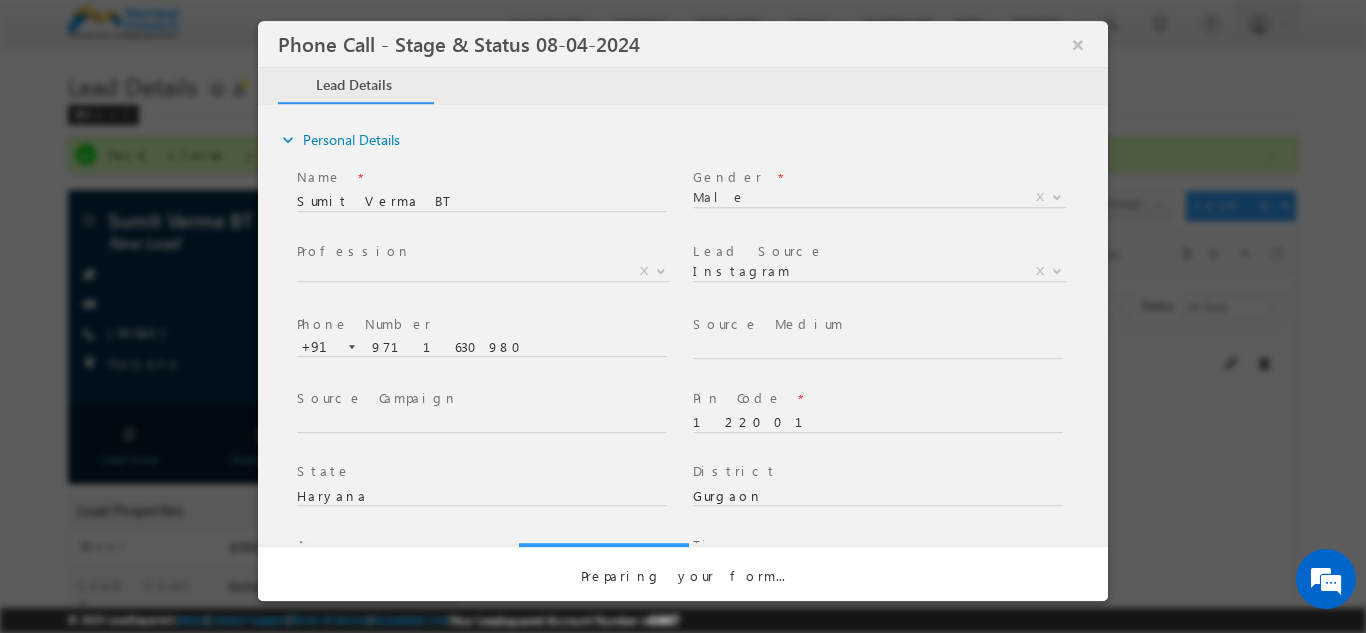scroll, scrollTop: 0, scrollLeft: 0, axis: both 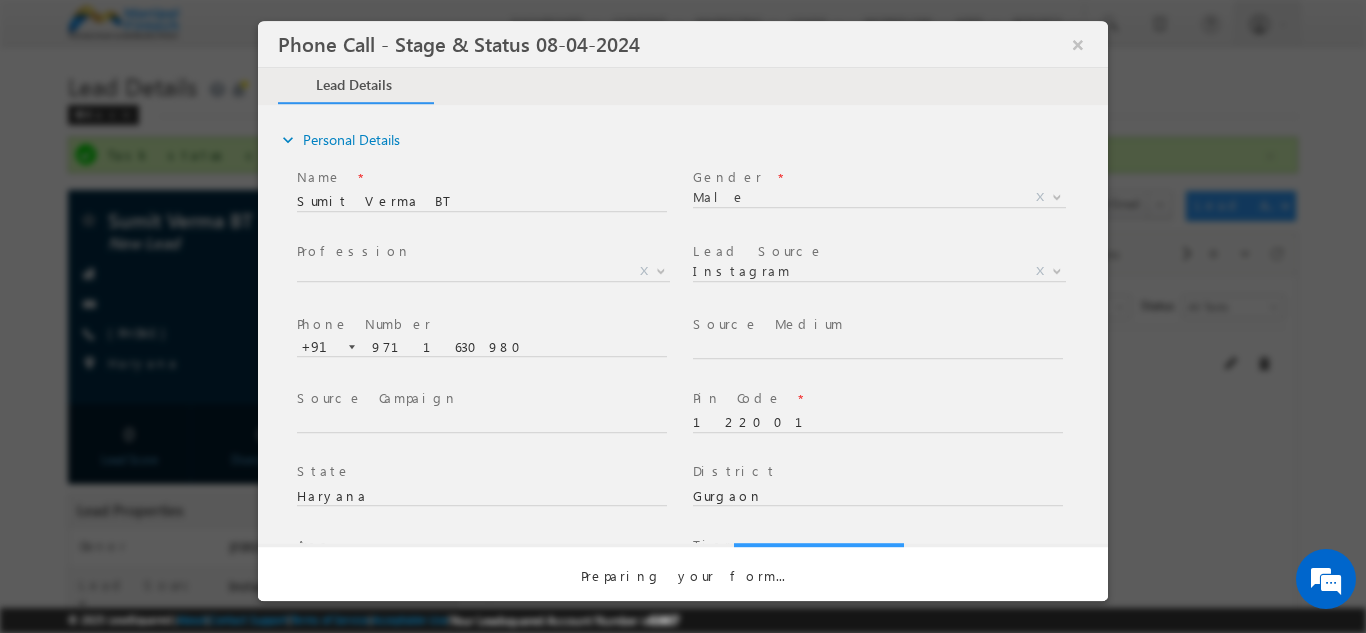select on "Open" 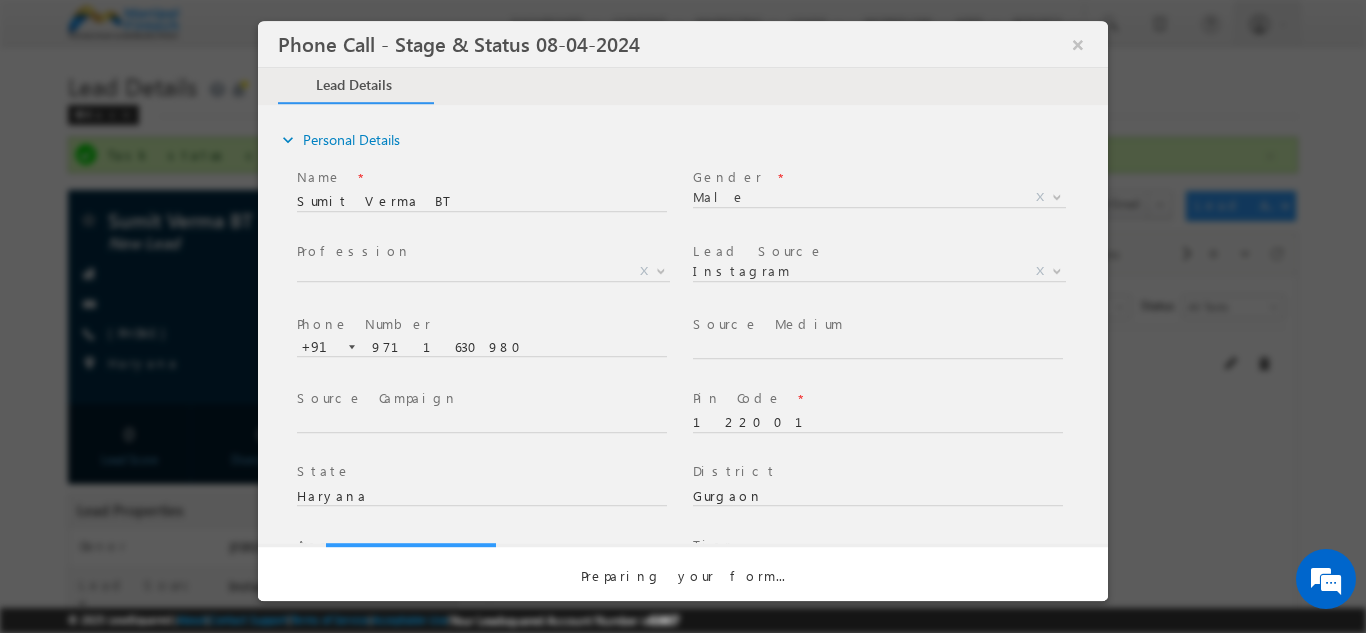 select on "Fresh Lead" 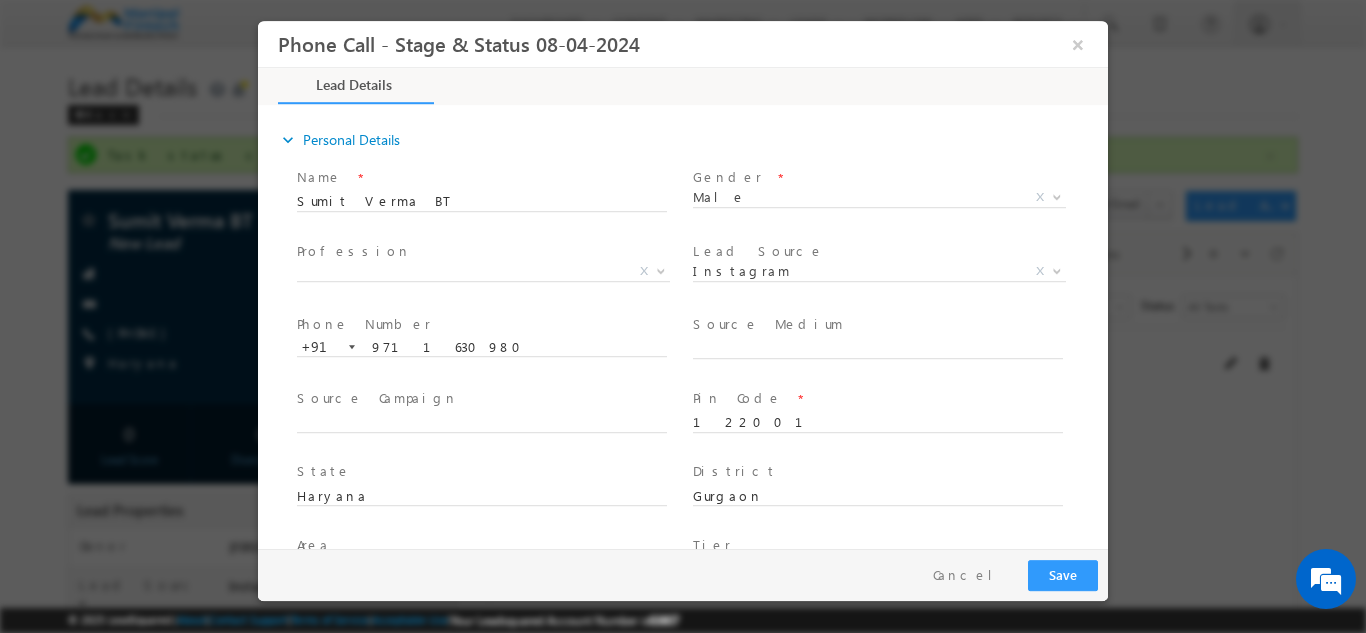 type on "07/15/25 11:31 AM" 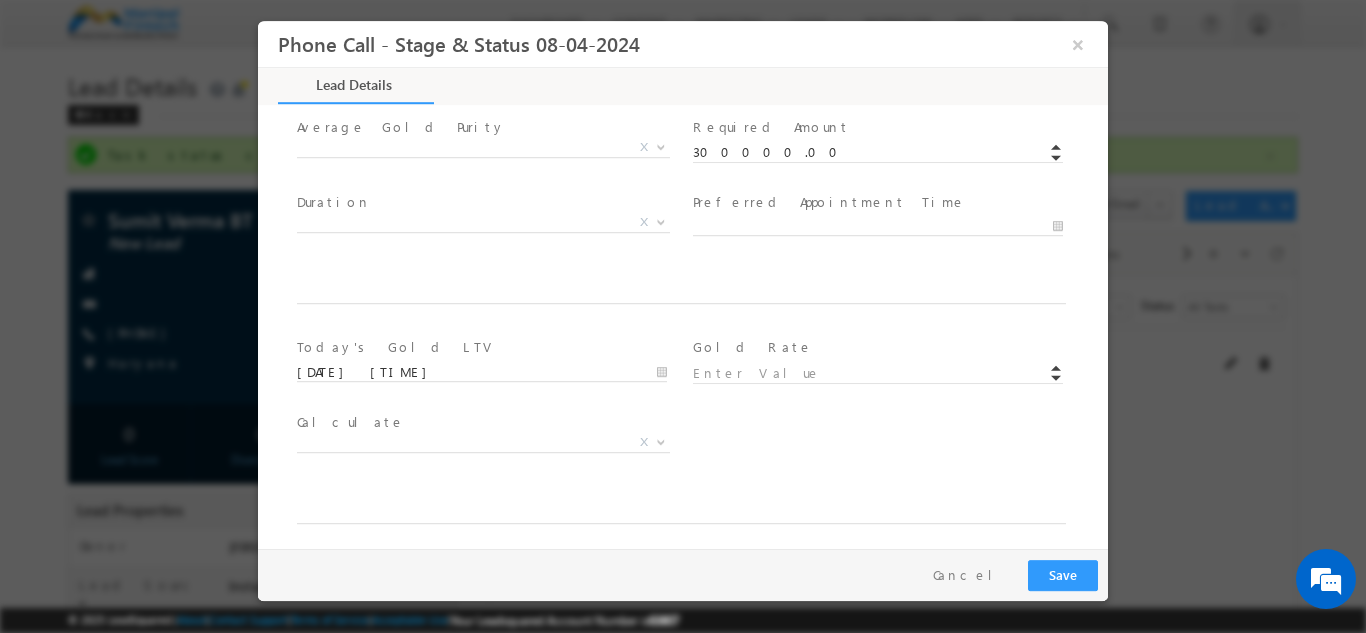 scroll, scrollTop: 1095, scrollLeft: 0, axis: vertical 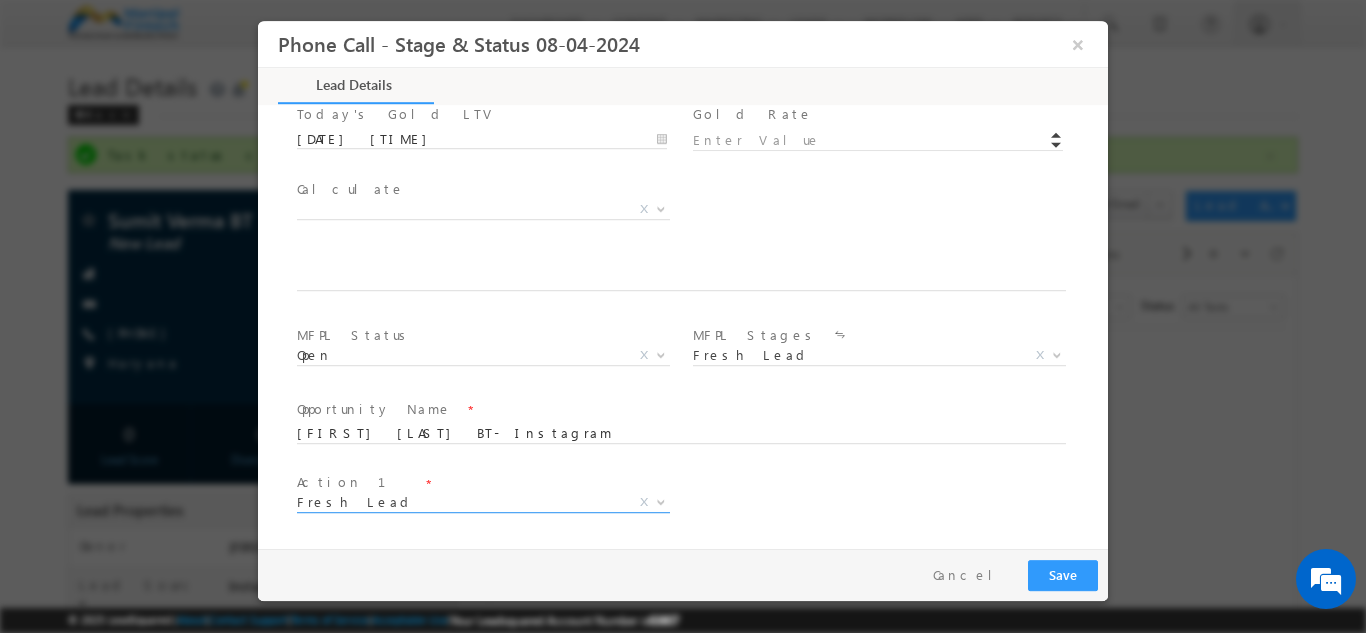 click on "Fresh Lead" at bounding box center [459, 501] 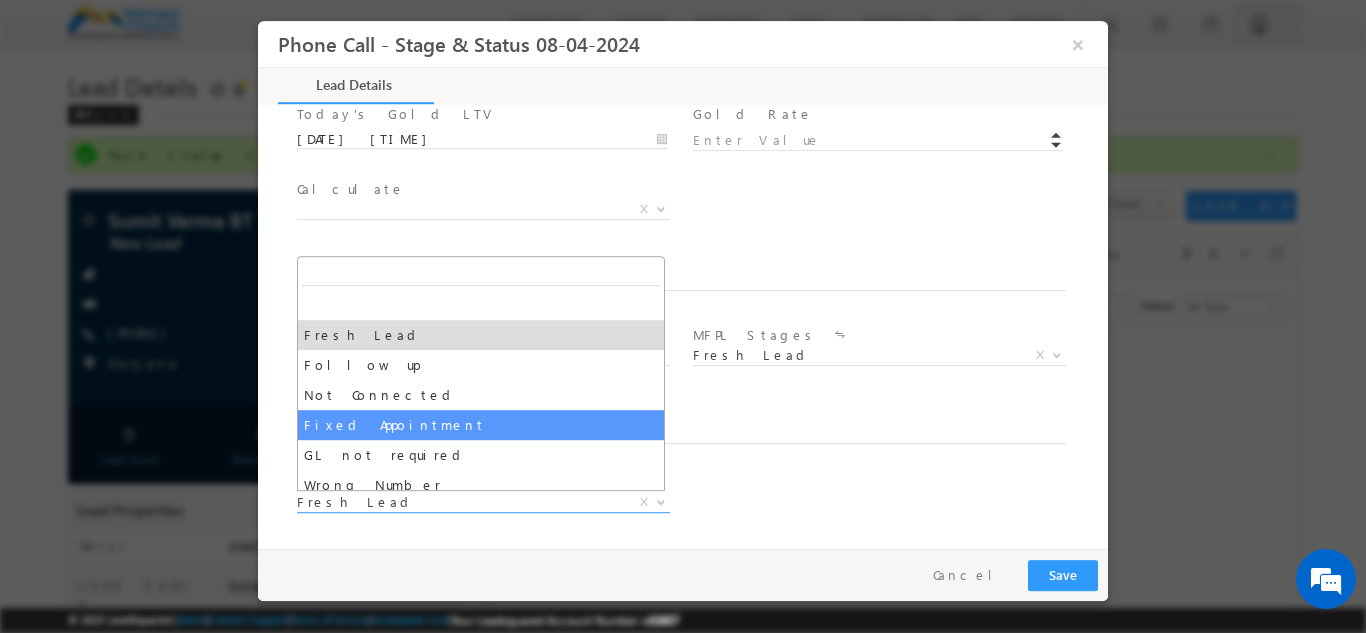 select on "Fixed Appointment" 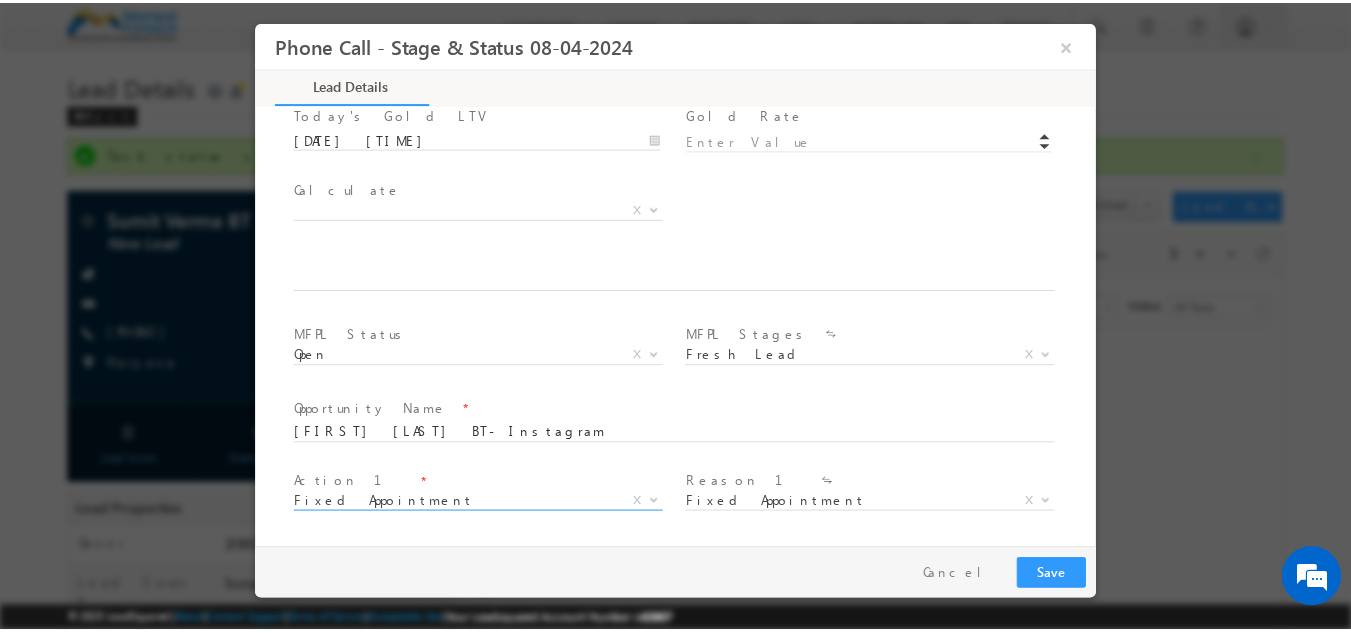 scroll, scrollTop: 1243, scrollLeft: 0, axis: vertical 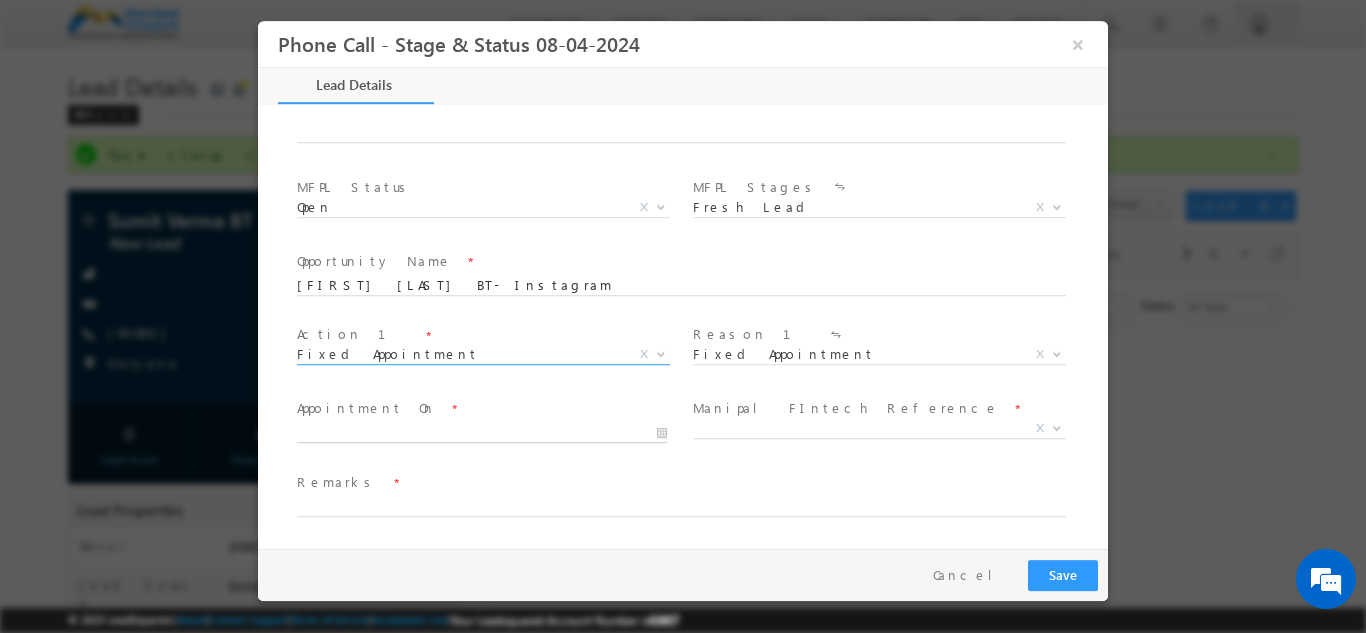 type on "07/15/25 11:32 AM" 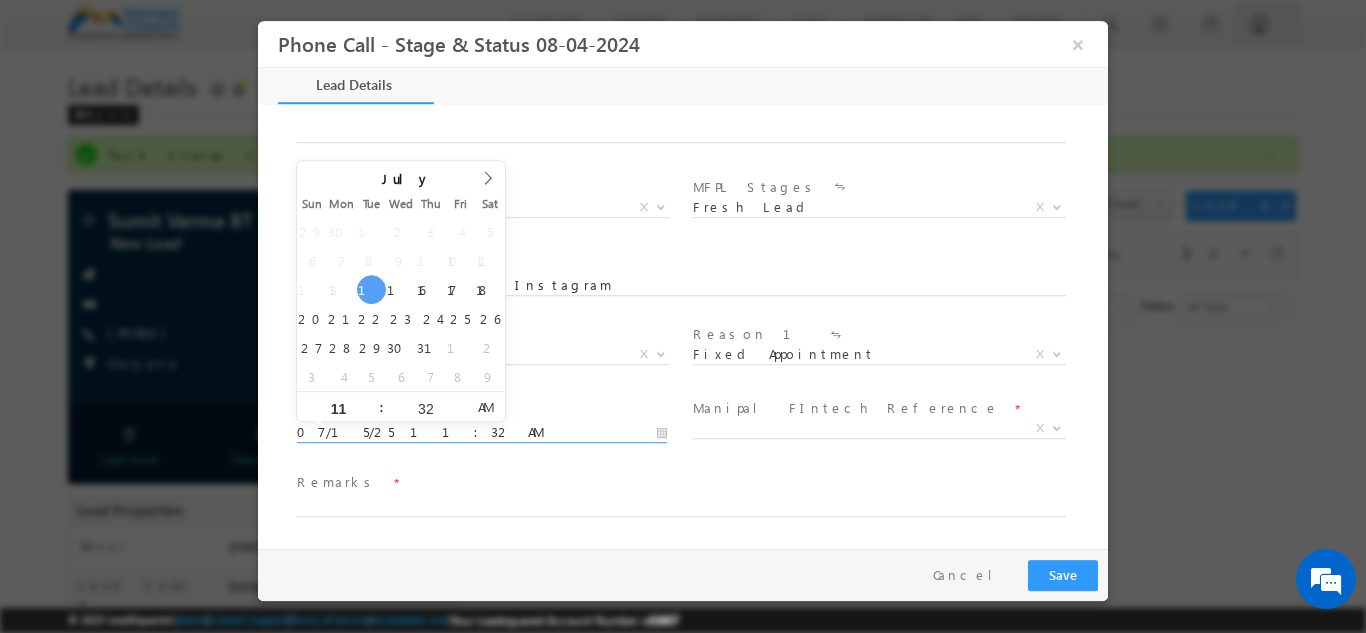 click on "07/15/25 11:32 AM" at bounding box center (482, 432) 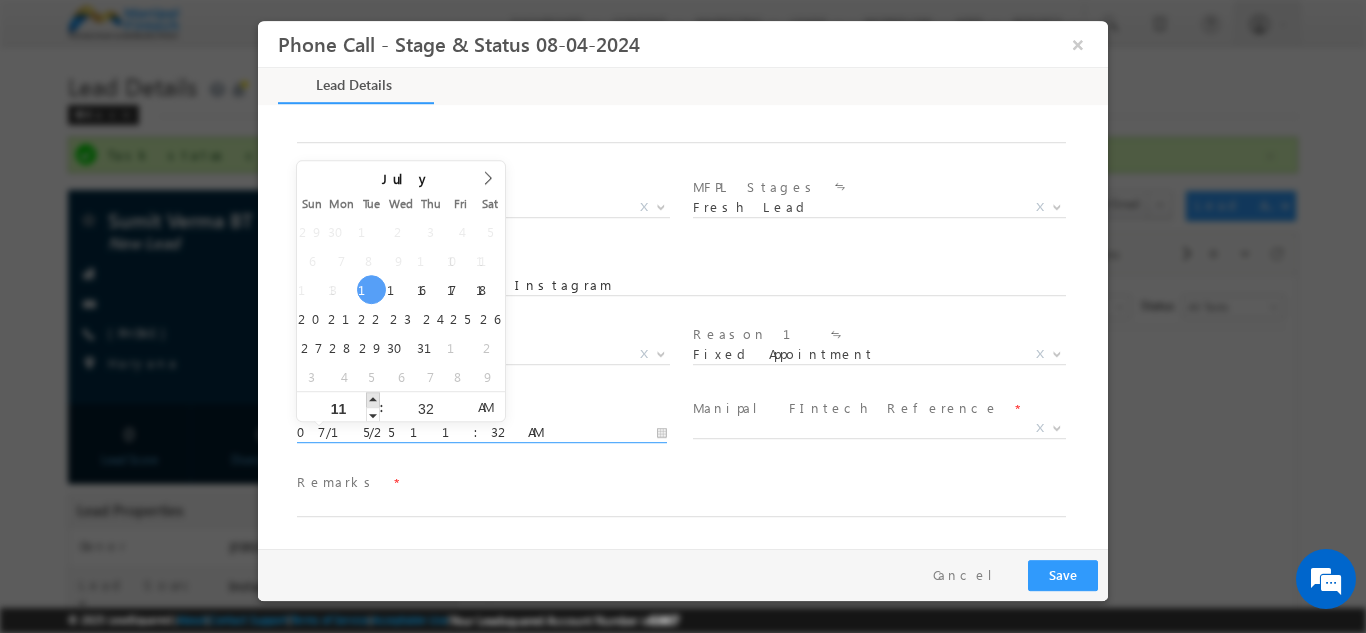 type on "07/15/25 12:32 PM" 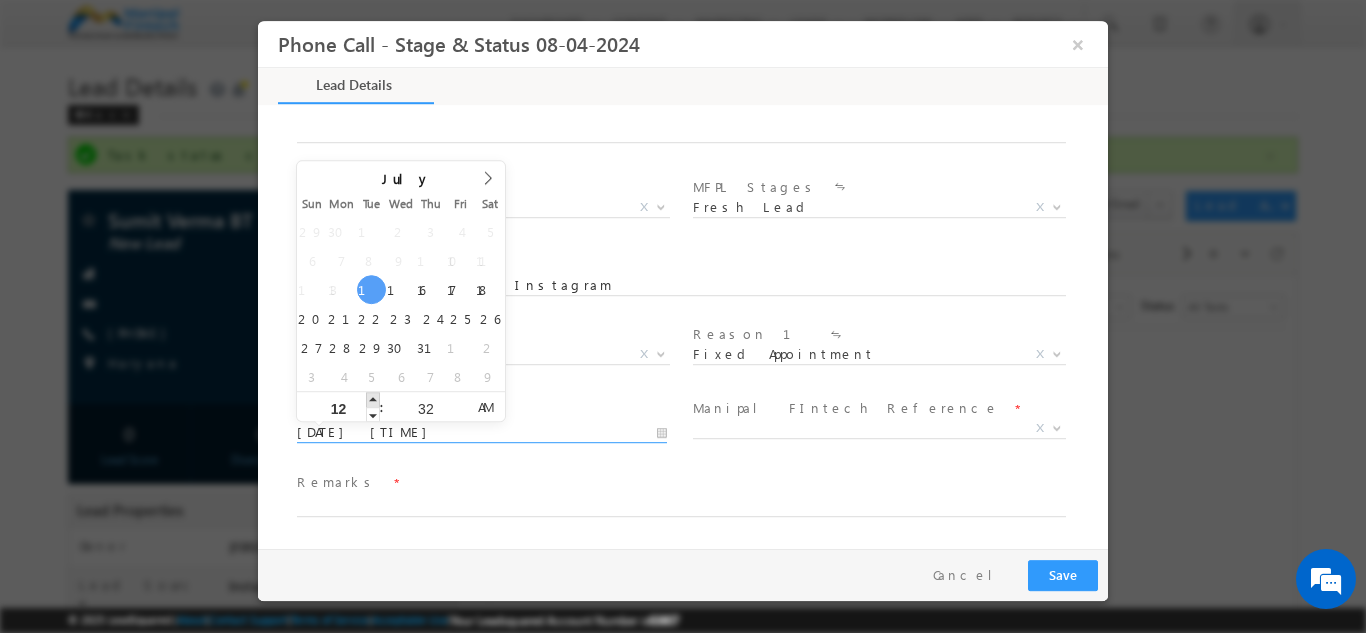click at bounding box center [373, 398] 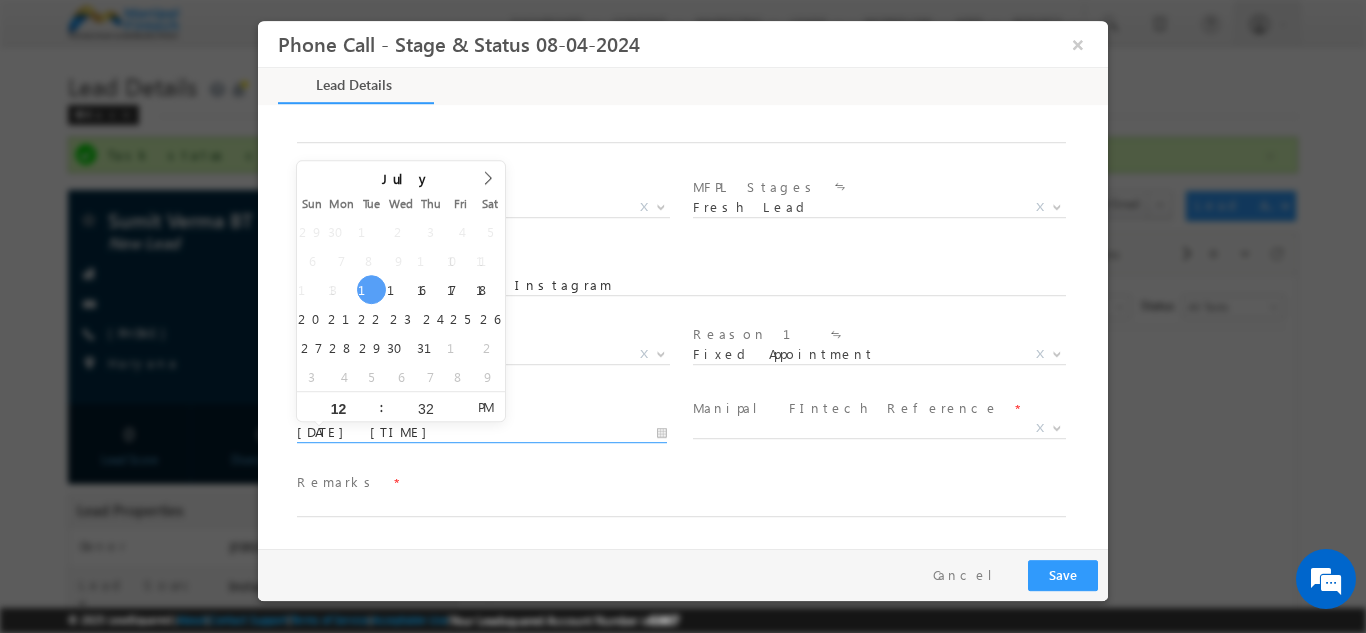 click at bounding box center [877, 452] 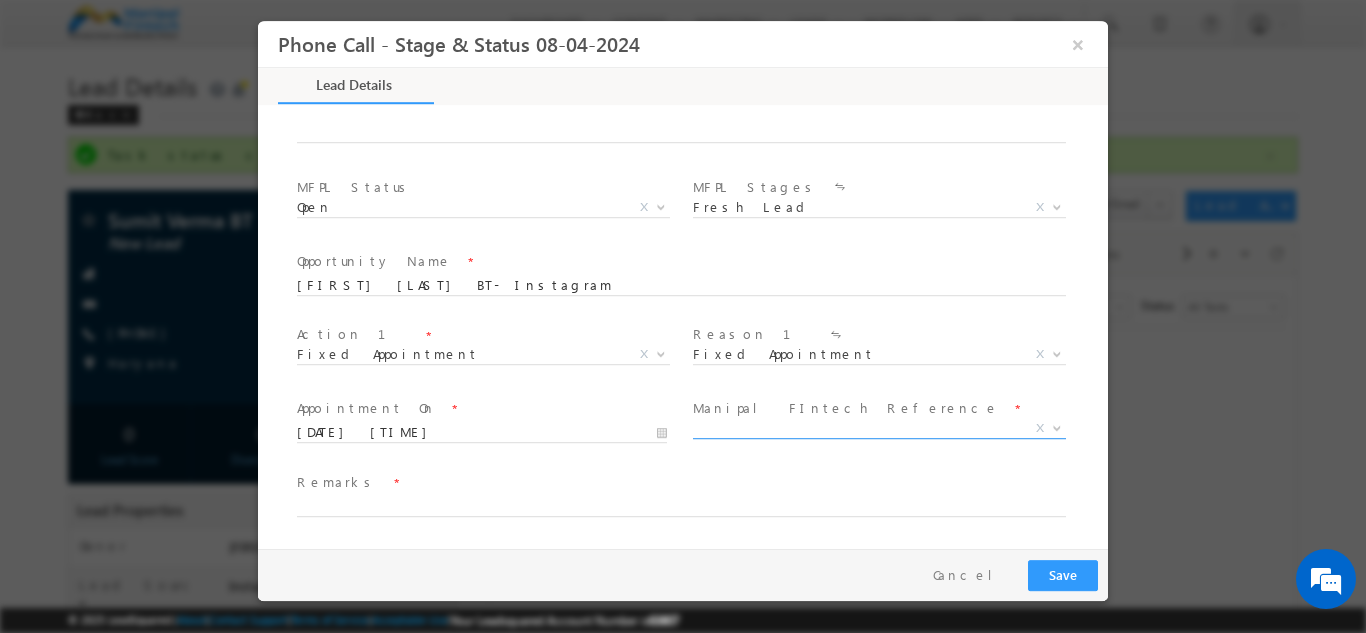 click on "X" at bounding box center (879, 428) 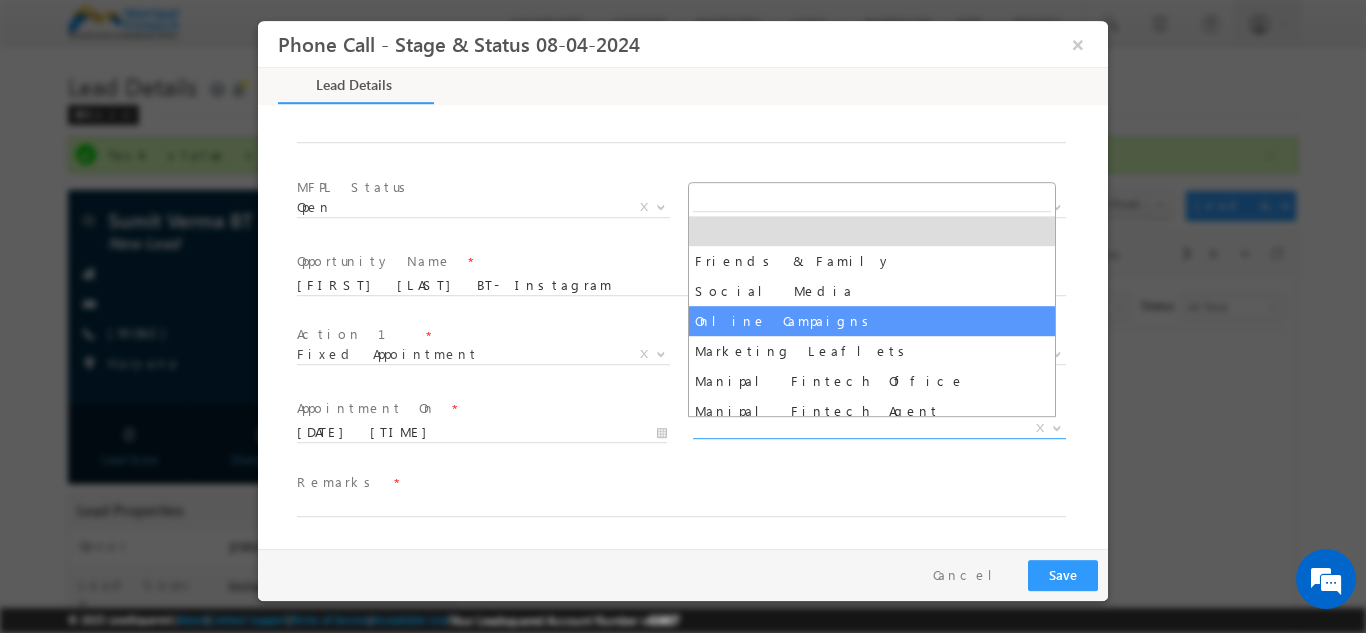 select on "Online Campaigns" 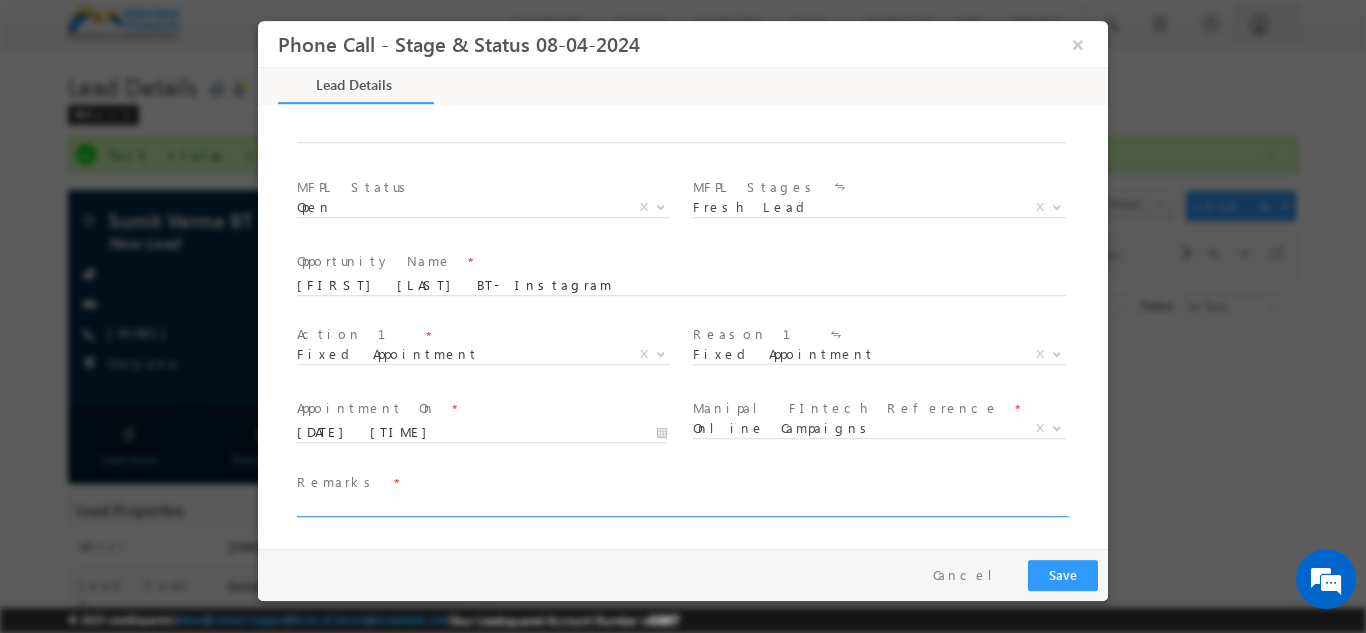 click at bounding box center [681, 506] 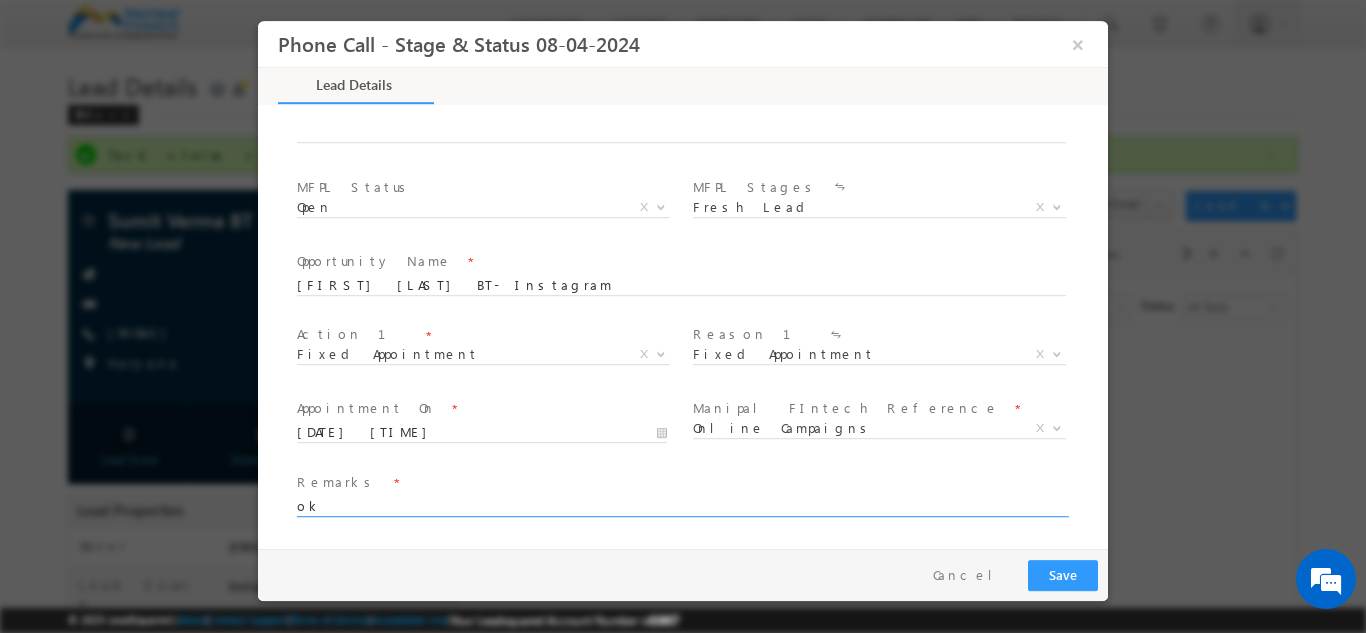 type on "ok" 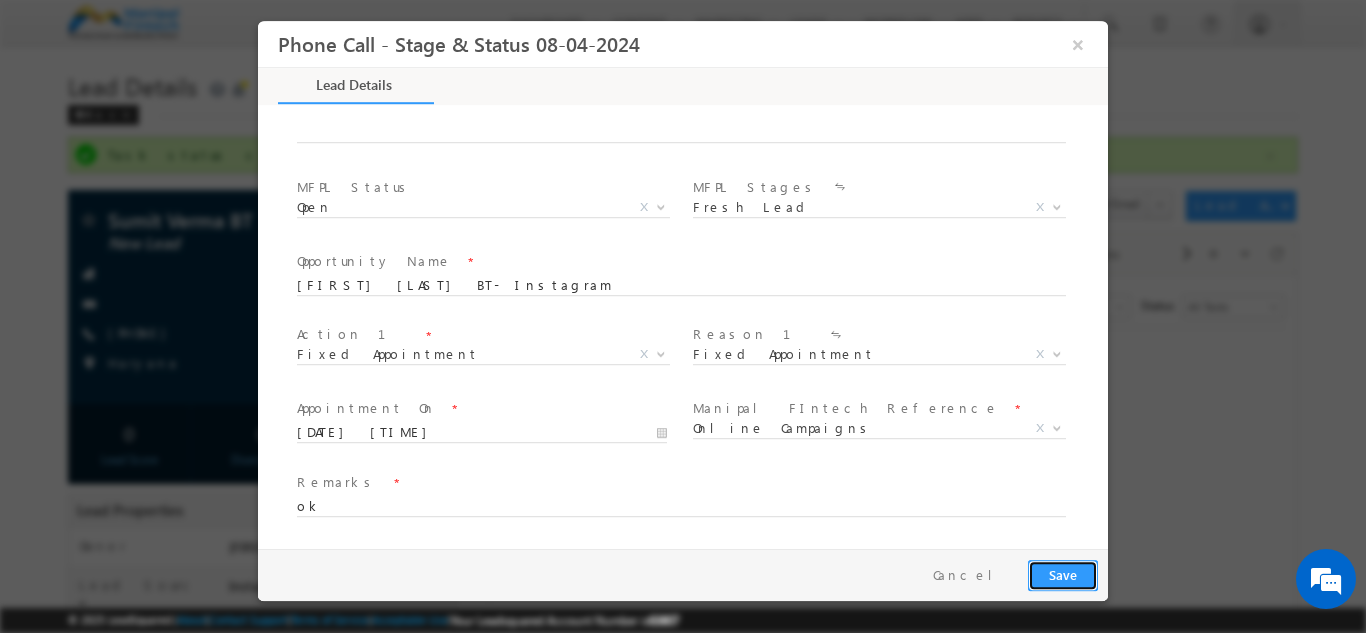 click on "Save" at bounding box center (1063, 574) 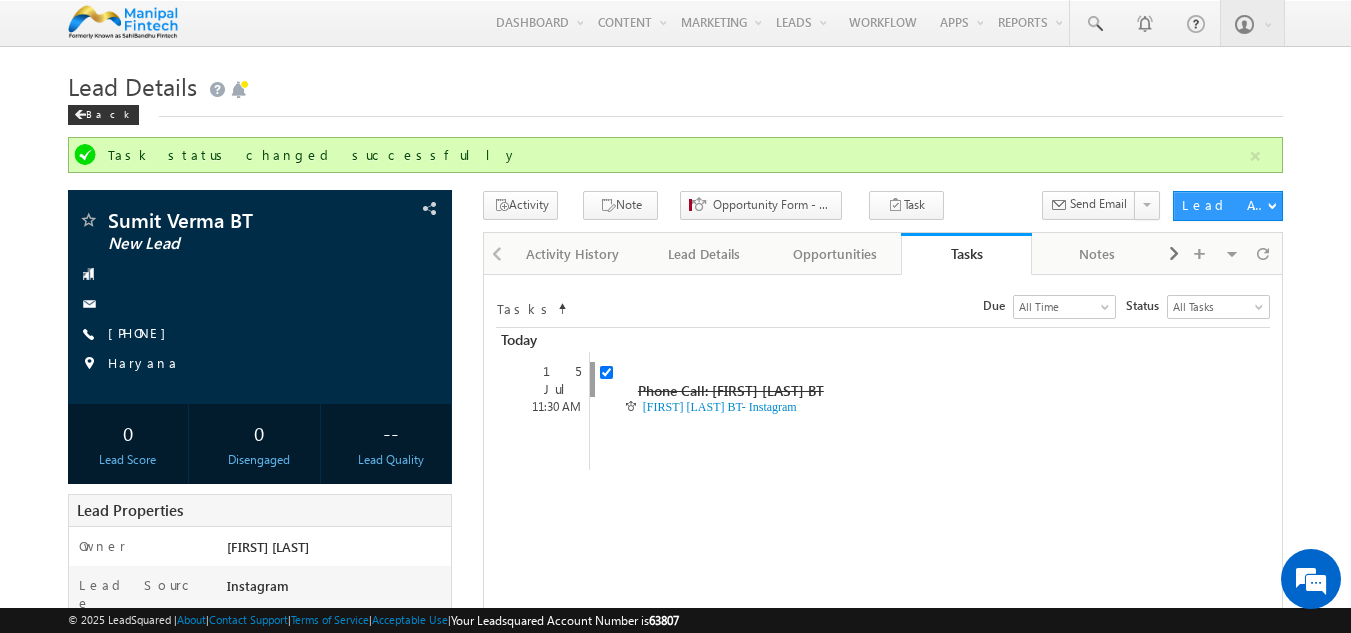 click on "Menu
Akriti Srivastav
akrit i.sri vasta va@sa hiban dhu.c om" at bounding box center [675, 578] 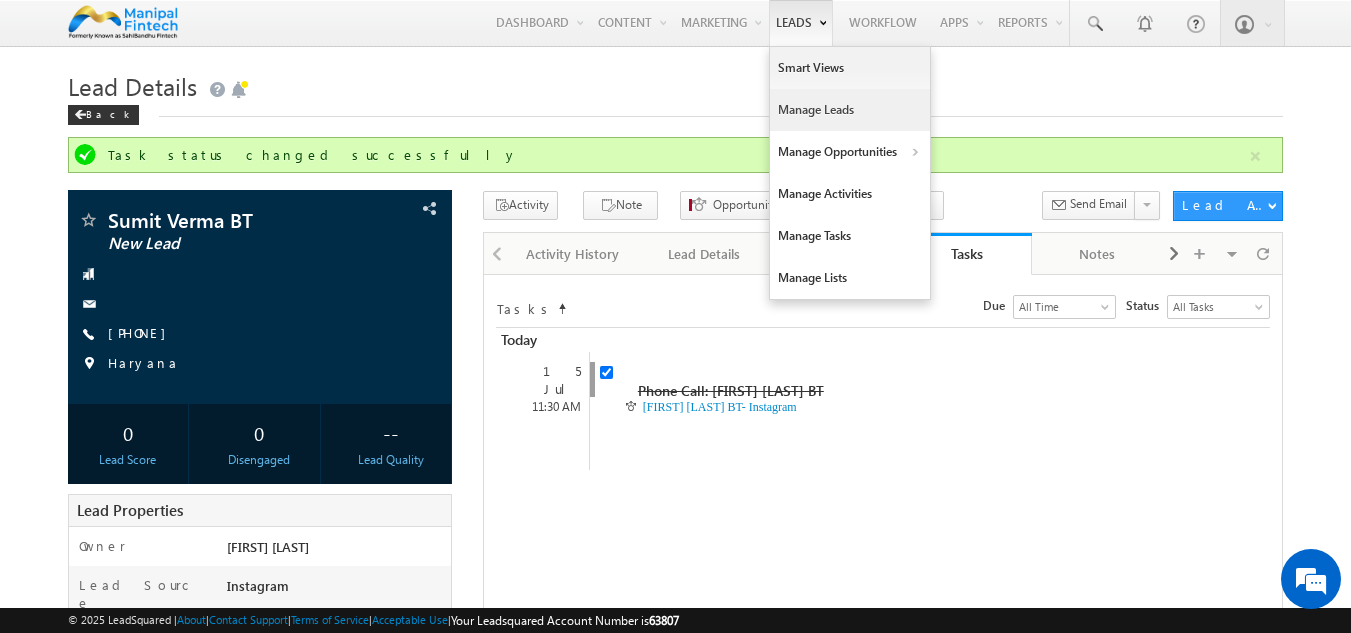 click on "Manage Leads" at bounding box center (850, 110) 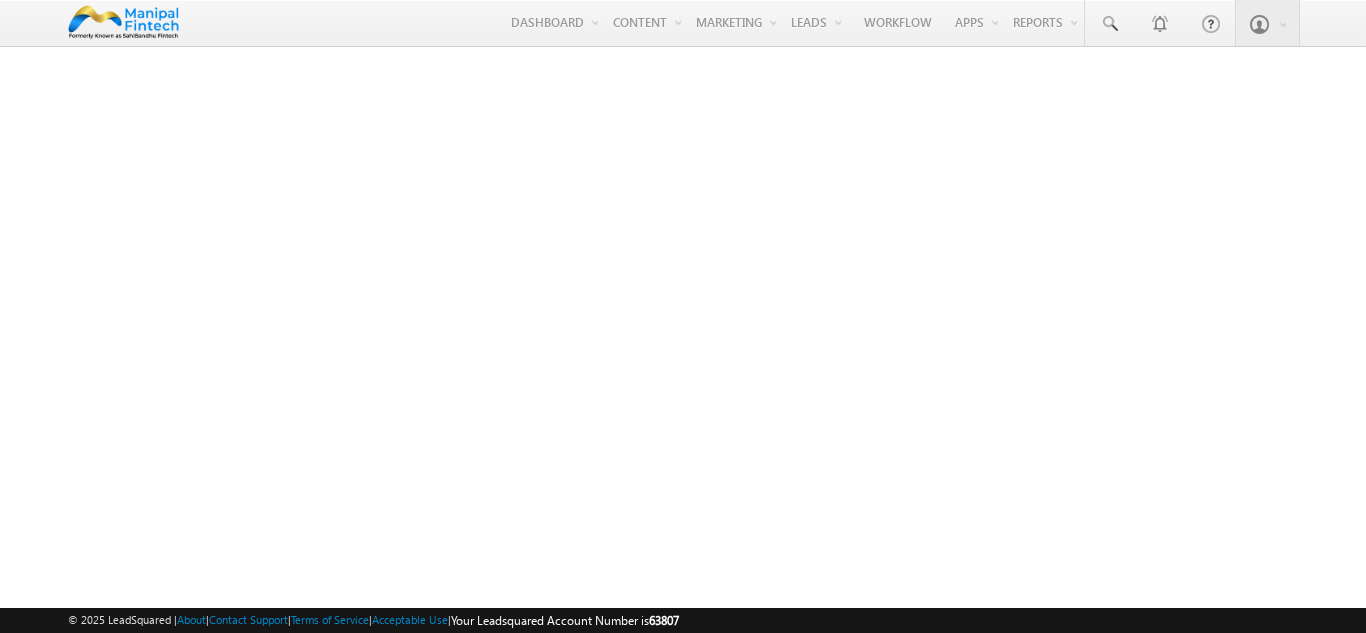 scroll, scrollTop: 0, scrollLeft: 0, axis: both 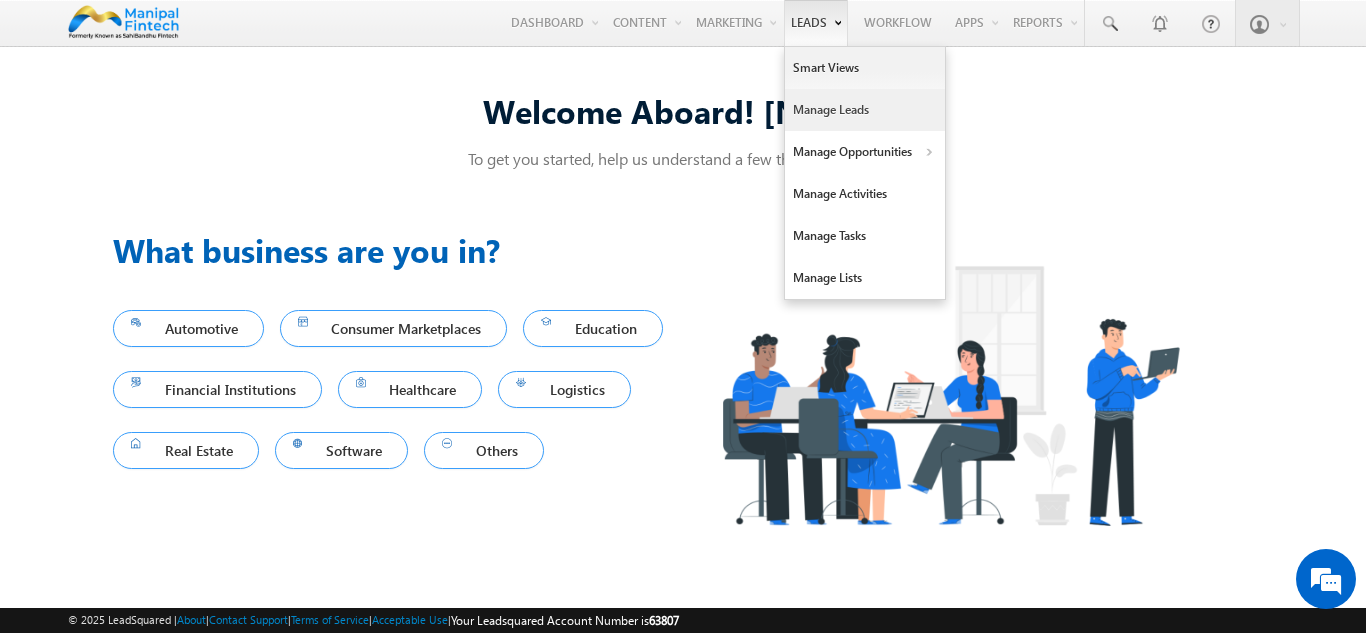 click on "Manage Leads" at bounding box center (865, 110) 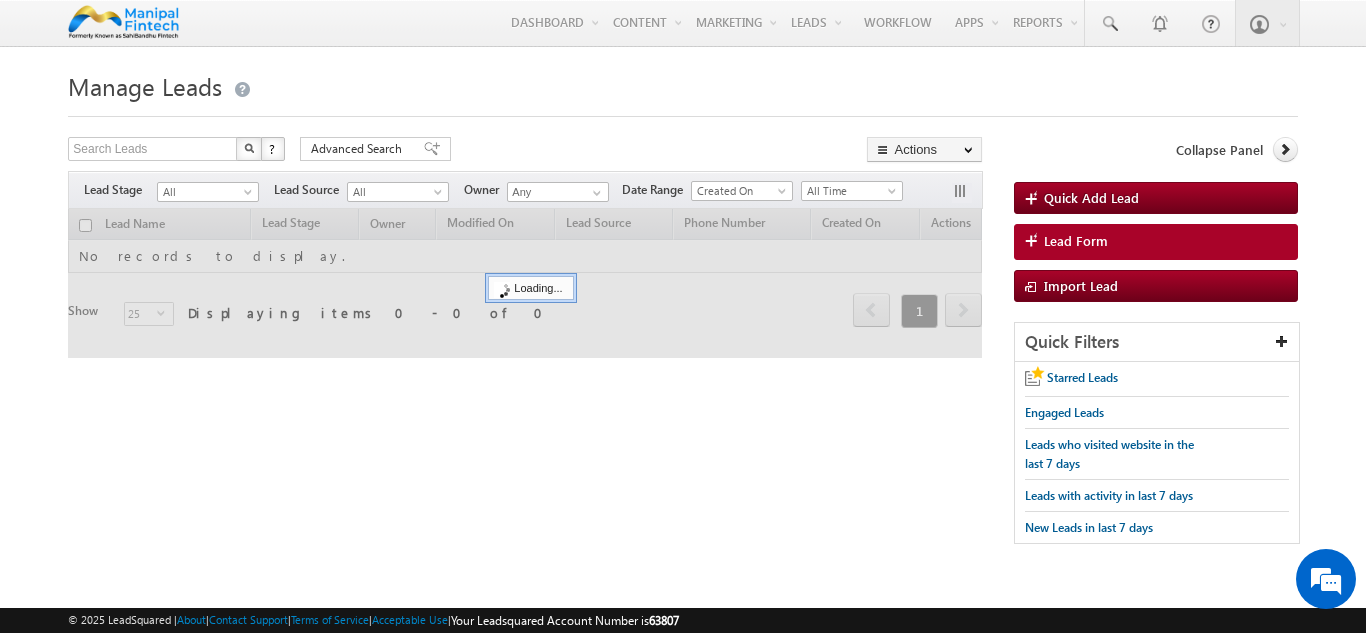 scroll, scrollTop: 0, scrollLeft: 0, axis: both 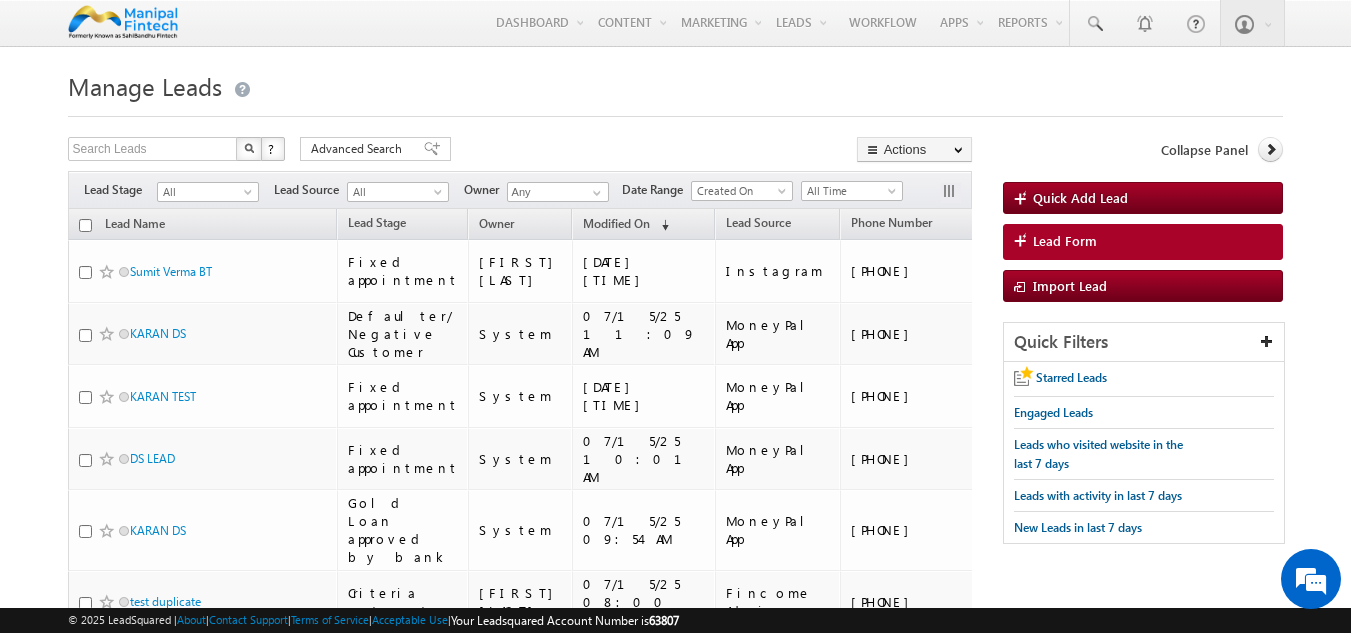 click on "Menu
[FIRST] [LAST]
[EMAIL]" at bounding box center [675, 863] 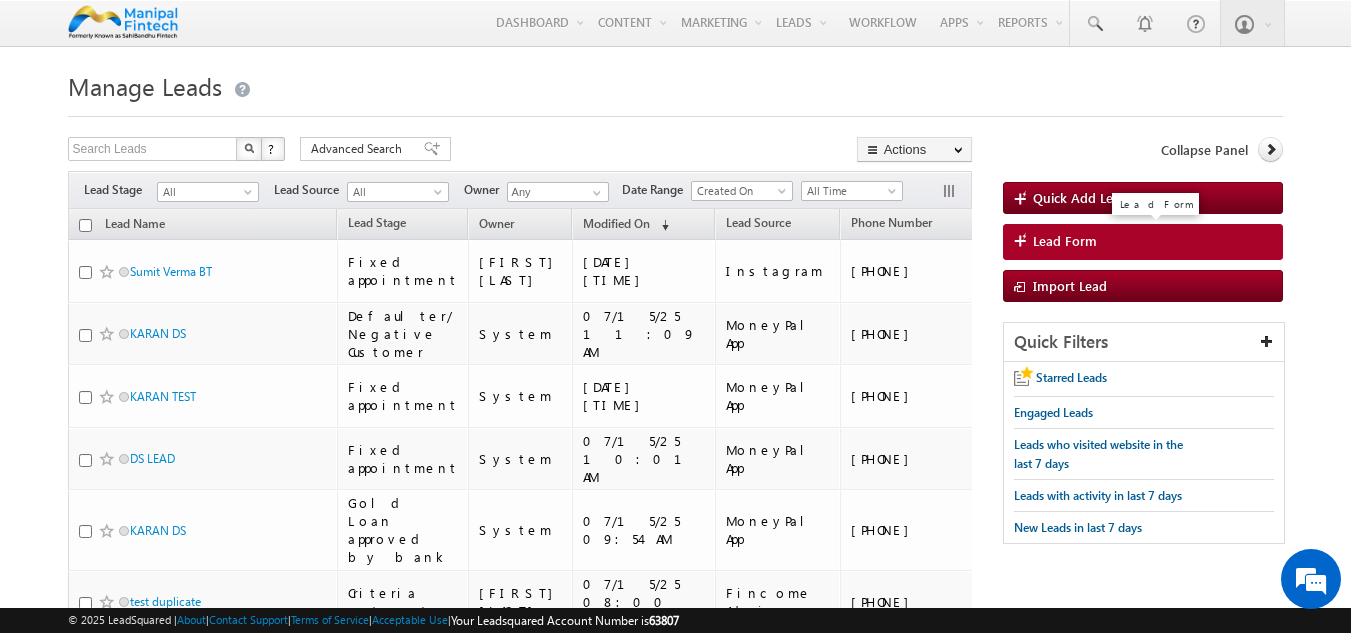 click on "Lead Form" at bounding box center [1065, 241] 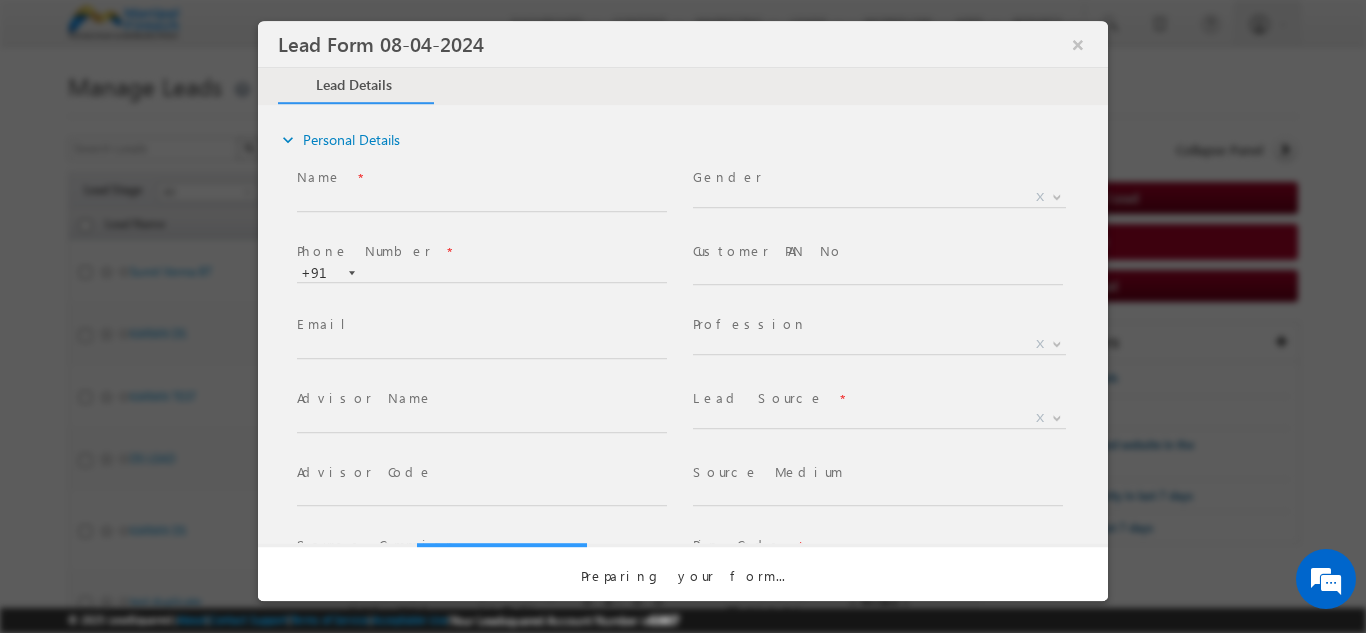 select on "Open" 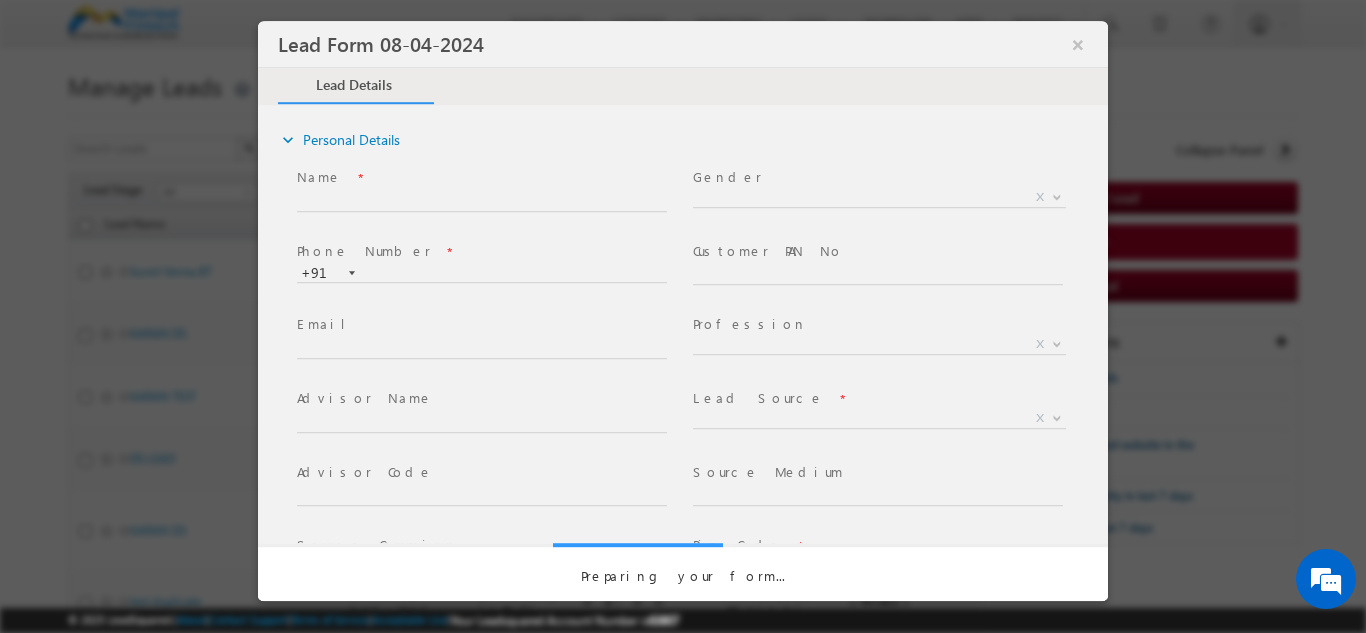 scroll, scrollTop: 0, scrollLeft: 0, axis: both 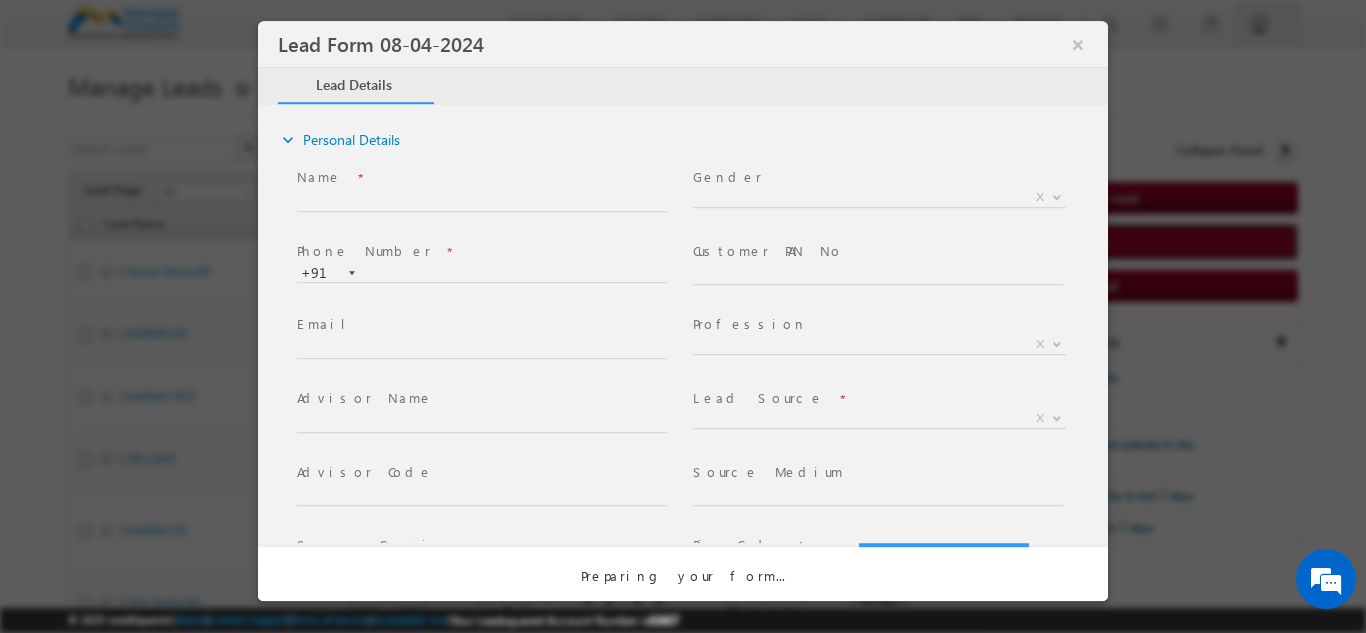 select on "Prospecting" 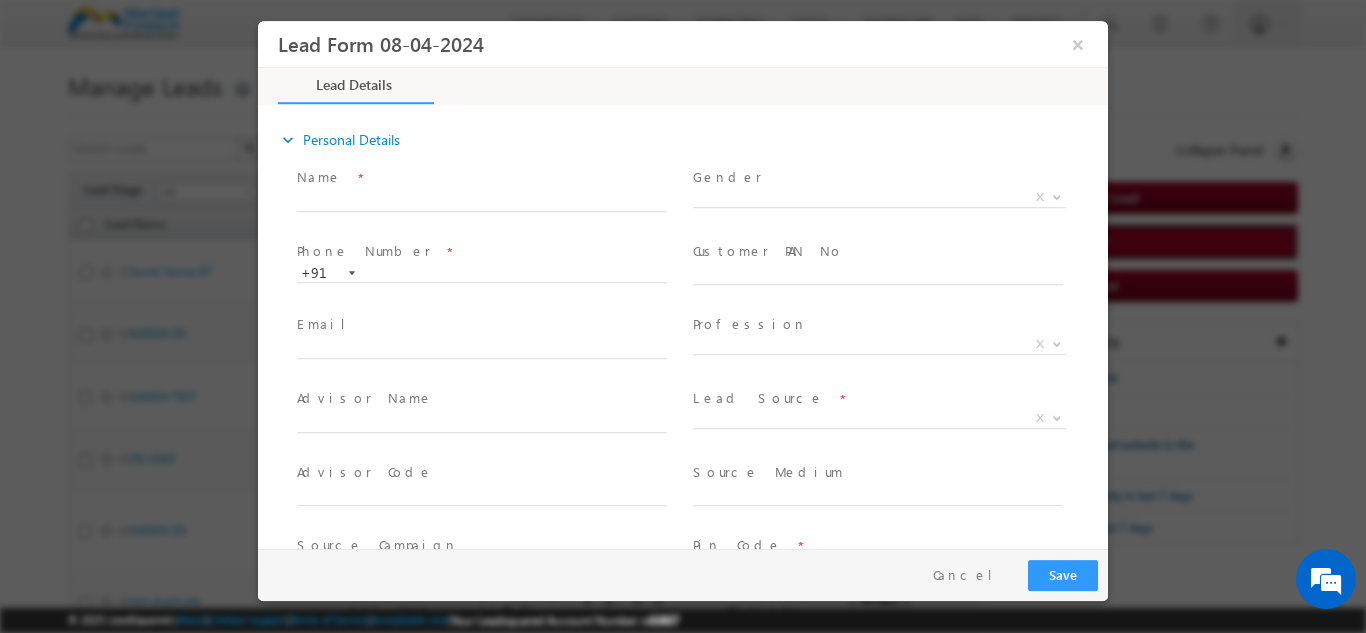 scroll, scrollTop: 0, scrollLeft: 0, axis: both 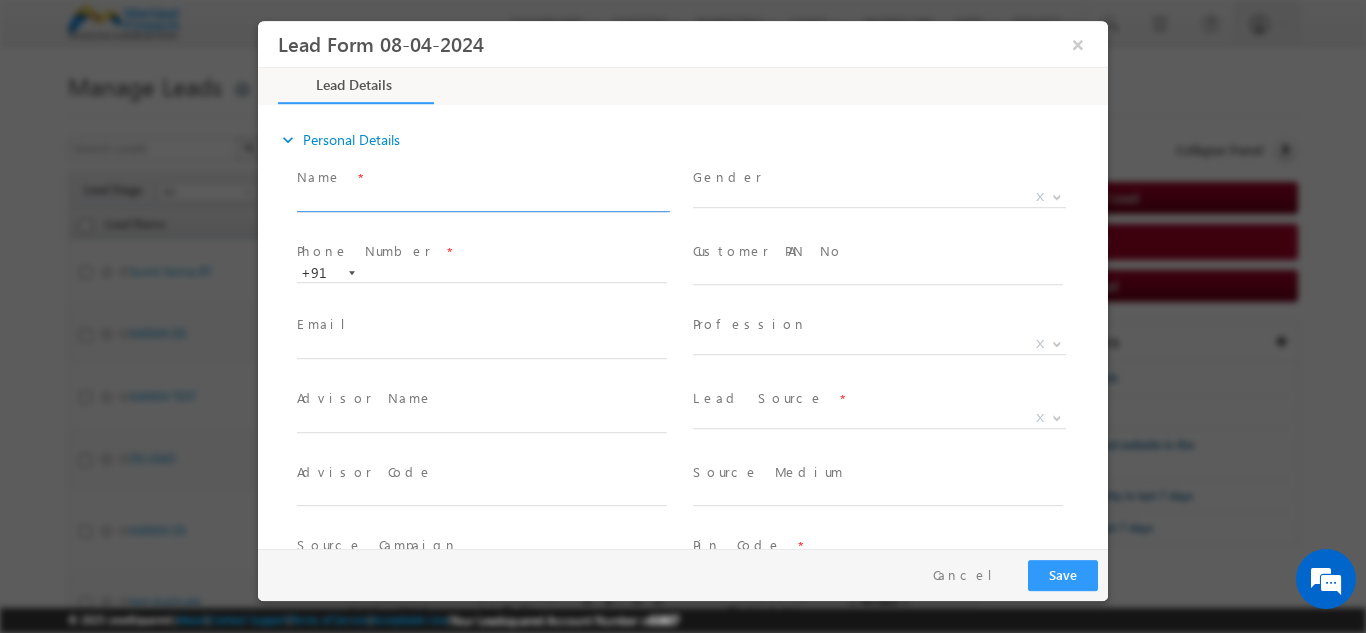 click at bounding box center (482, 201) 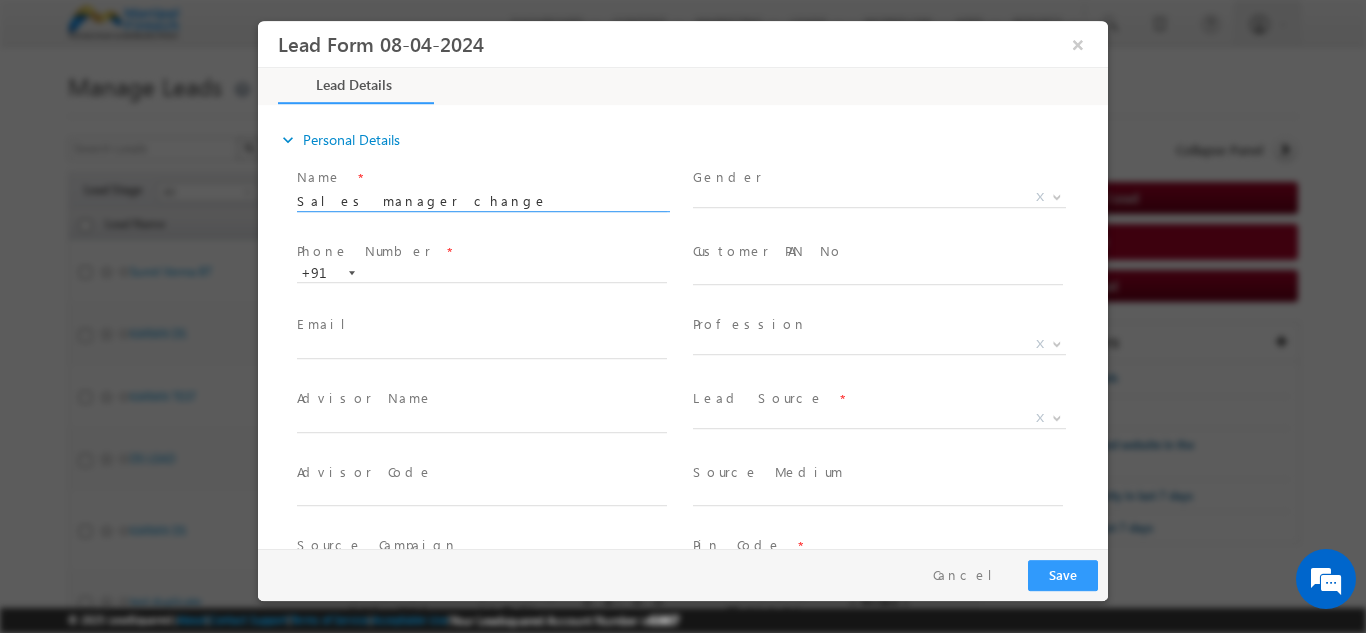 type on "Sales manager change" 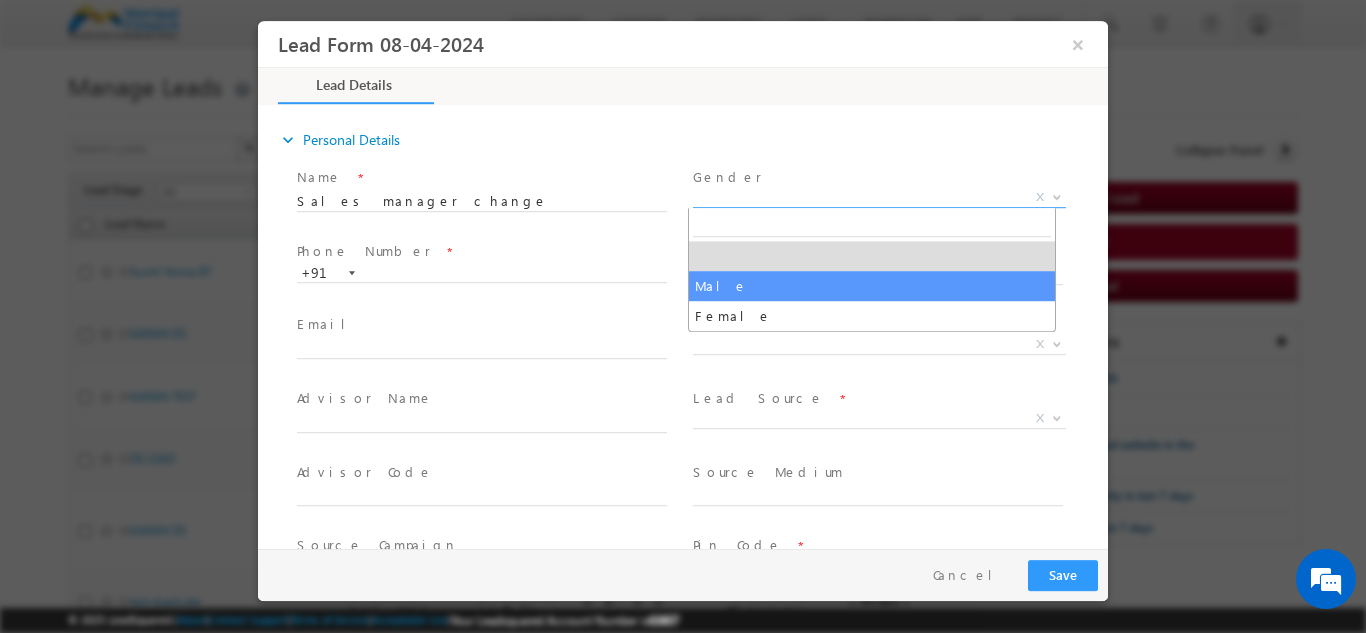 select on "Male" 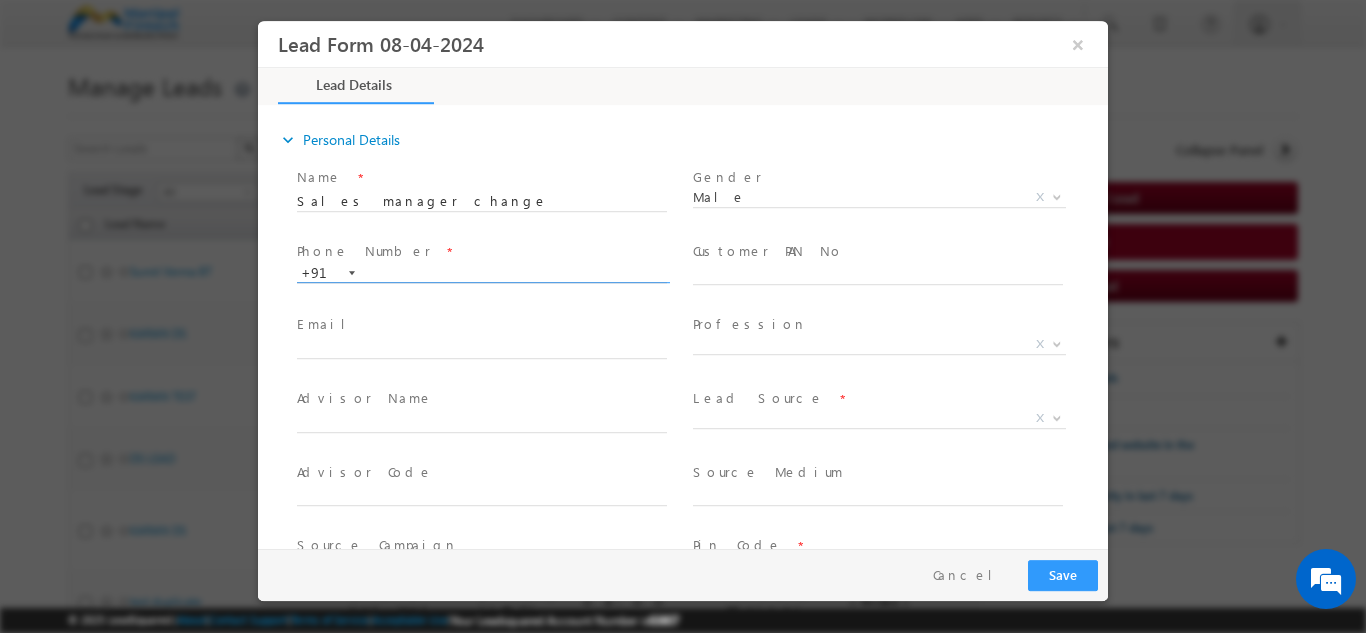 click at bounding box center (482, 273) 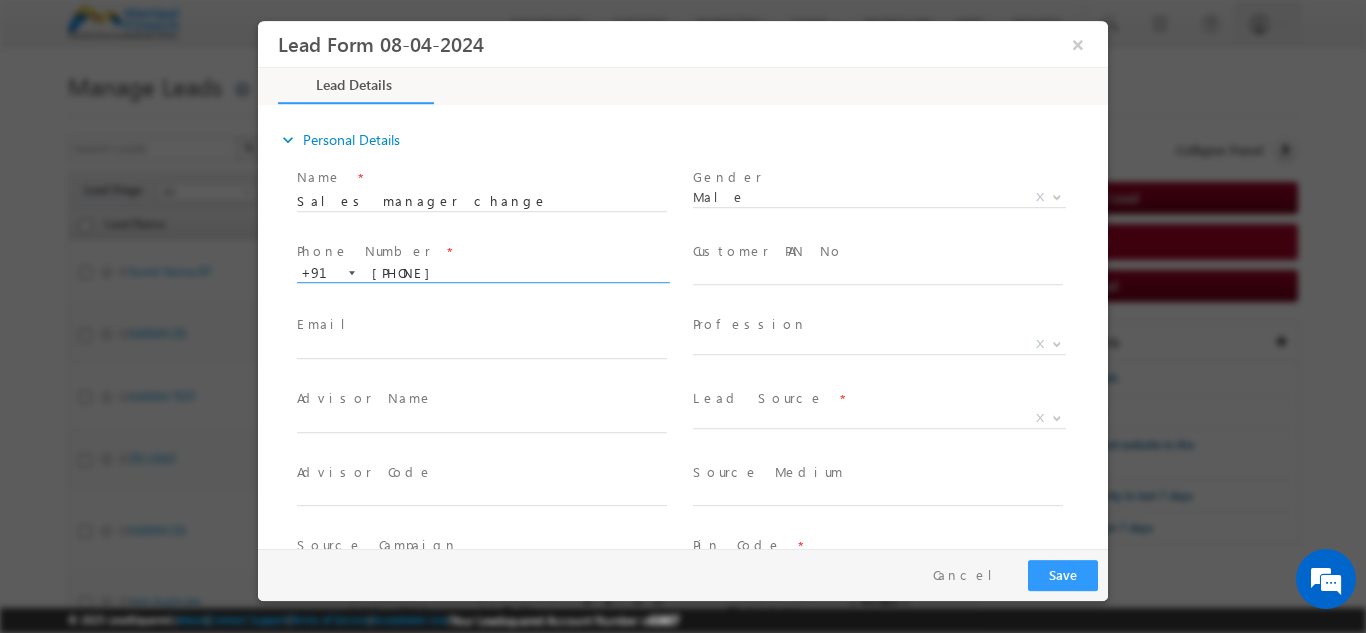 type on "9711888800" 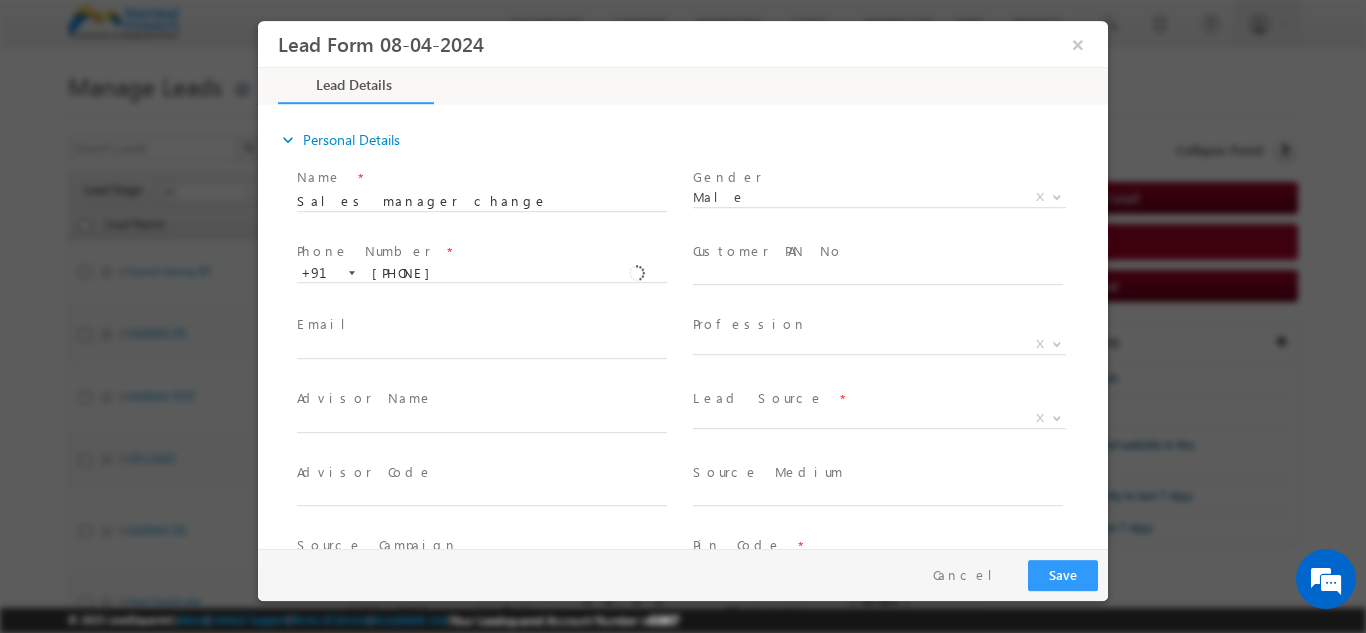 click at bounding box center [481, 291] 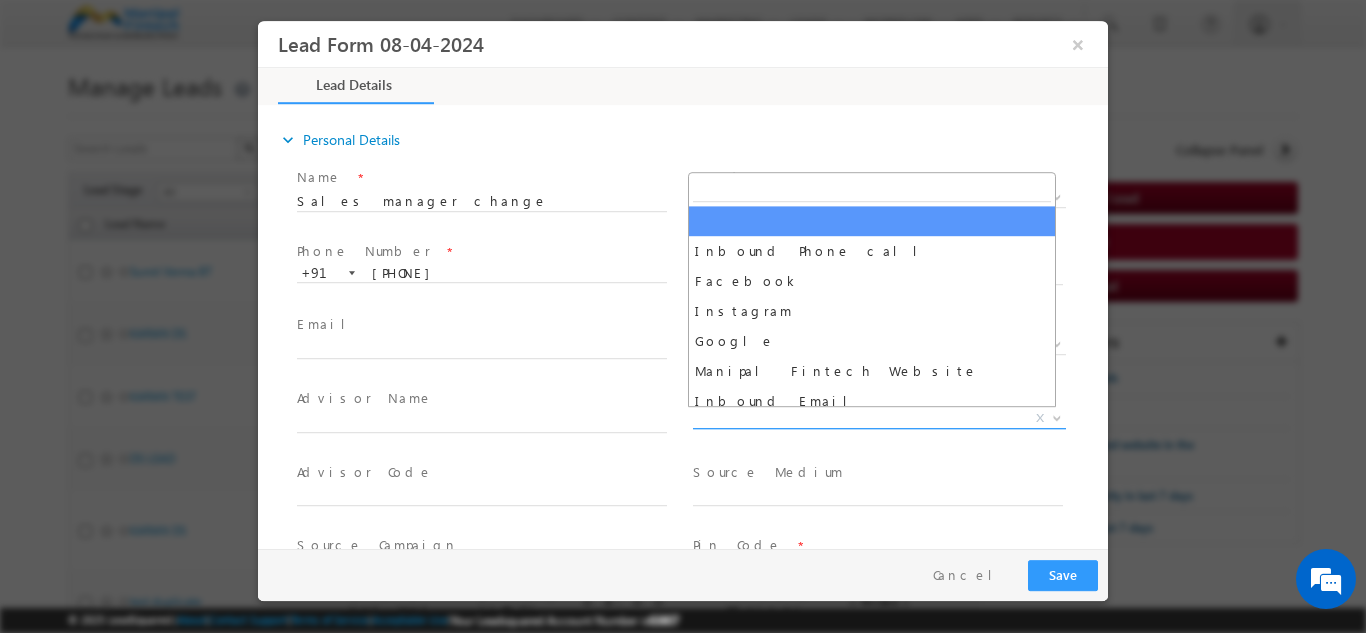 click on "X" at bounding box center (879, 418) 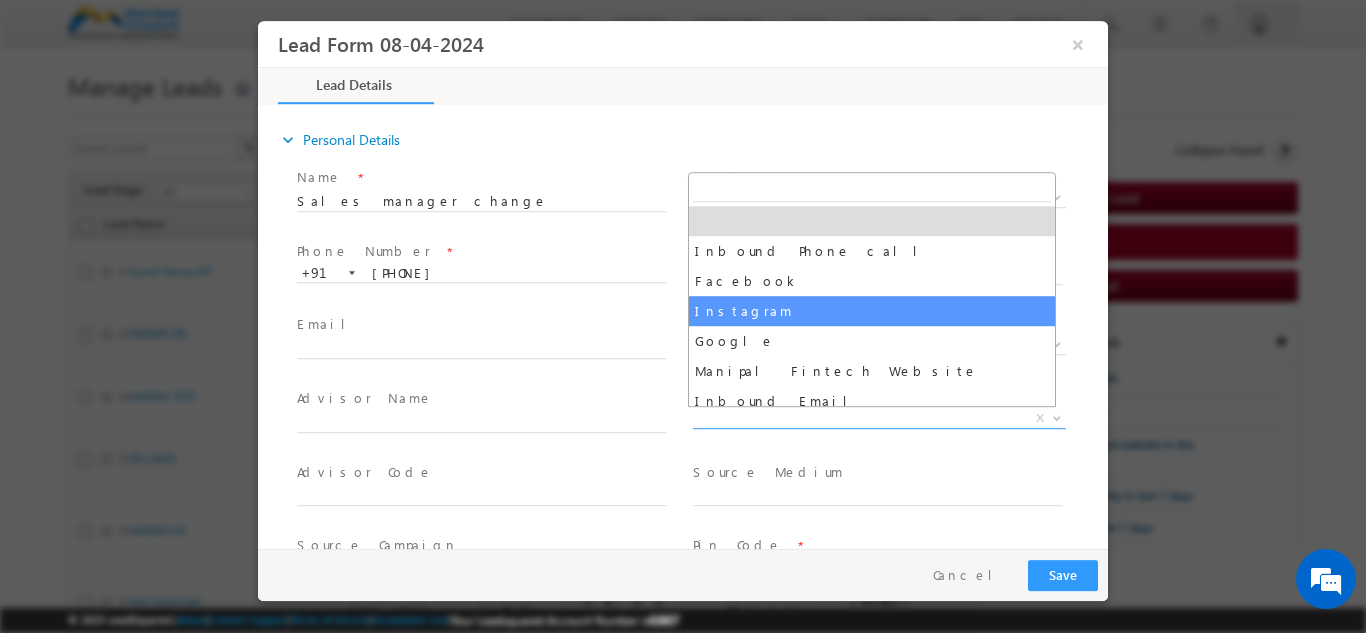 select on "Instagram" 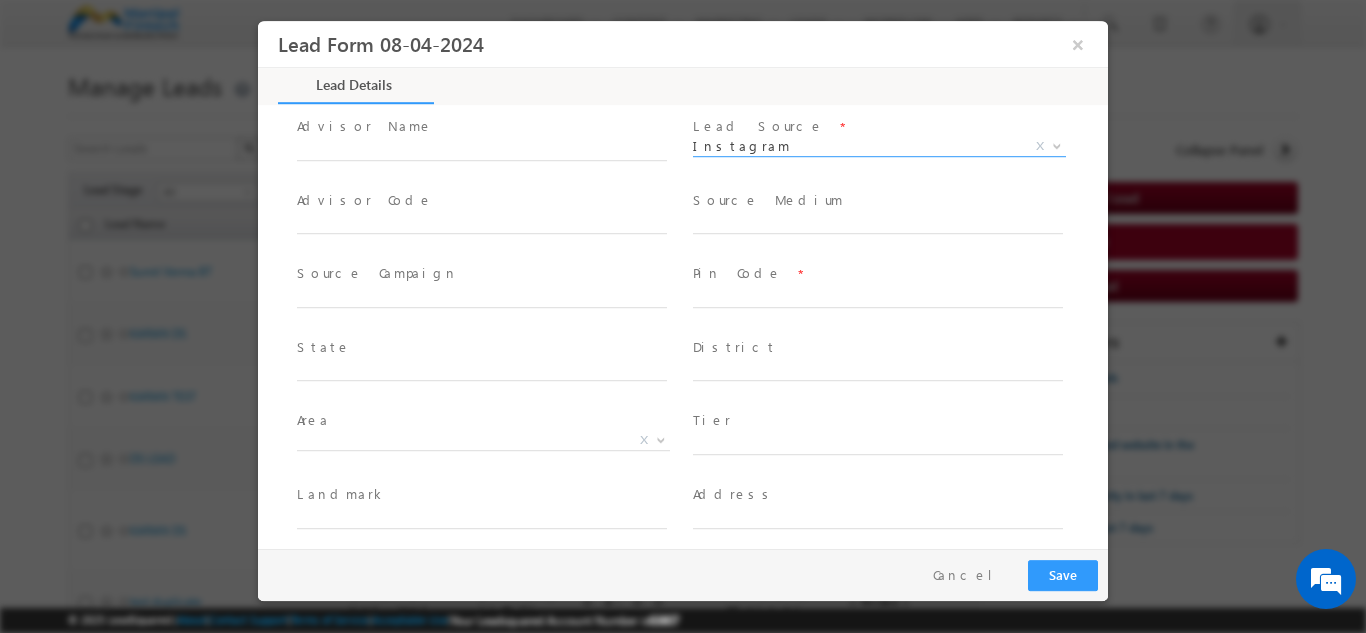 scroll, scrollTop: 273, scrollLeft: 0, axis: vertical 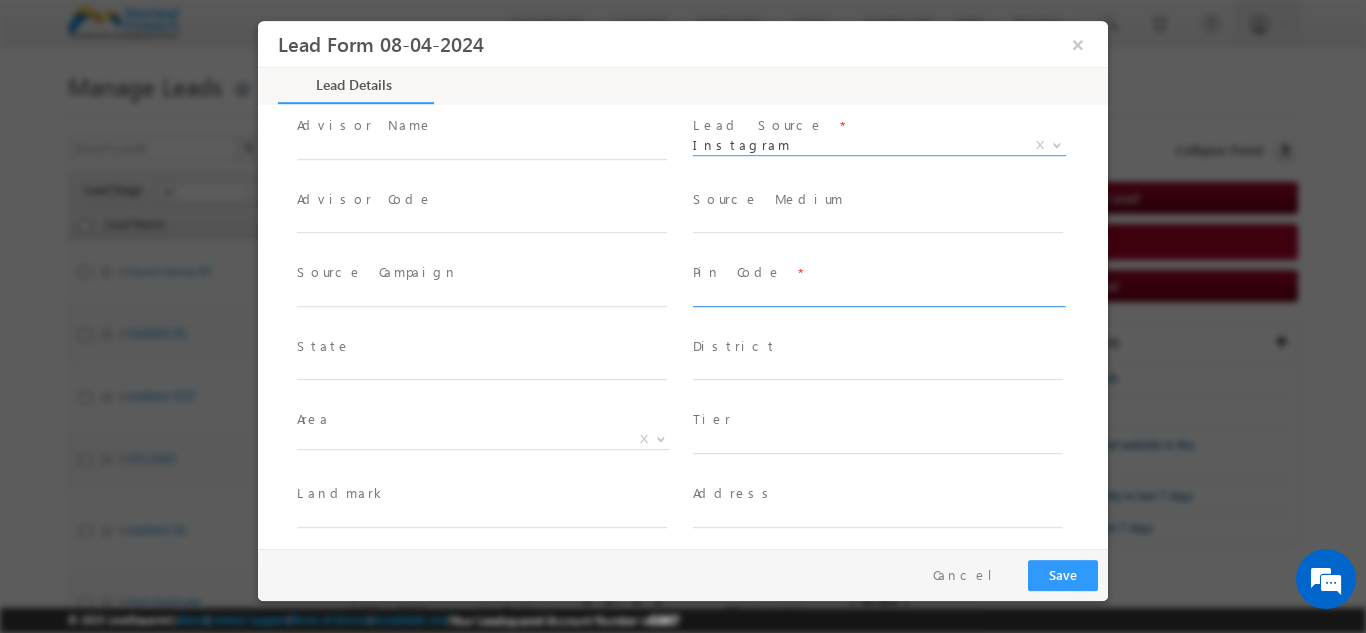 click at bounding box center [878, 296] 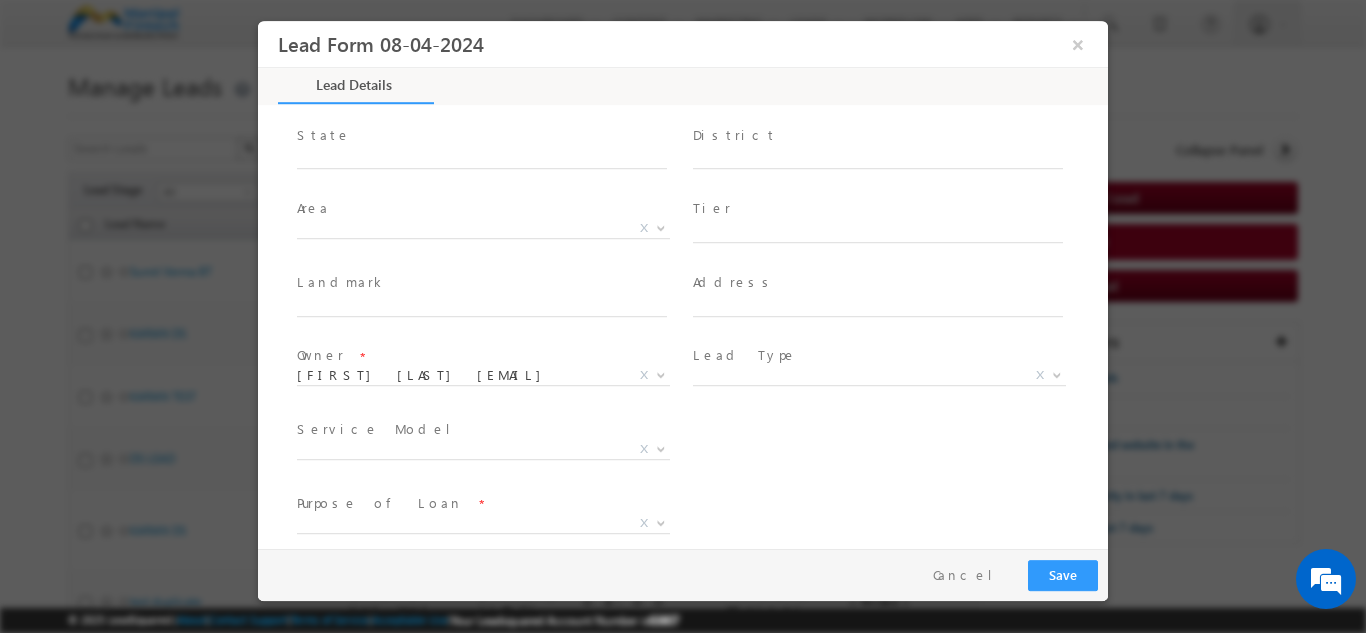 scroll, scrollTop: 486, scrollLeft: 0, axis: vertical 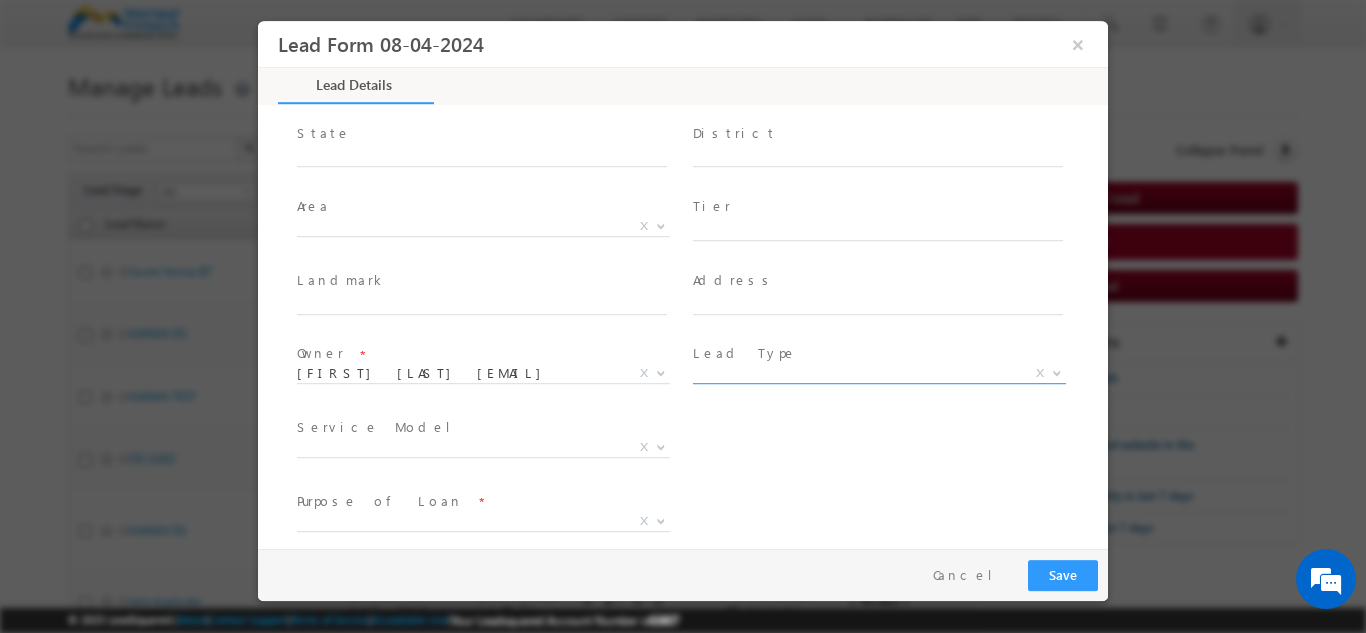 type on "122001" 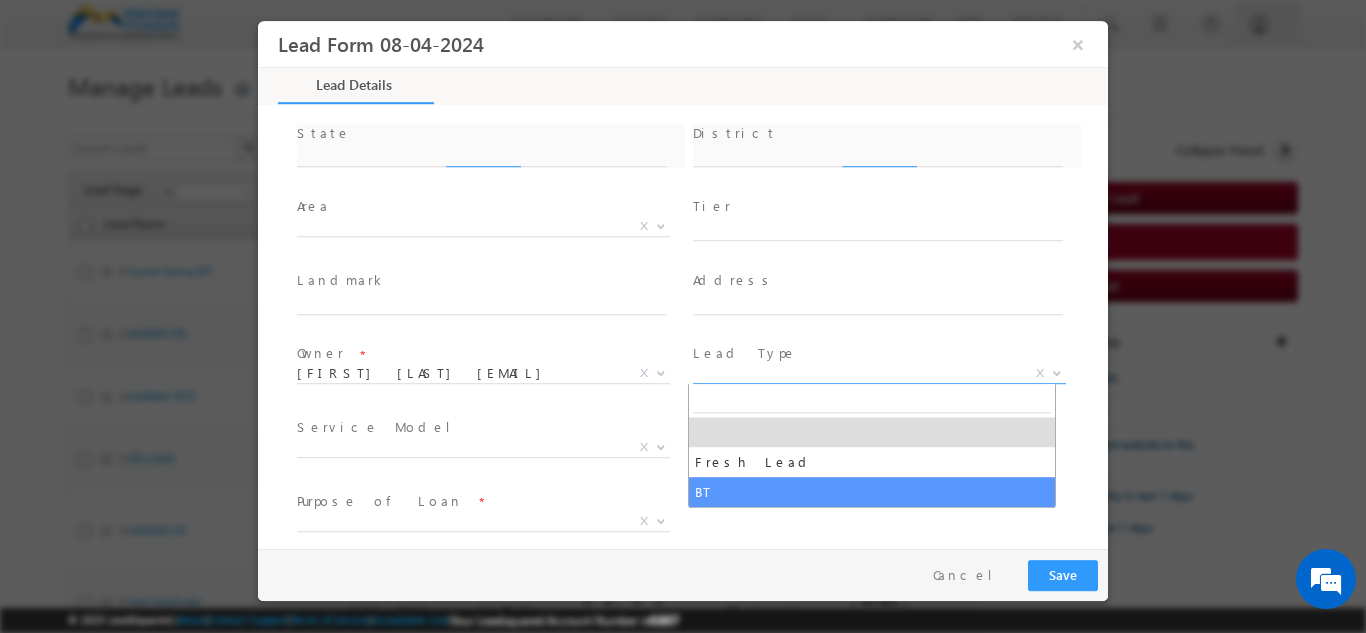 type on "Haryana" 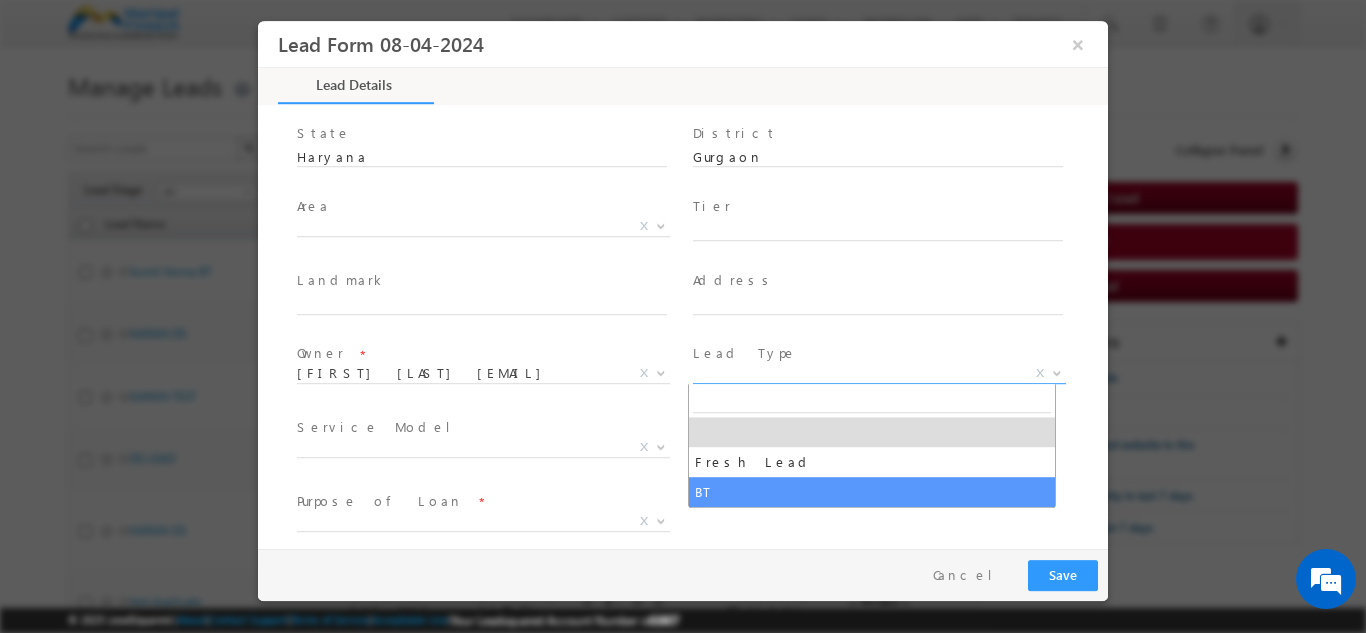 select on "BT" 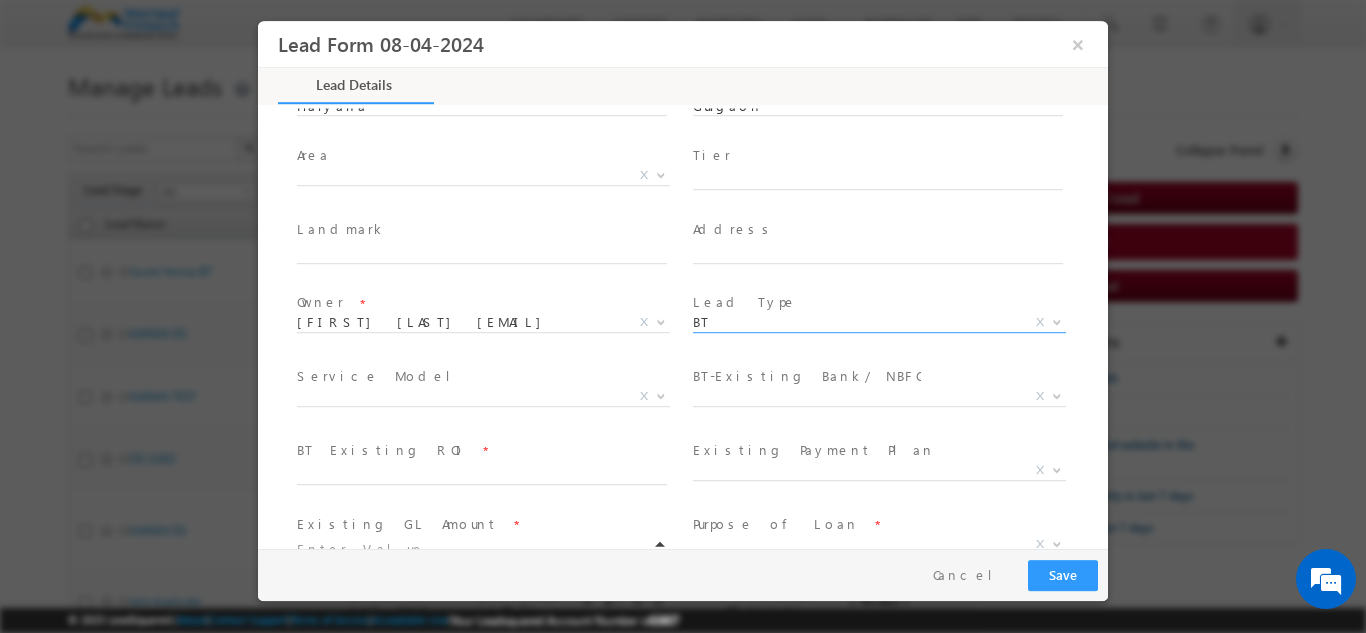 scroll, scrollTop: 538, scrollLeft: 0, axis: vertical 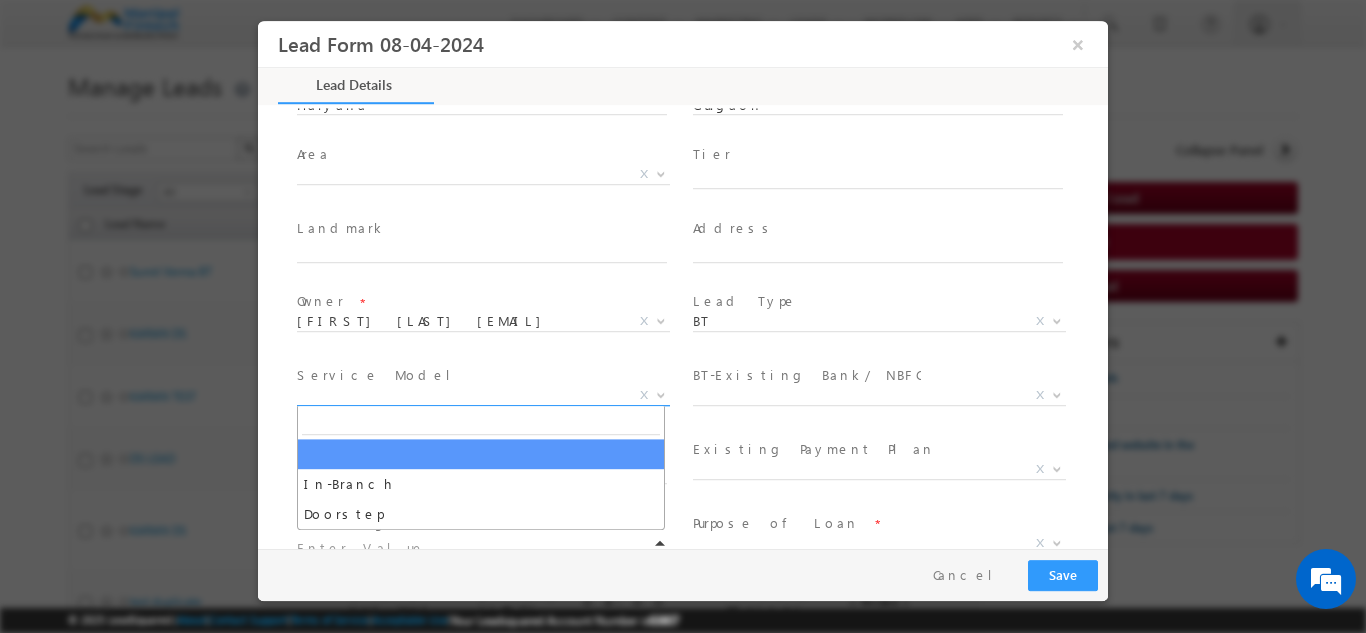 click on "X" at bounding box center [483, 395] 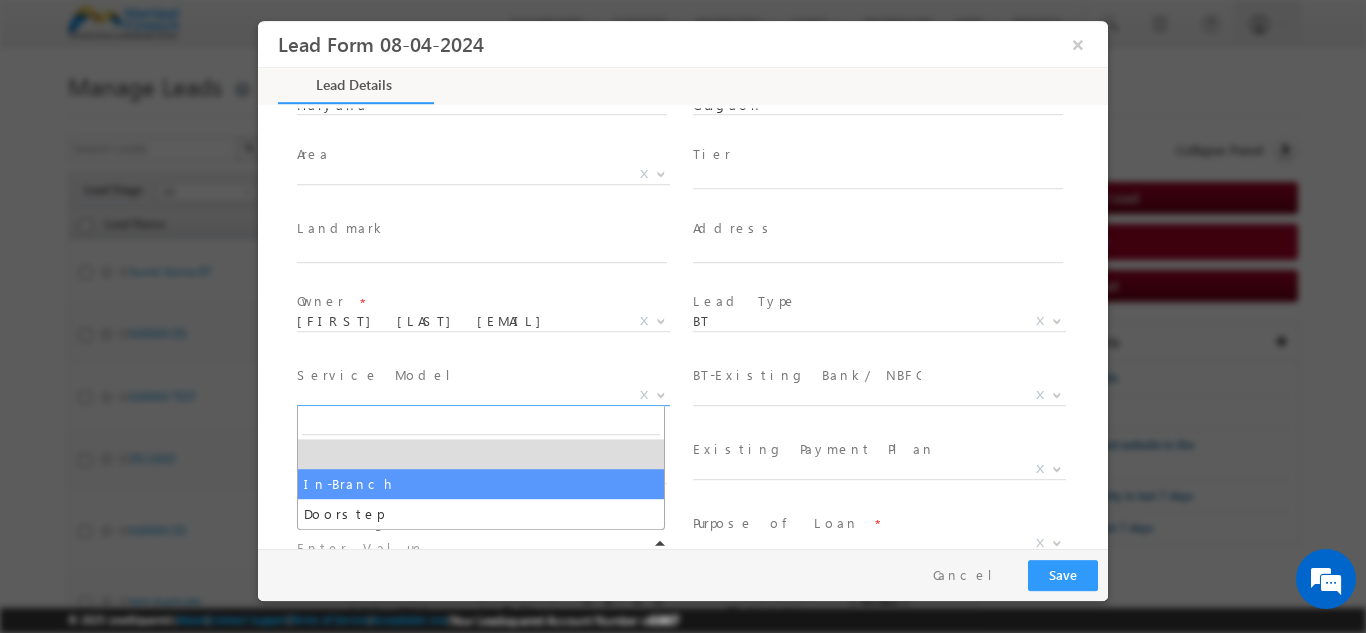 select on "In-Branch" 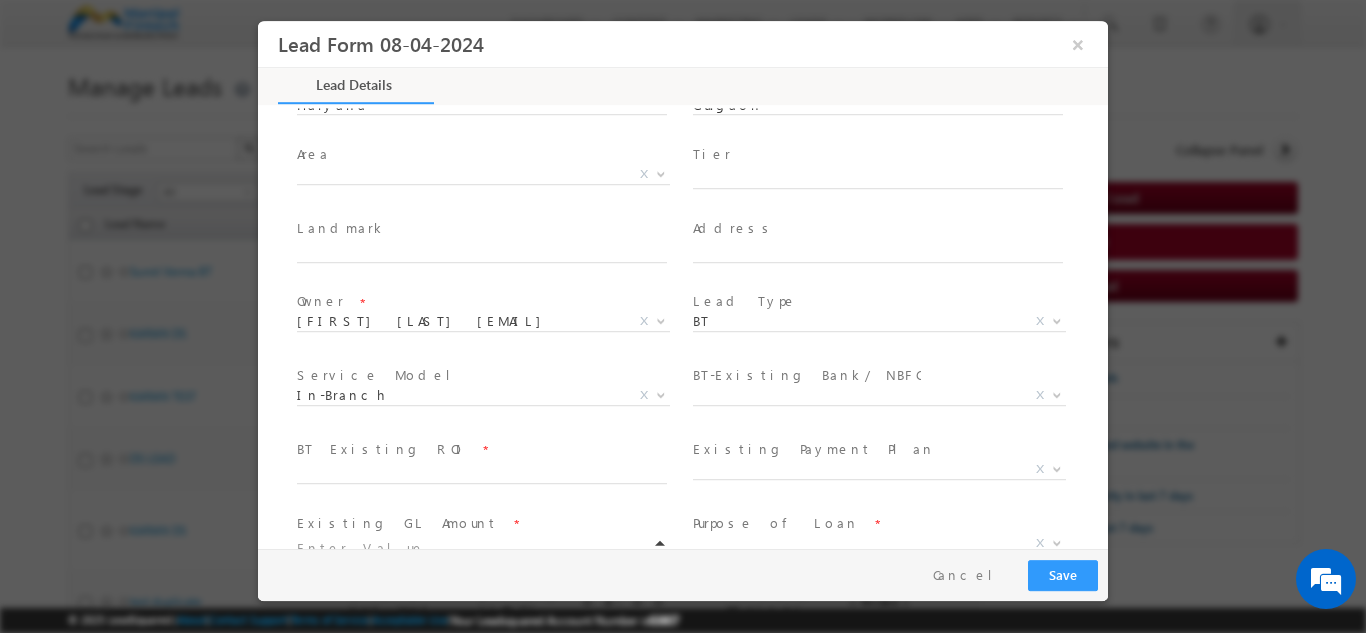 click on "BT-Existing Bank/ NBFC" at bounding box center [807, 374] 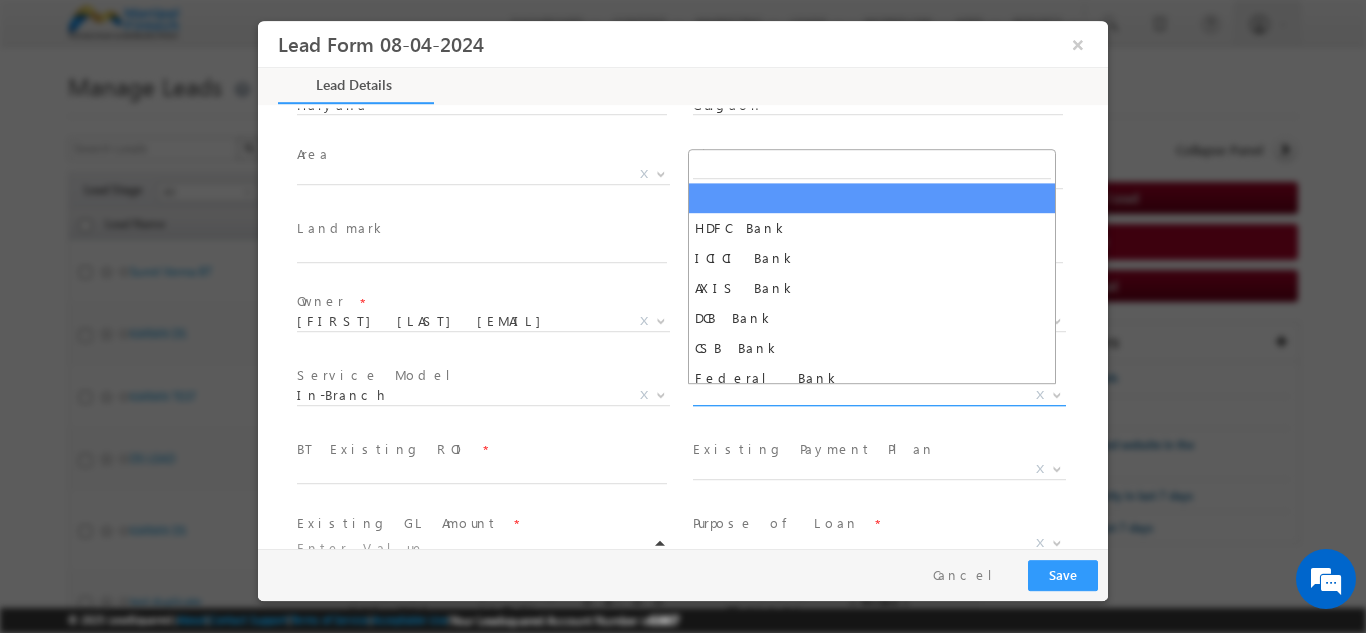 click on "X" at bounding box center (879, 395) 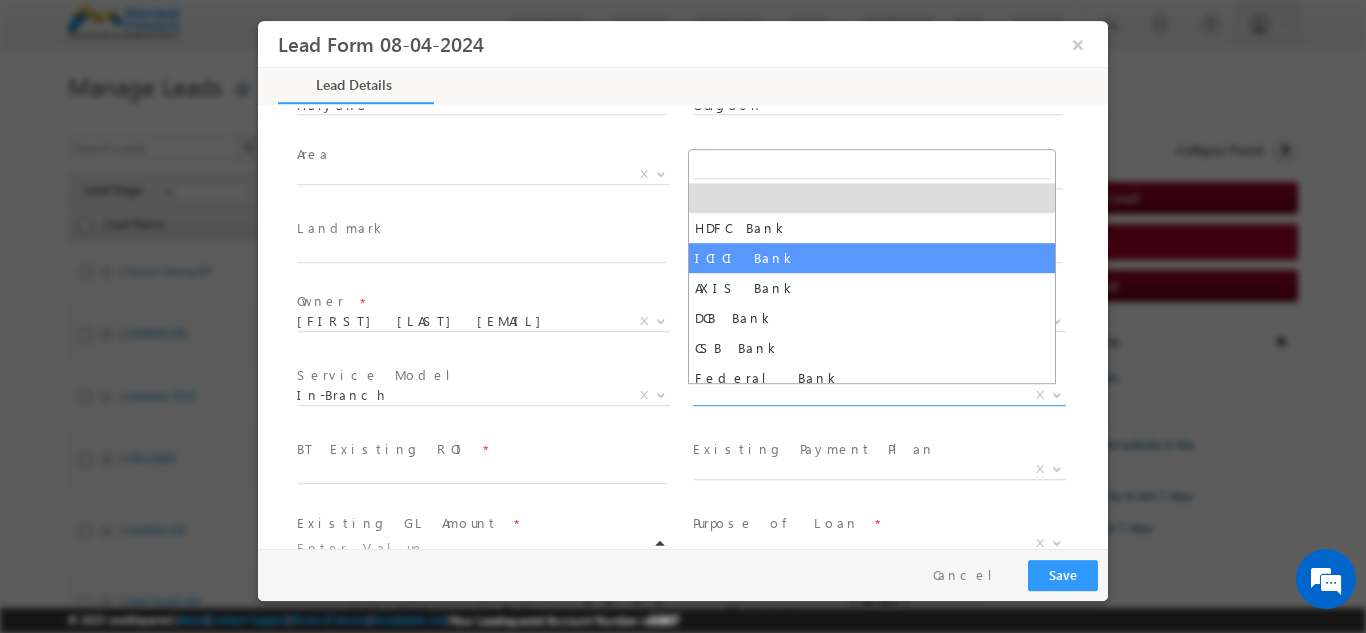 select on "ICICI Bank" 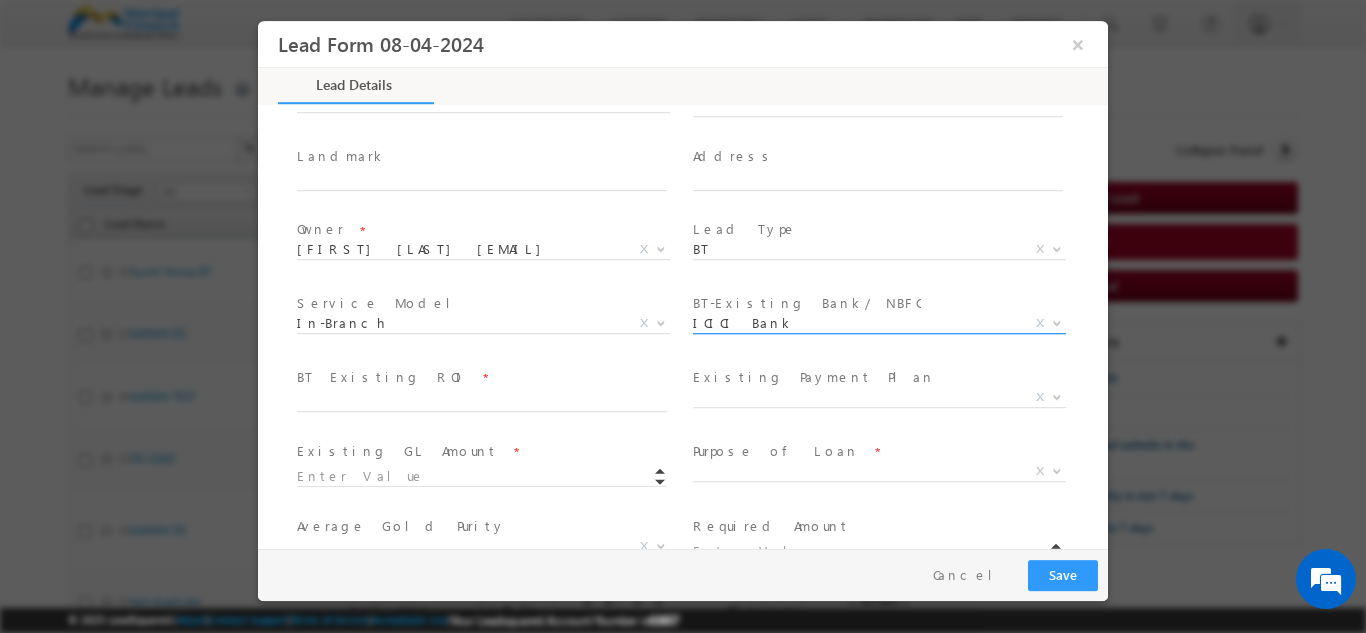 scroll, scrollTop: 612, scrollLeft: 0, axis: vertical 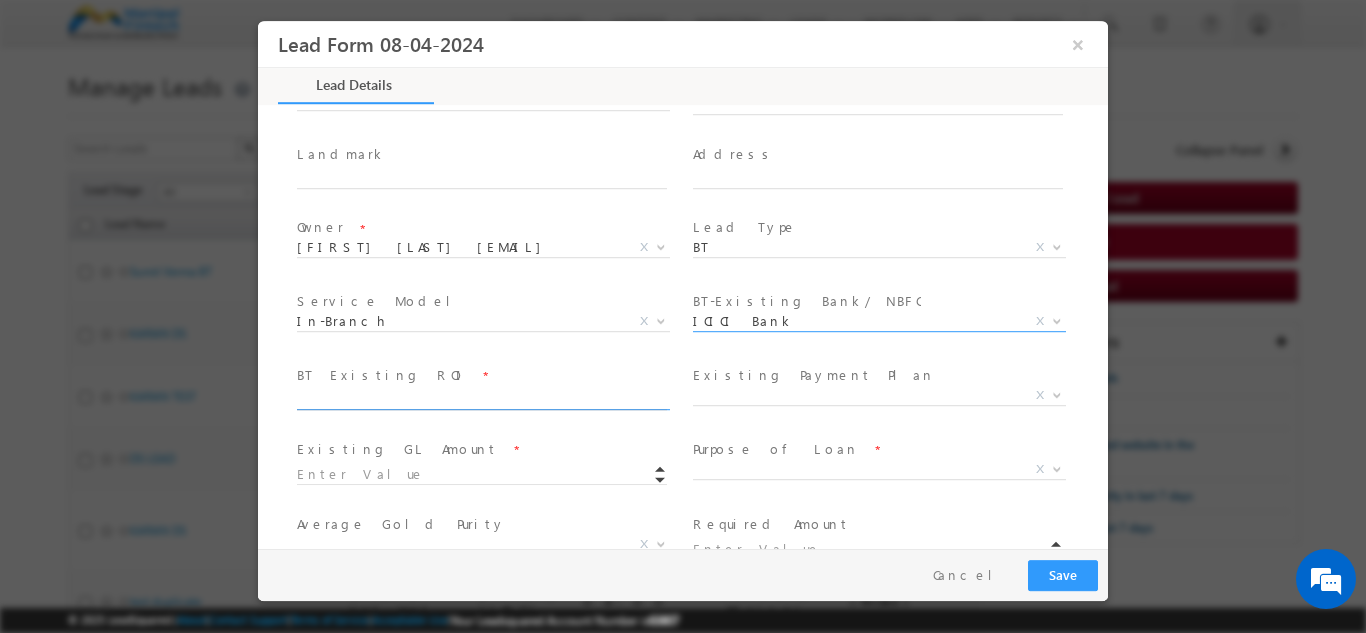 click at bounding box center [482, 399] 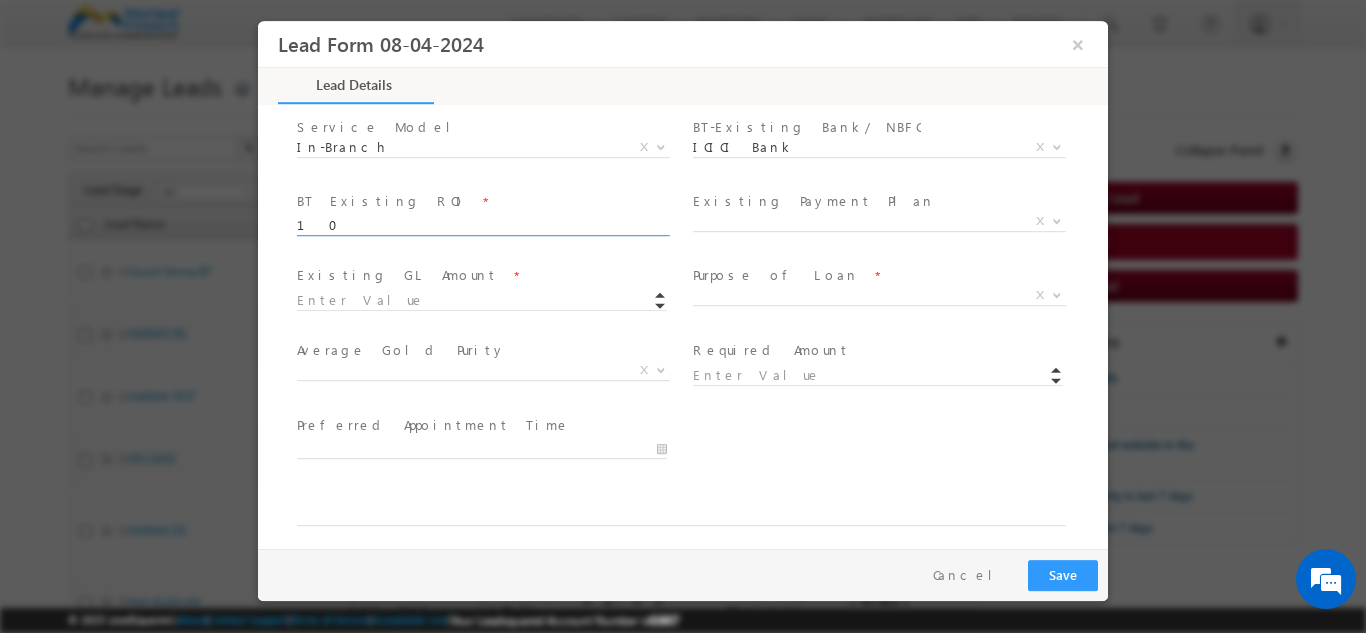 scroll, scrollTop: 787, scrollLeft: 0, axis: vertical 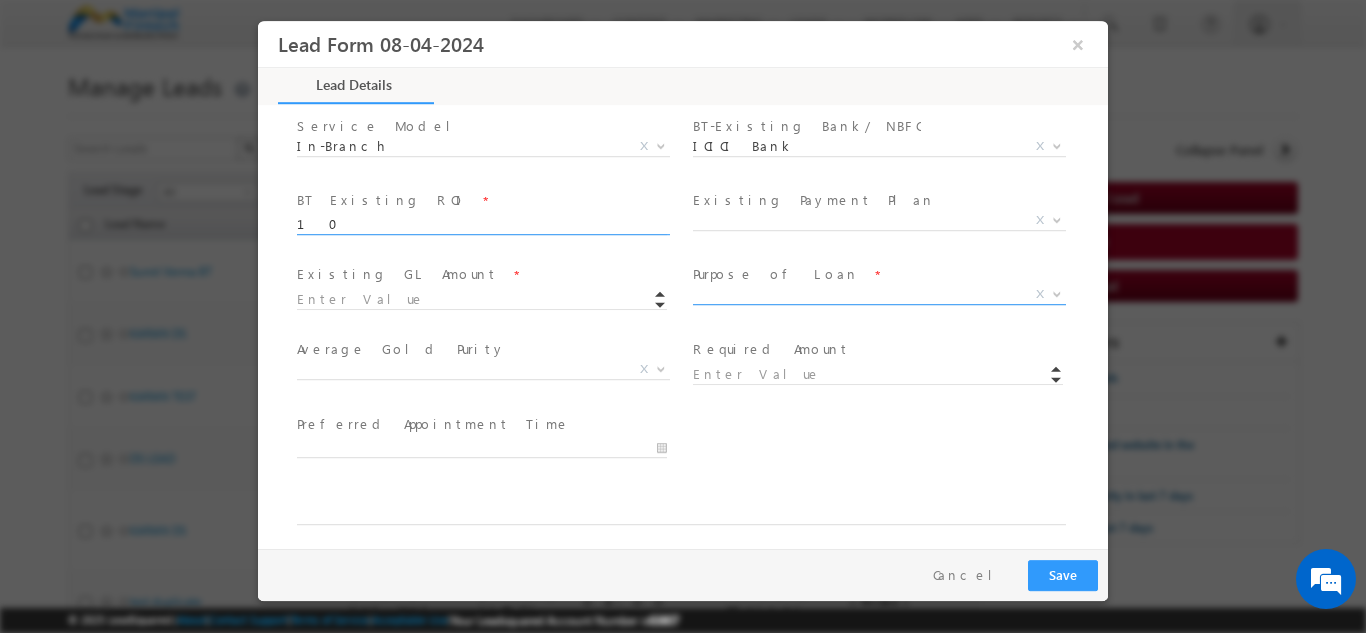 type on "10" 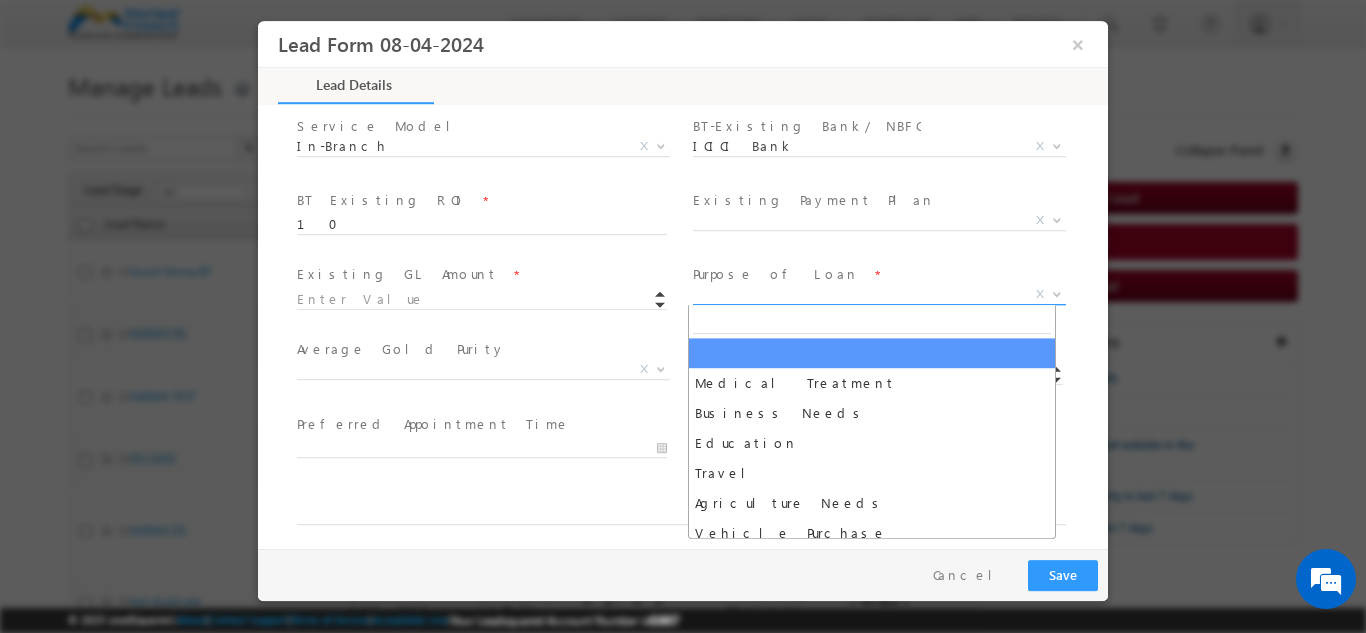 click on "X" at bounding box center [879, 294] 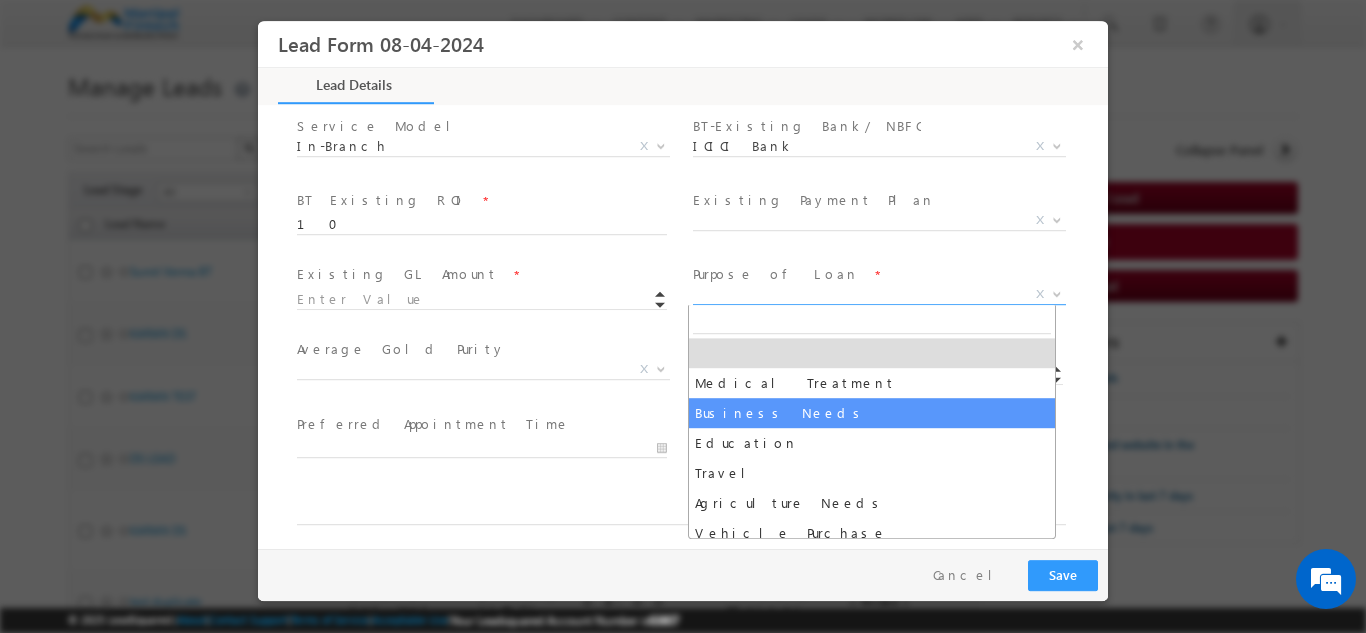 select on "Business Needs" 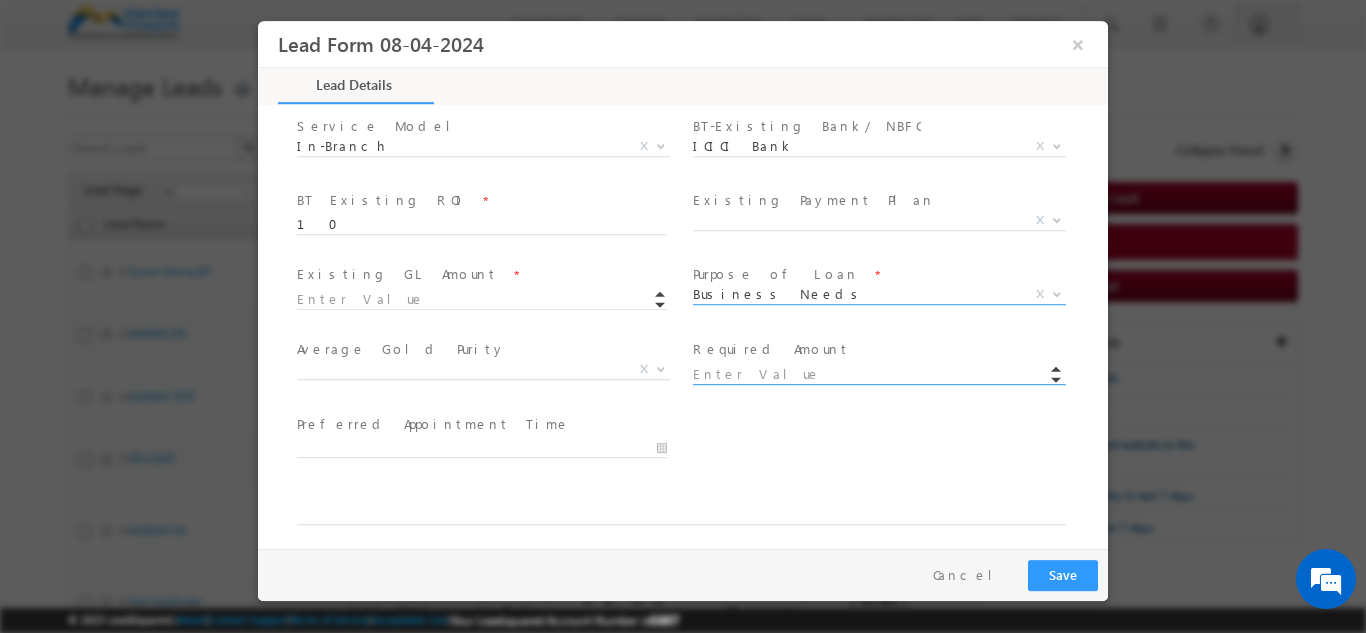 click at bounding box center (878, 374) 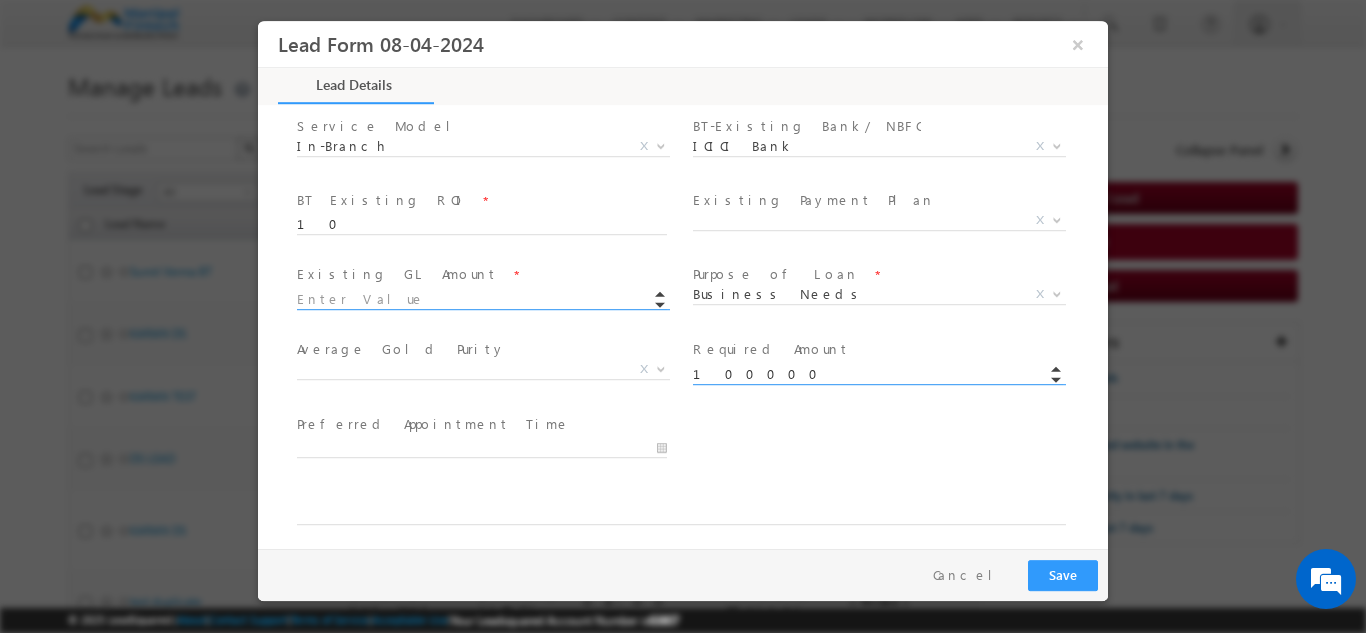 type on "100000.00" 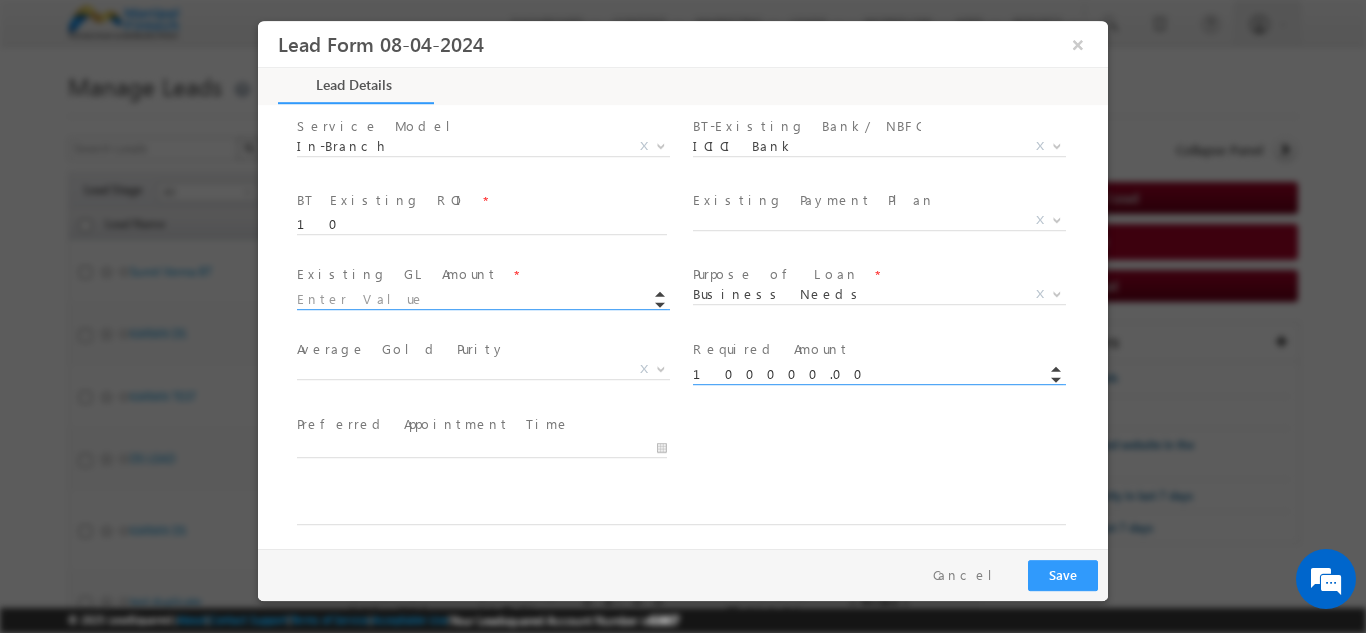 click at bounding box center (482, 299) 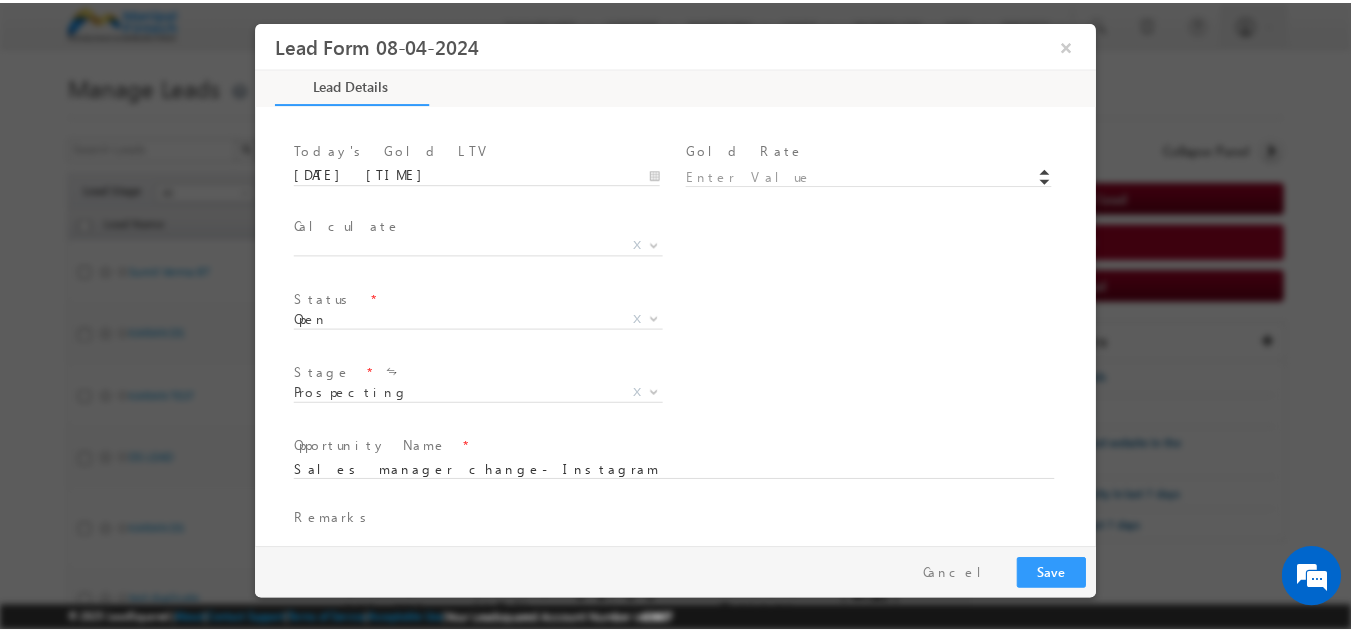 scroll, scrollTop: 1244, scrollLeft: 0, axis: vertical 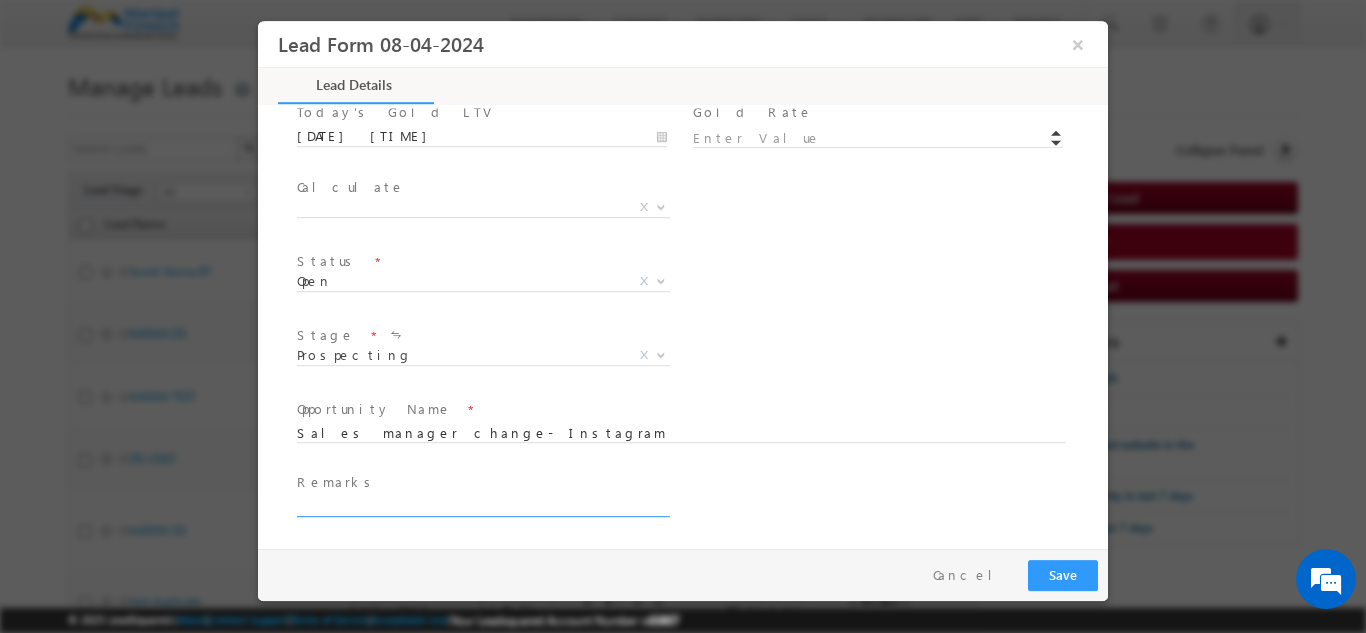 type on "100000.00" 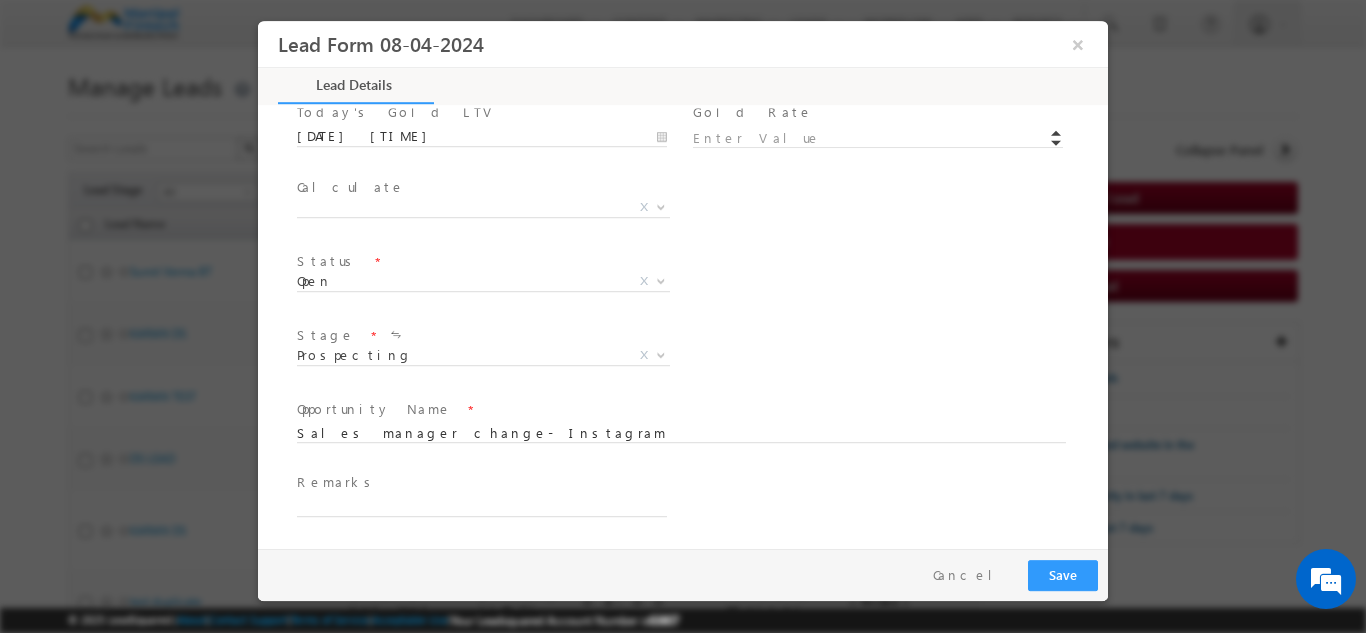 click at bounding box center [484, 515] 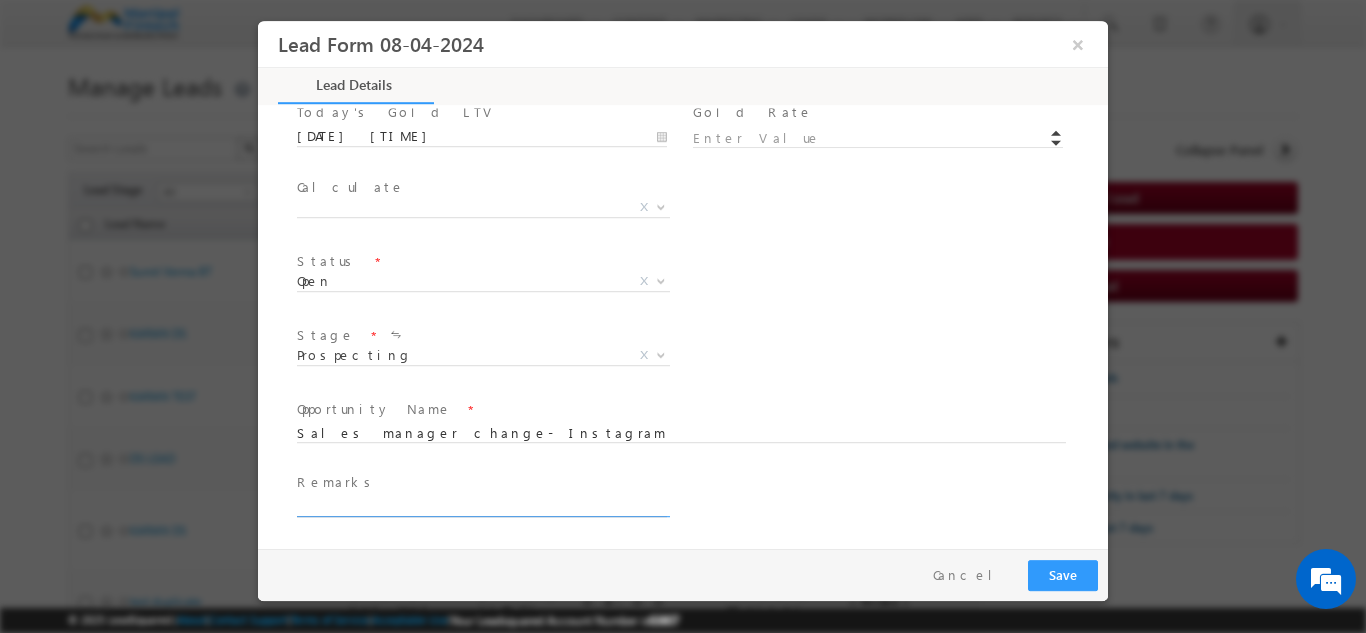 click at bounding box center [482, 506] 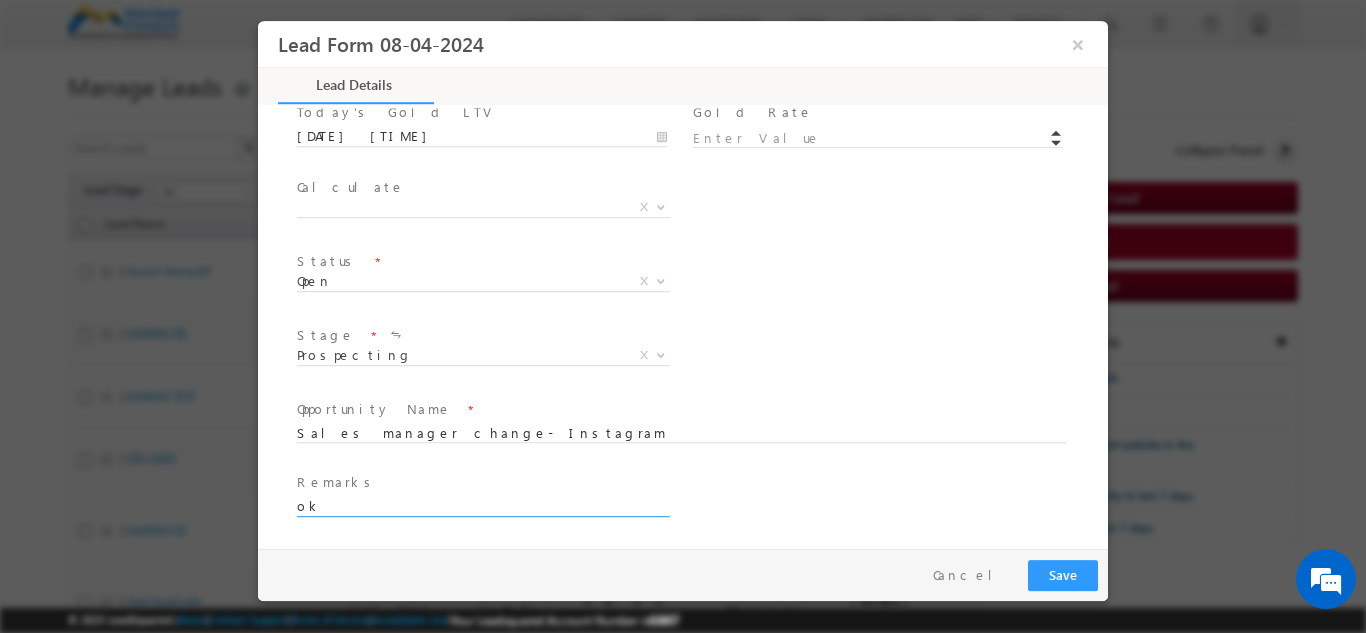 type on "ok" 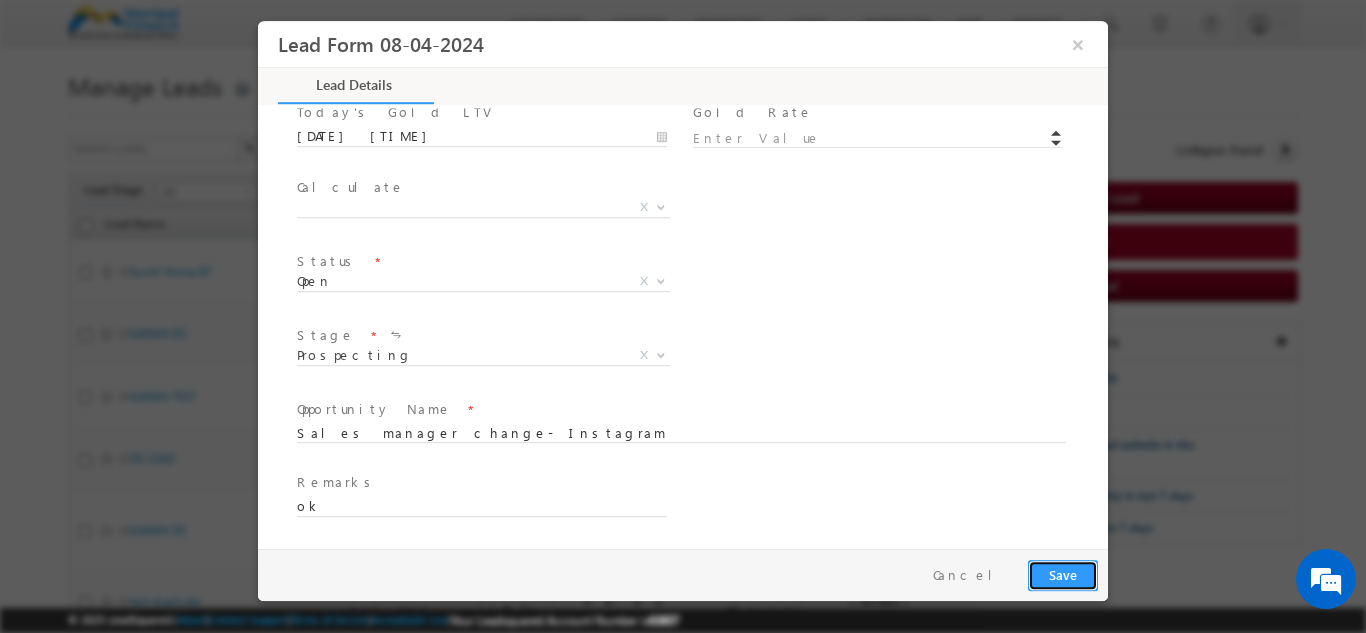click on "Save" at bounding box center [1063, 574] 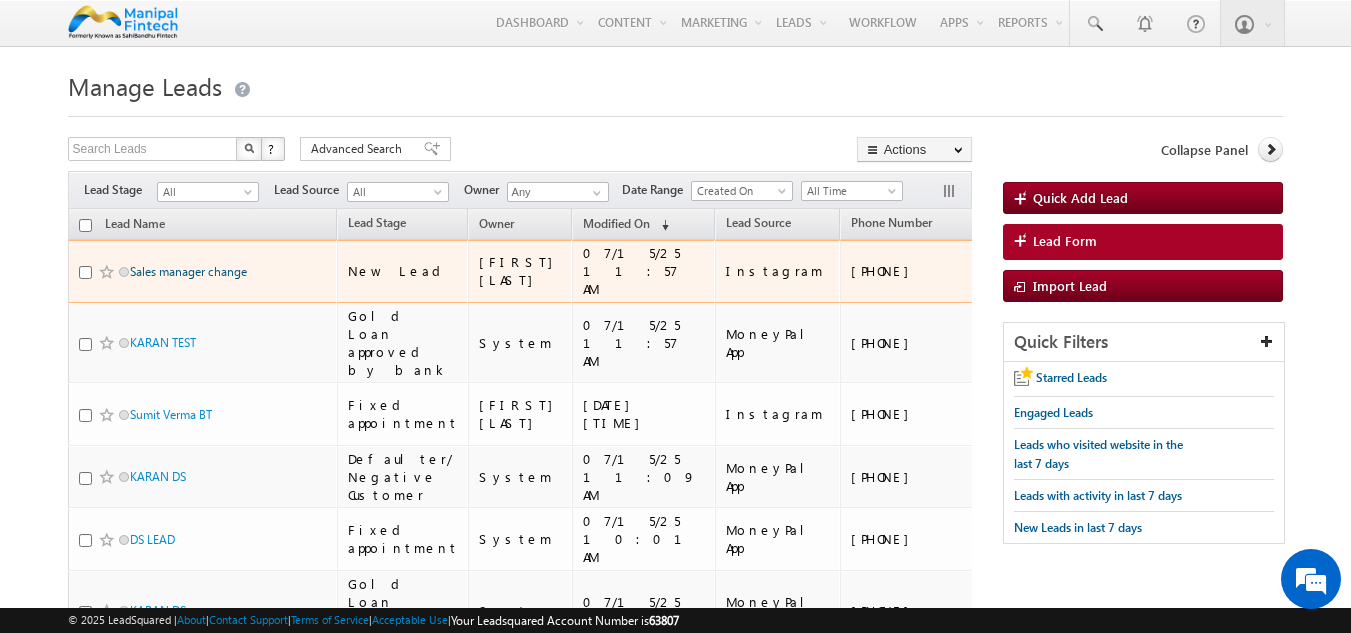 click on "Sales manager change" at bounding box center [188, 271] 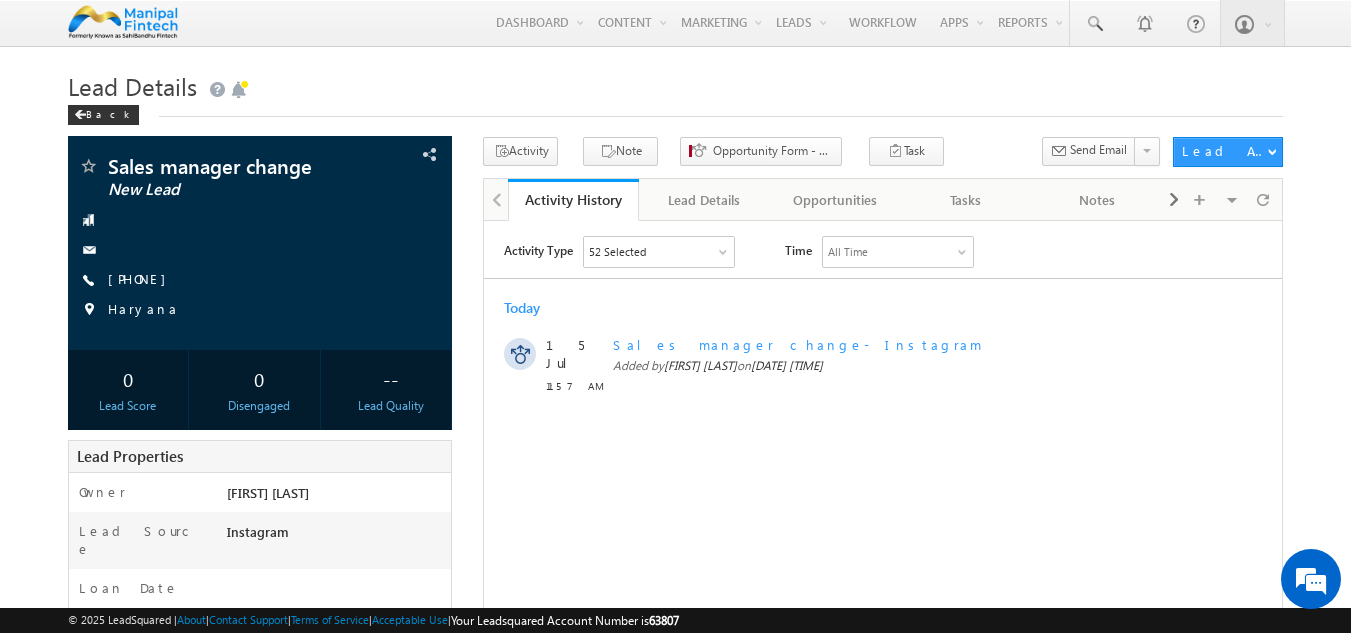 scroll, scrollTop: 0, scrollLeft: 0, axis: both 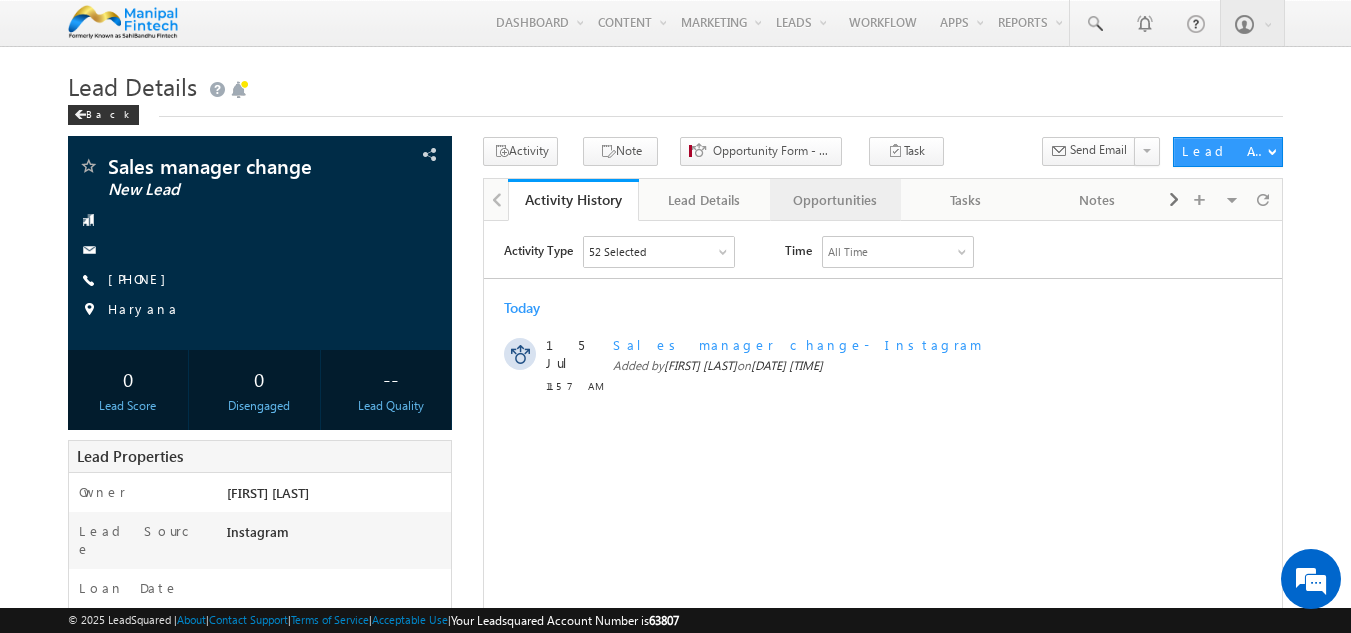 click on "Opportunities" at bounding box center [834, 200] 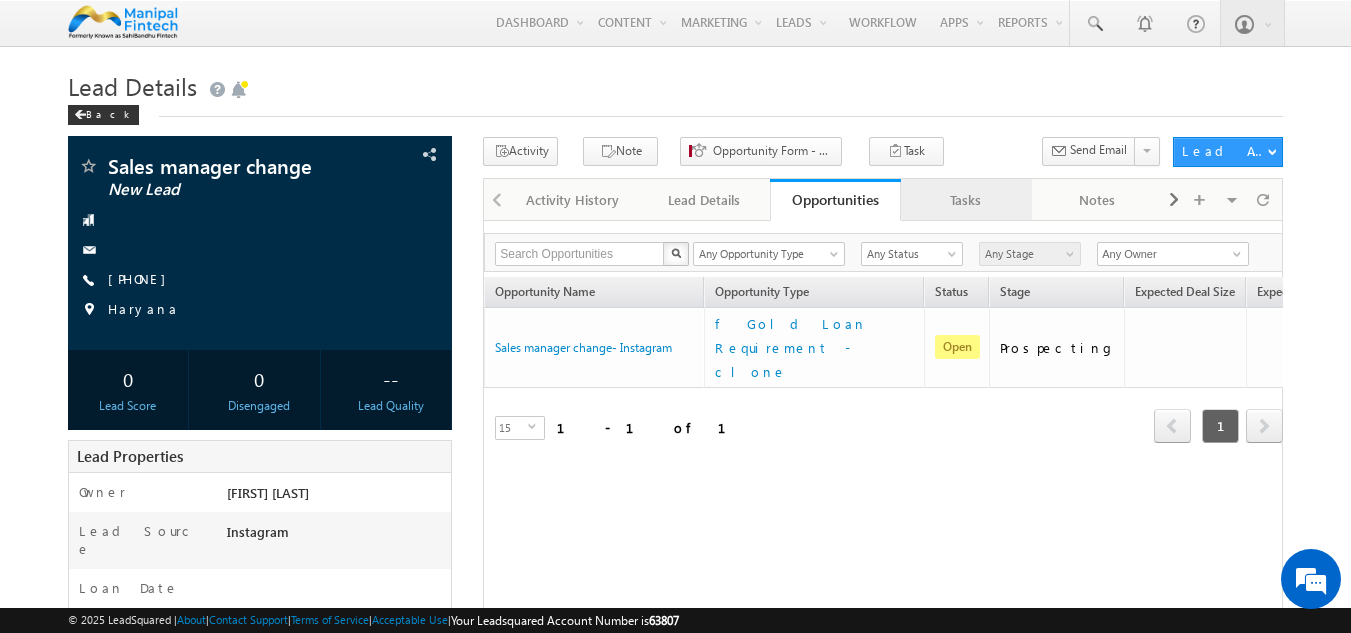 click on "Tasks" at bounding box center [965, 200] 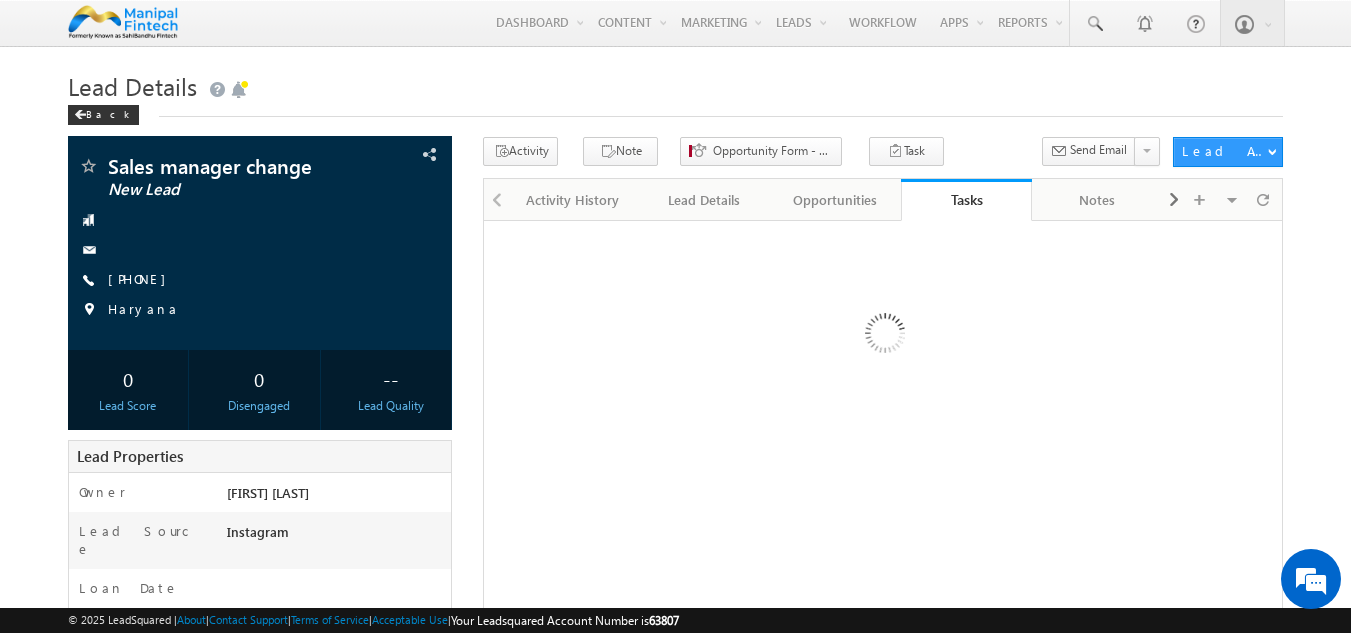 scroll, scrollTop: 0, scrollLeft: 0, axis: both 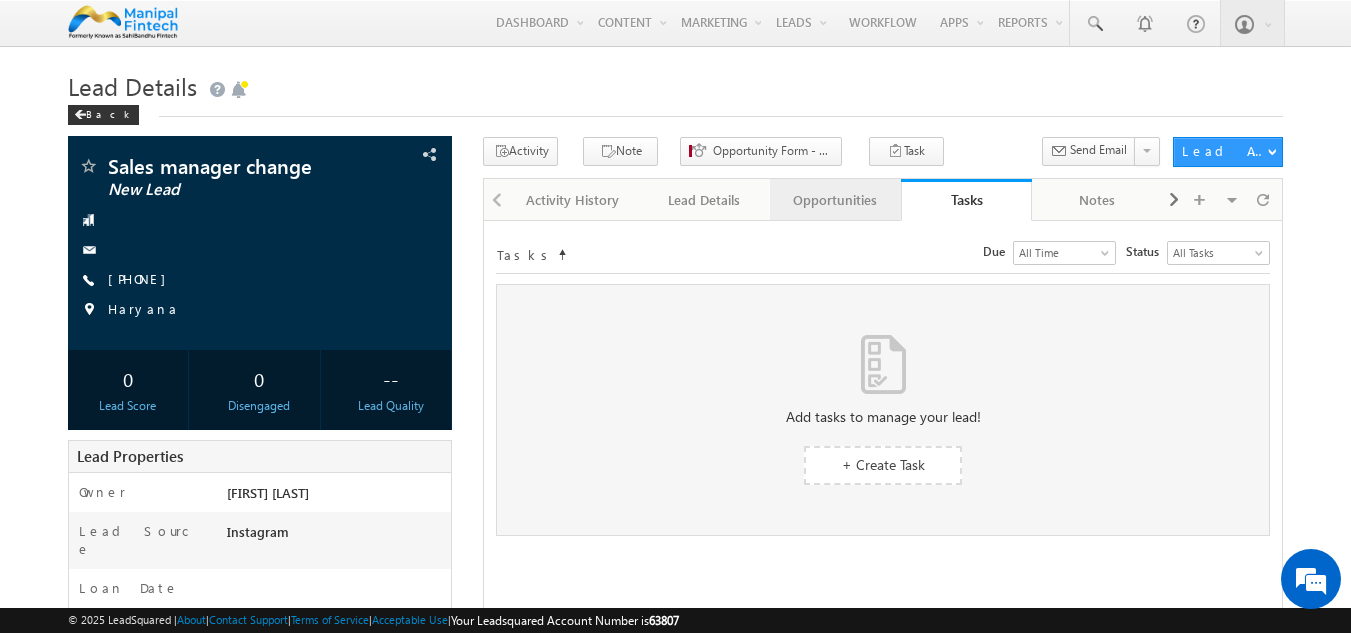 click on "Opportunities" at bounding box center (834, 200) 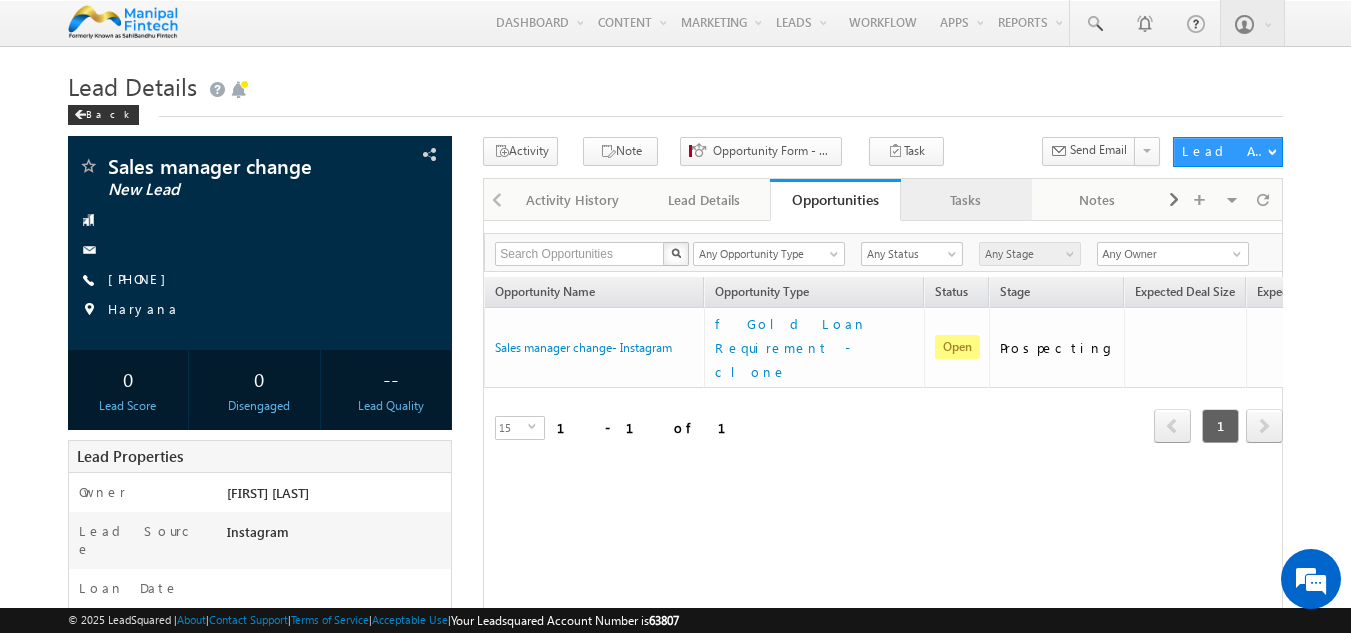 click on "Tasks" at bounding box center (966, 200) 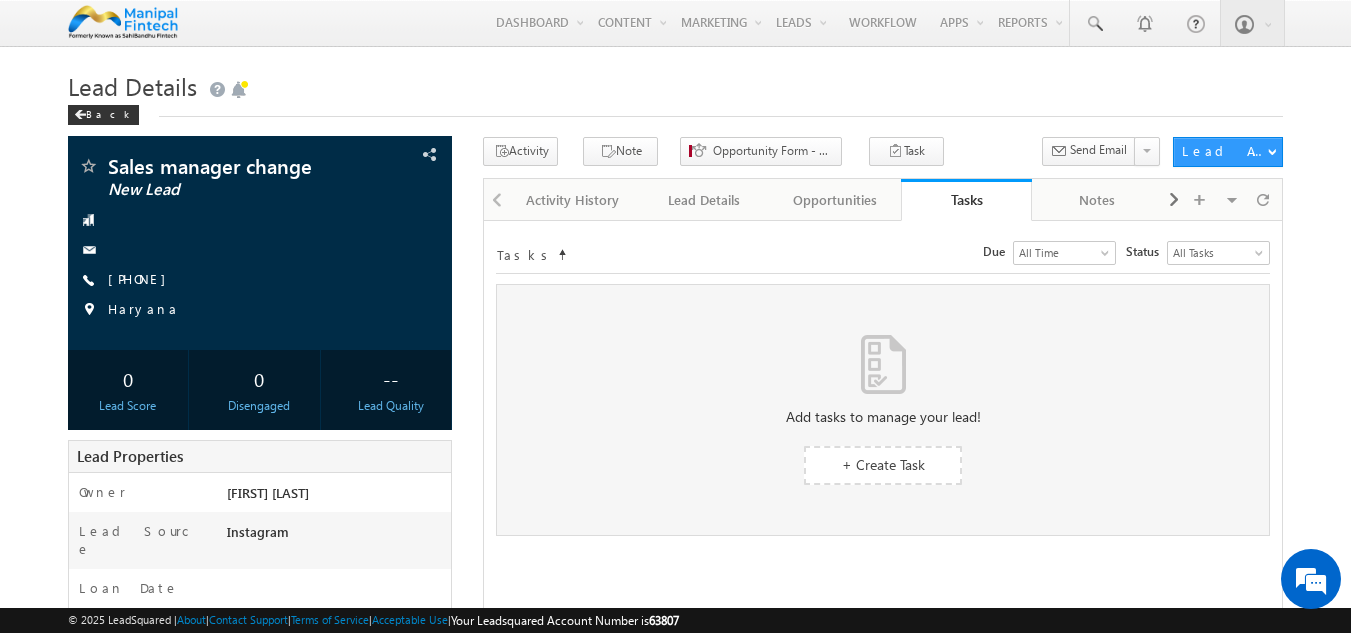 drag, startPoint x: 888, startPoint y: 215, endPoint x: 753, endPoint y: 109, distance: 171.64207 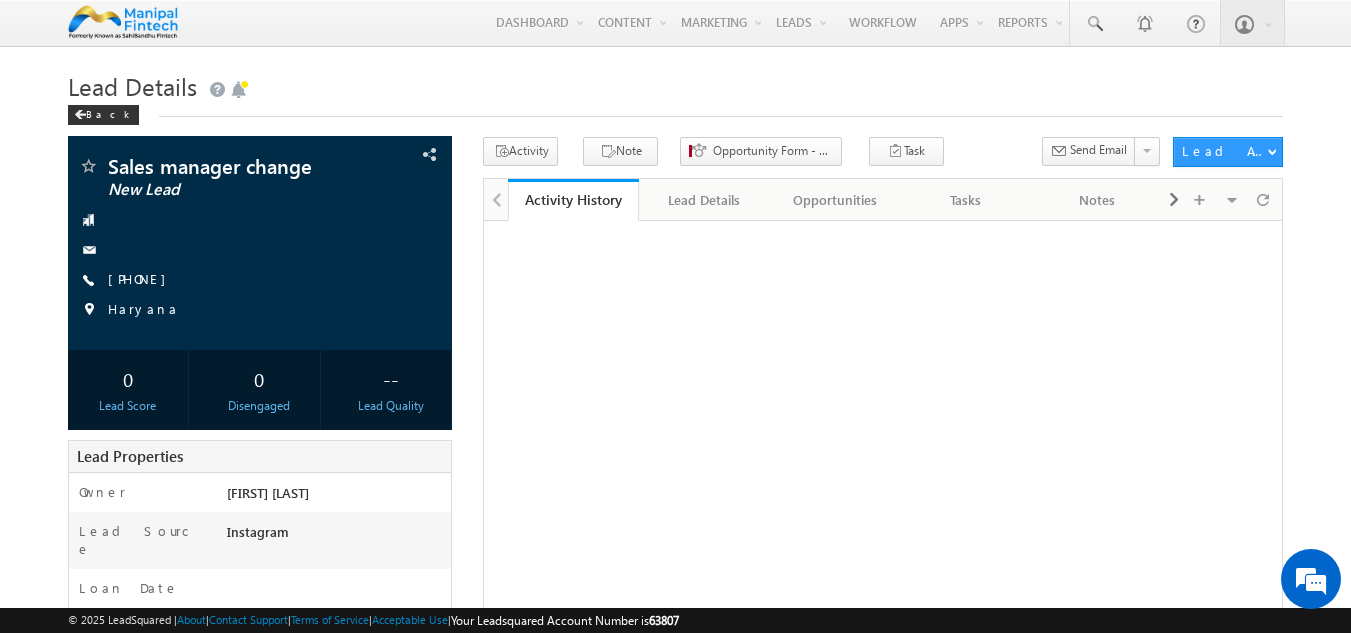 scroll, scrollTop: 0, scrollLeft: 0, axis: both 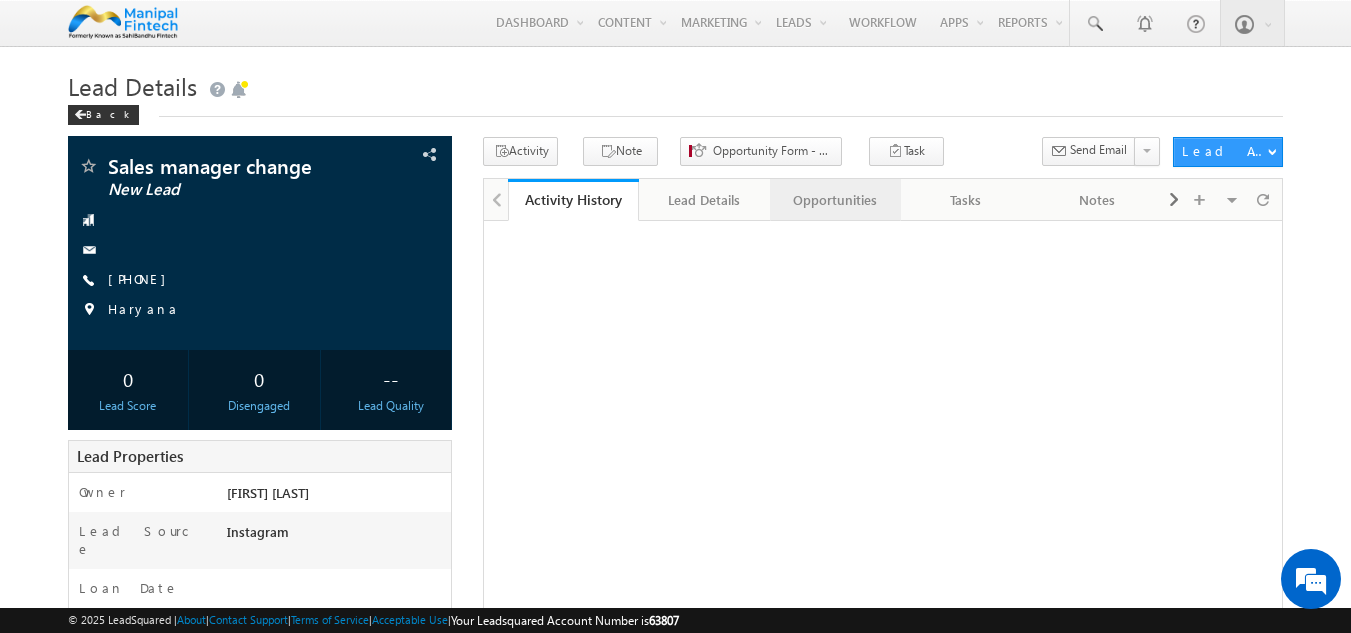 click on "Opportunities" at bounding box center [834, 200] 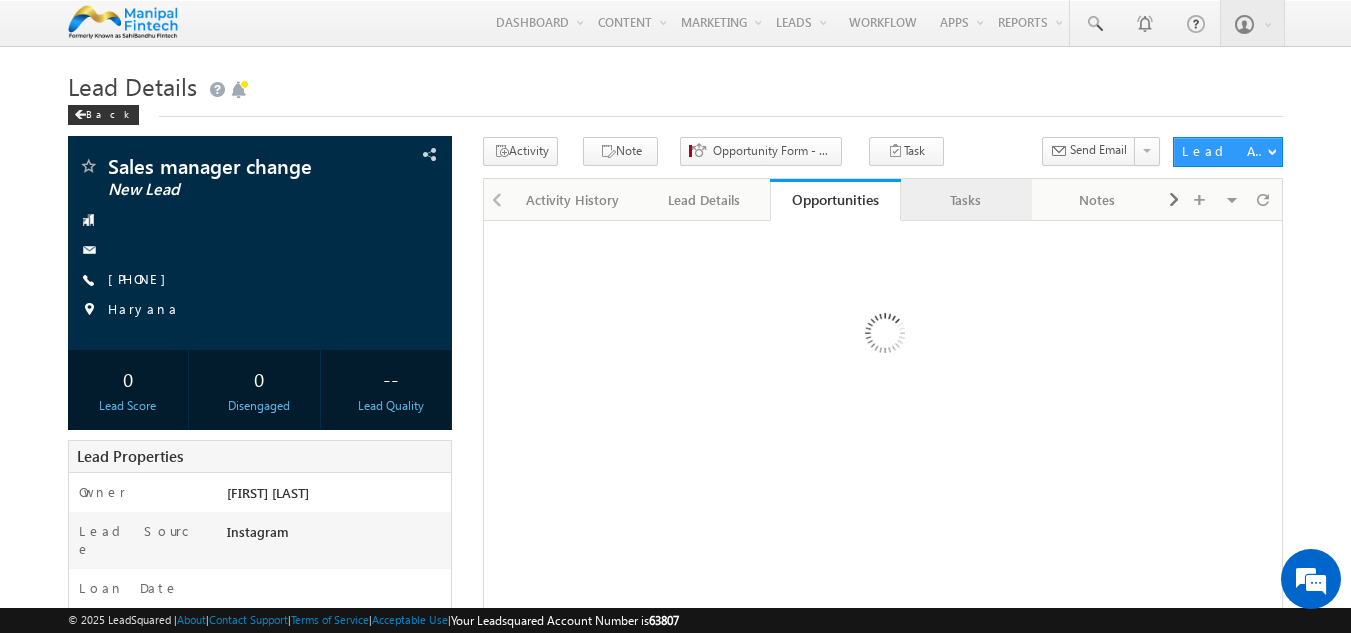 scroll, scrollTop: 0, scrollLeft: 0, axis: both 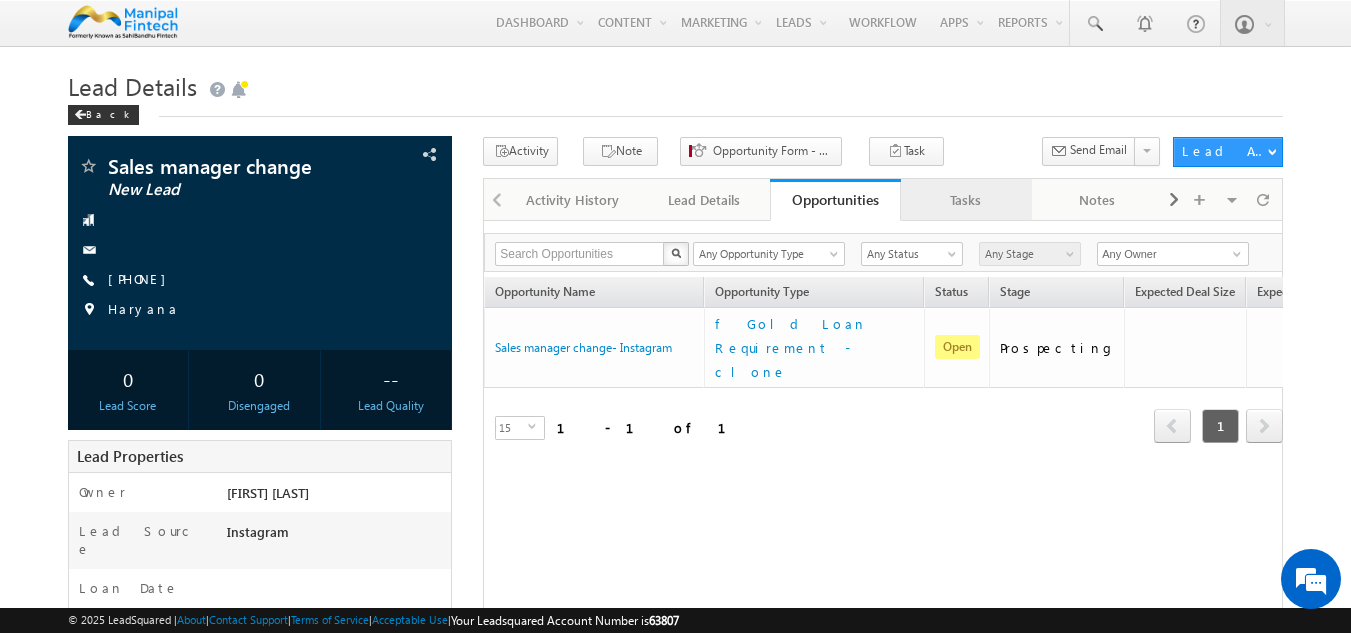 click on "Tasks" at bounding box center [965, 200] 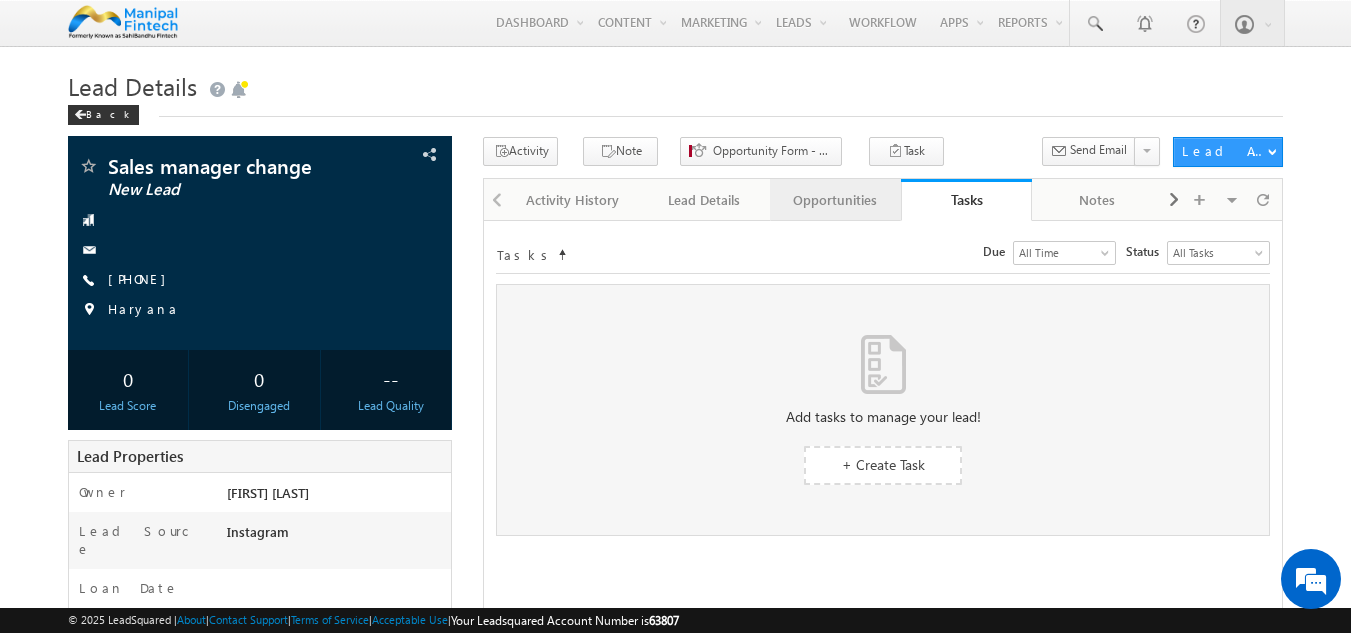 click on "Opportunities" at bounding box center (834, 200) 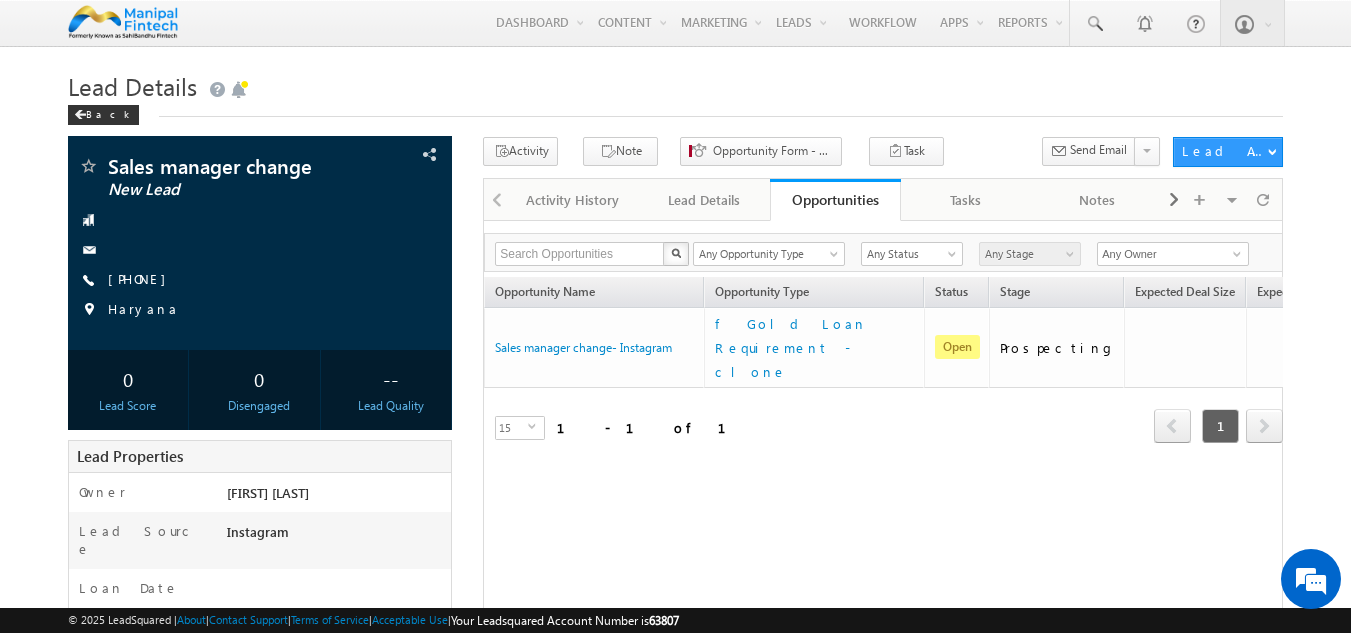 scroll, scrollTop: 0, scrollLeft: 0, axis: both 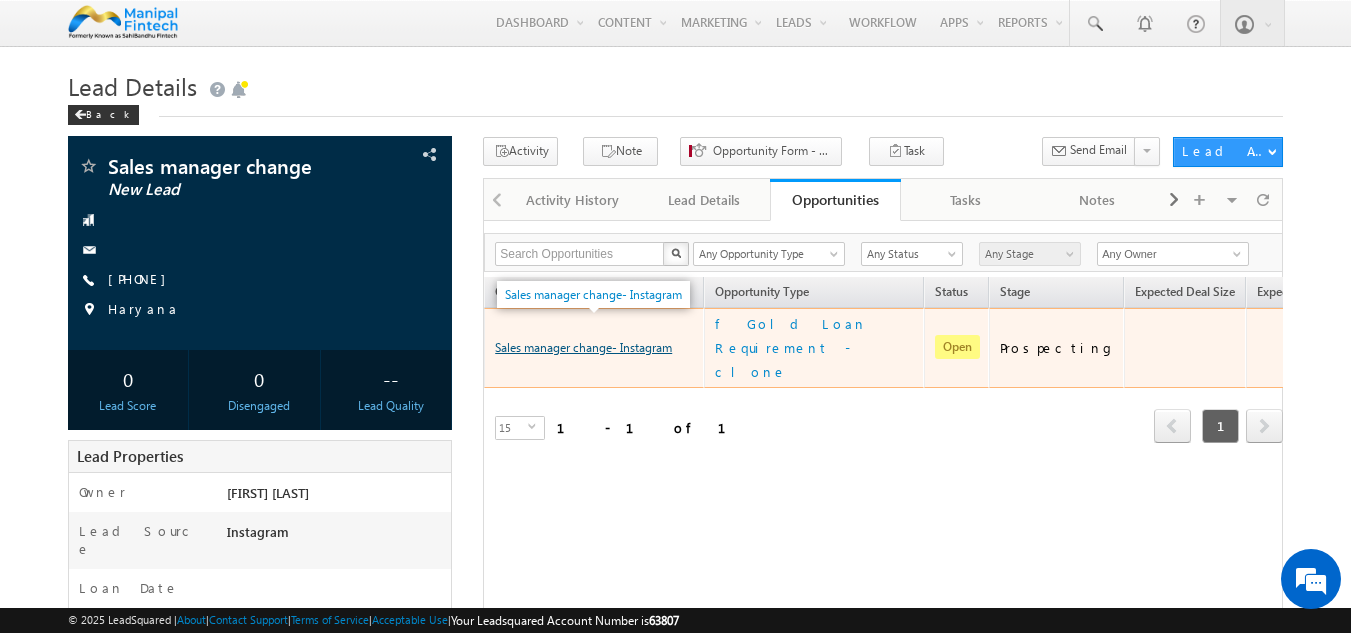 click on "Sales manager change- Instagram" at bounding box center [583, 347] 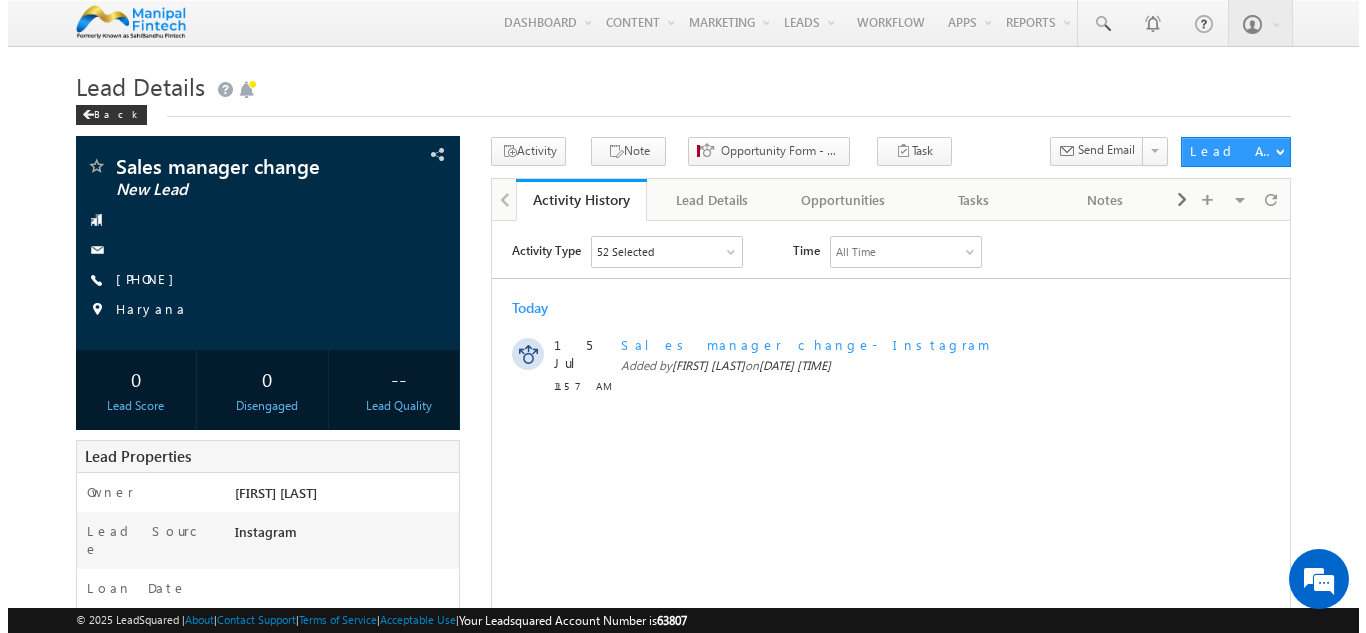 scroll, scrollTop: 0, scrollLeft: 0, axis: both 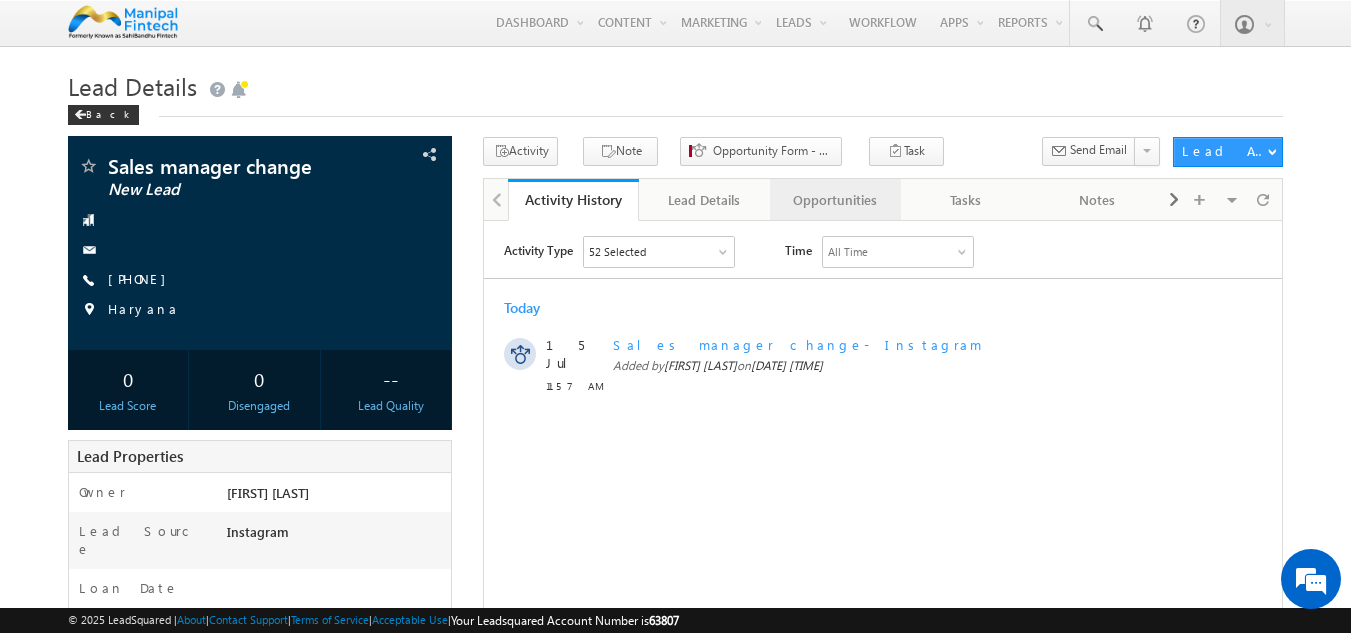 click on "Opportunities" at bounding box center (834, 200) 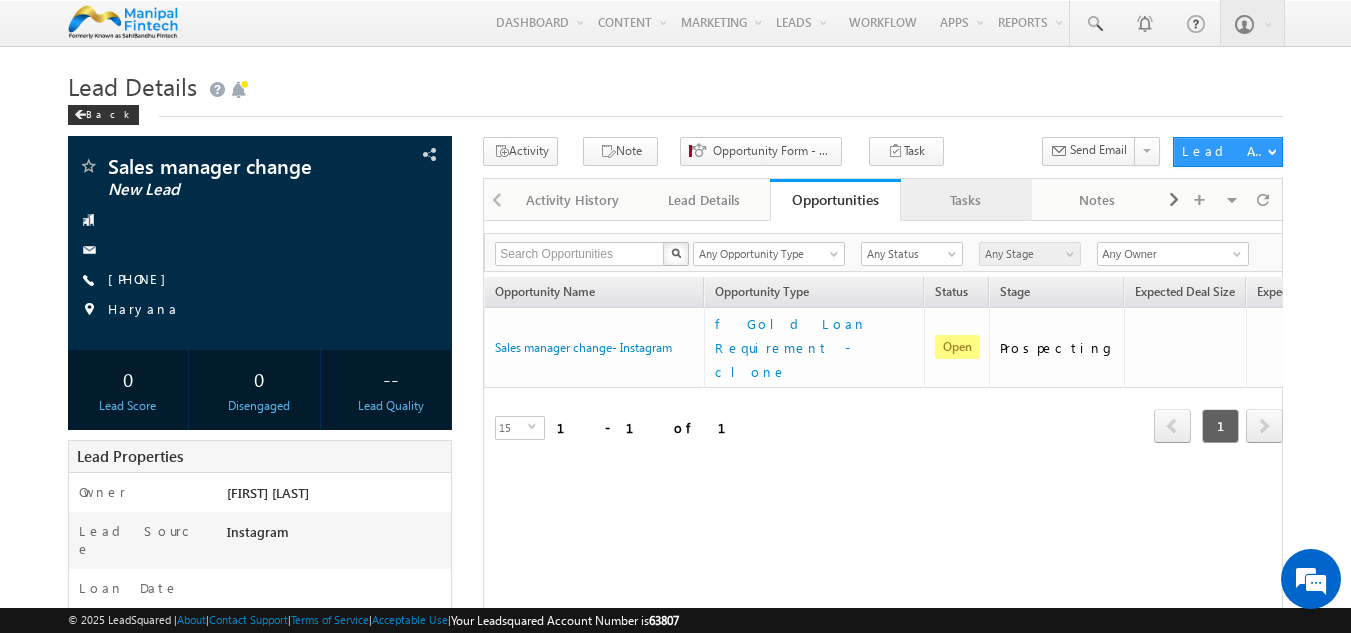click on "Tasks" at bounding box center [965, 200] 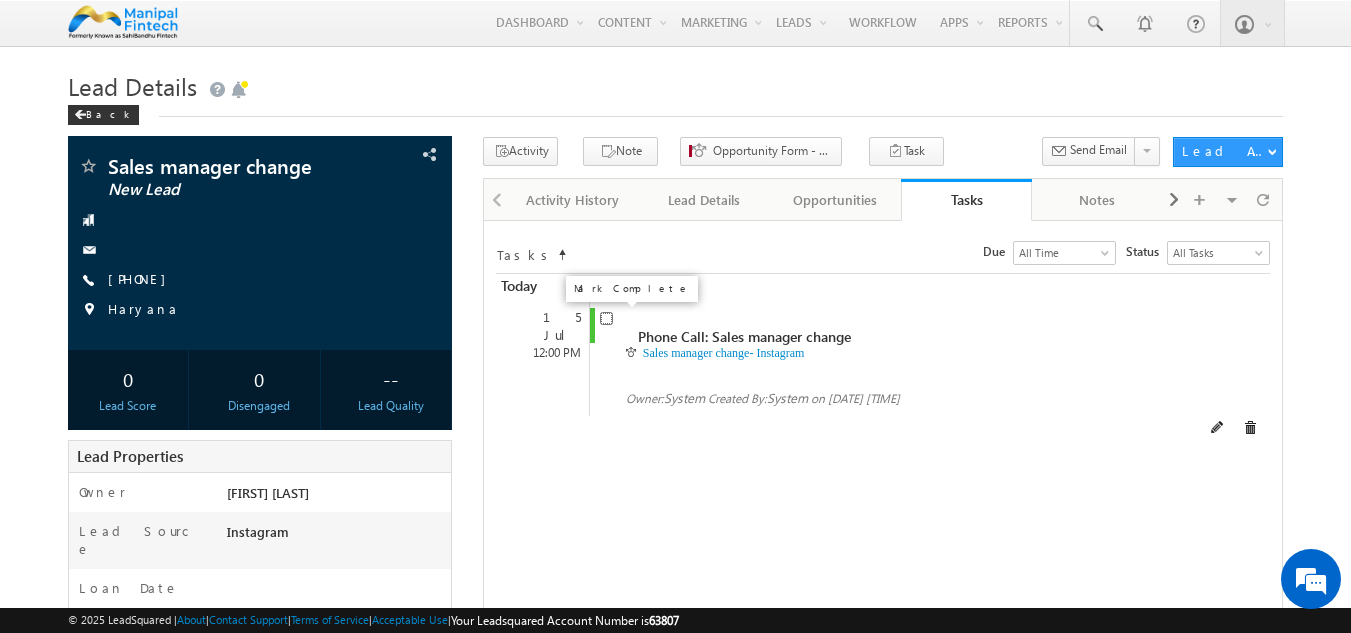 click at bounding box center (606, 318) 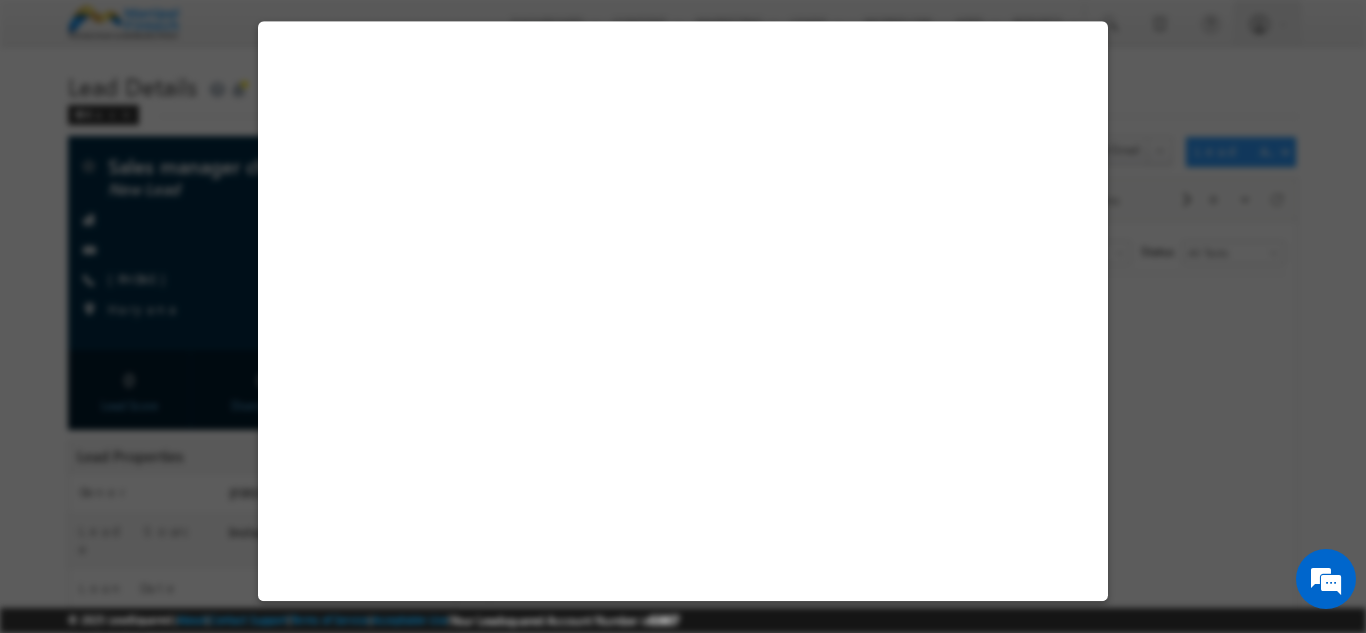 select on "Male" 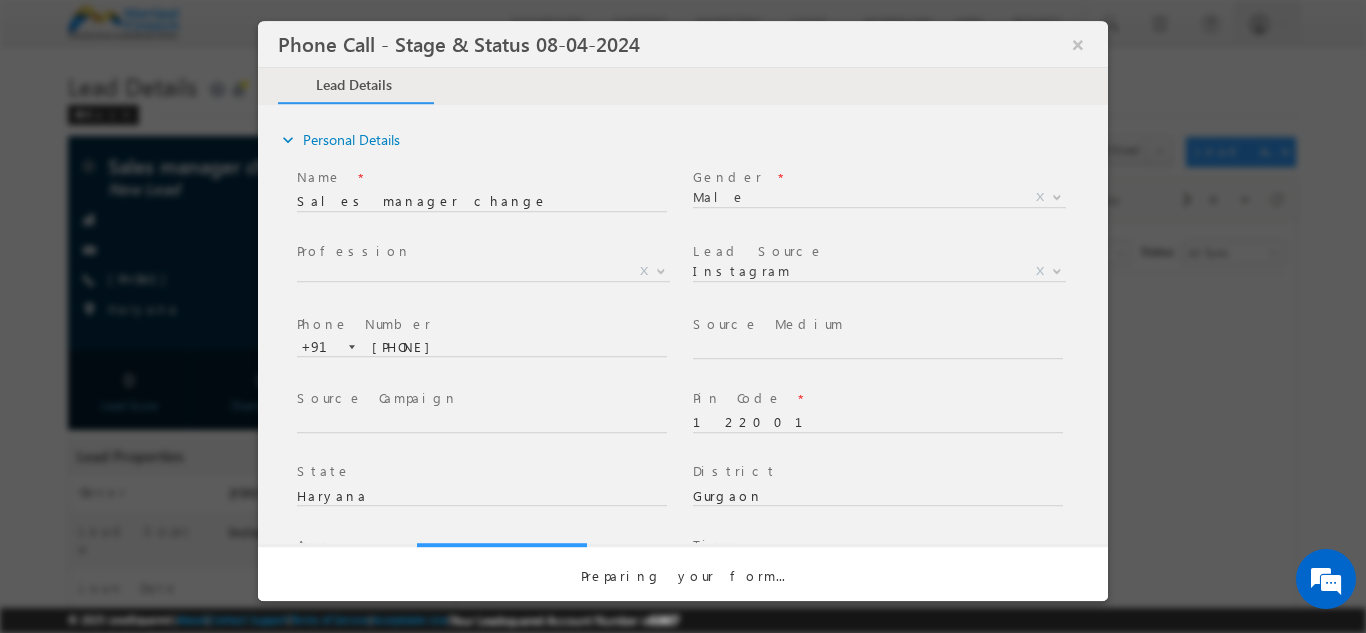 select on "Open" 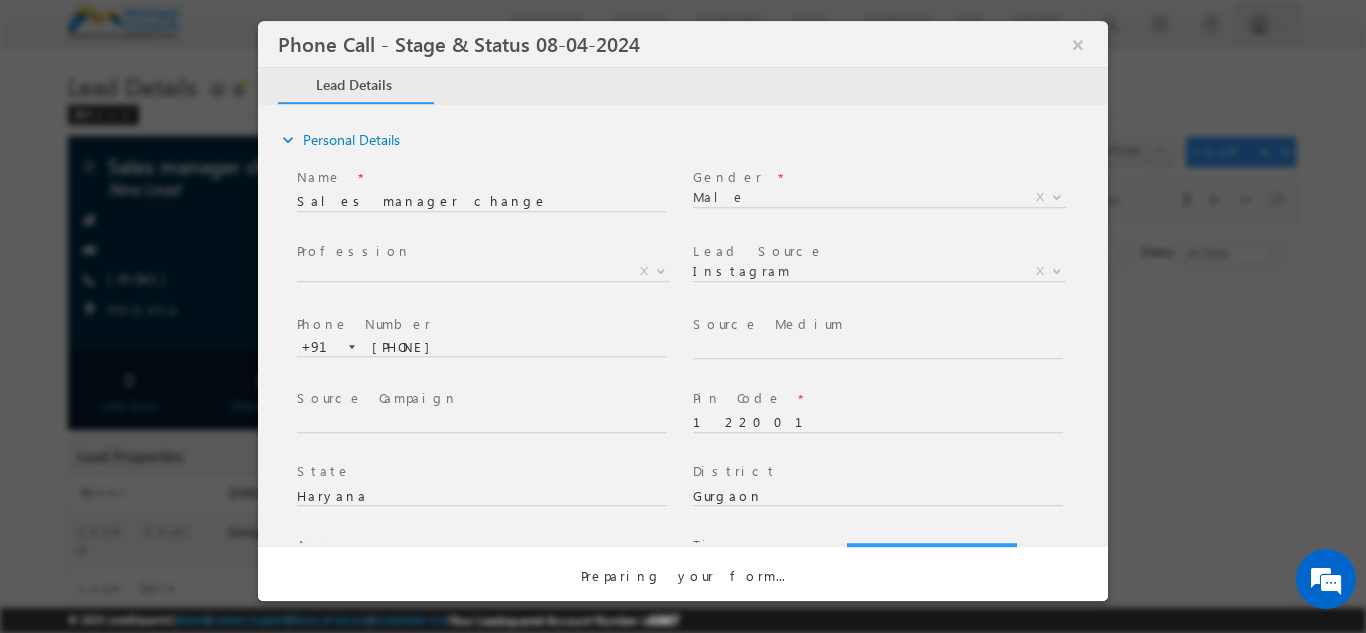 scroll, scrollTop: 0, scrollLeft: 0, axis: both 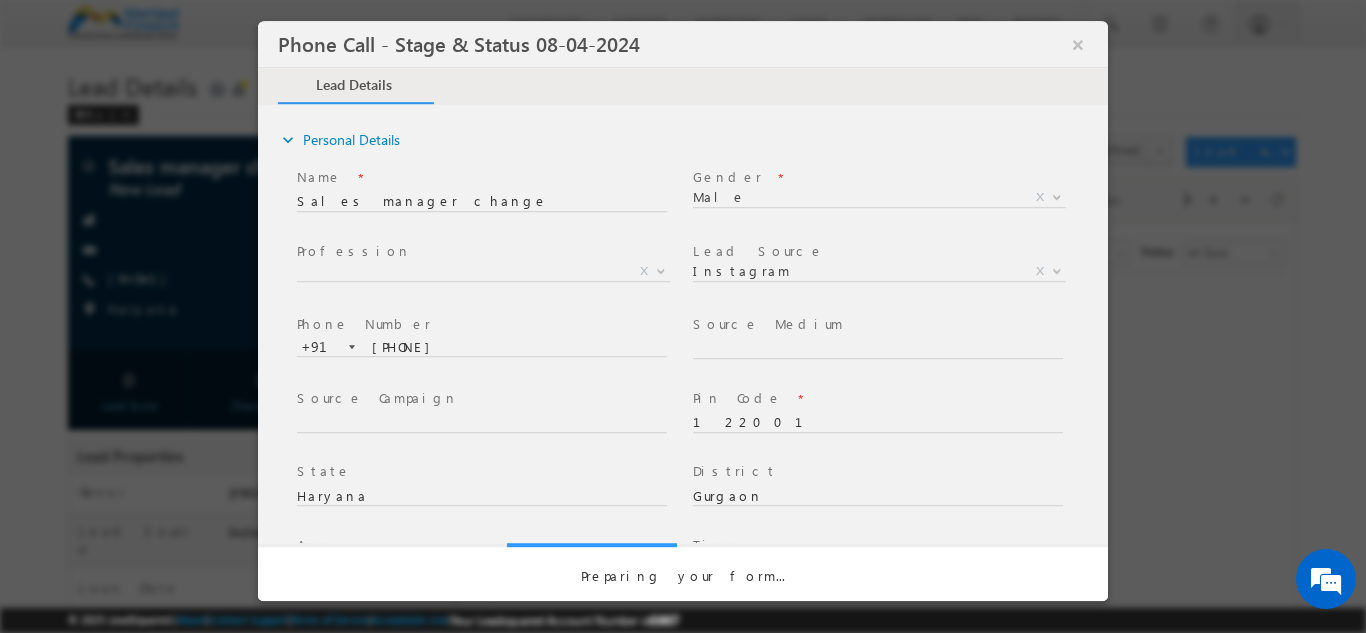 select on "Fresh Lead" 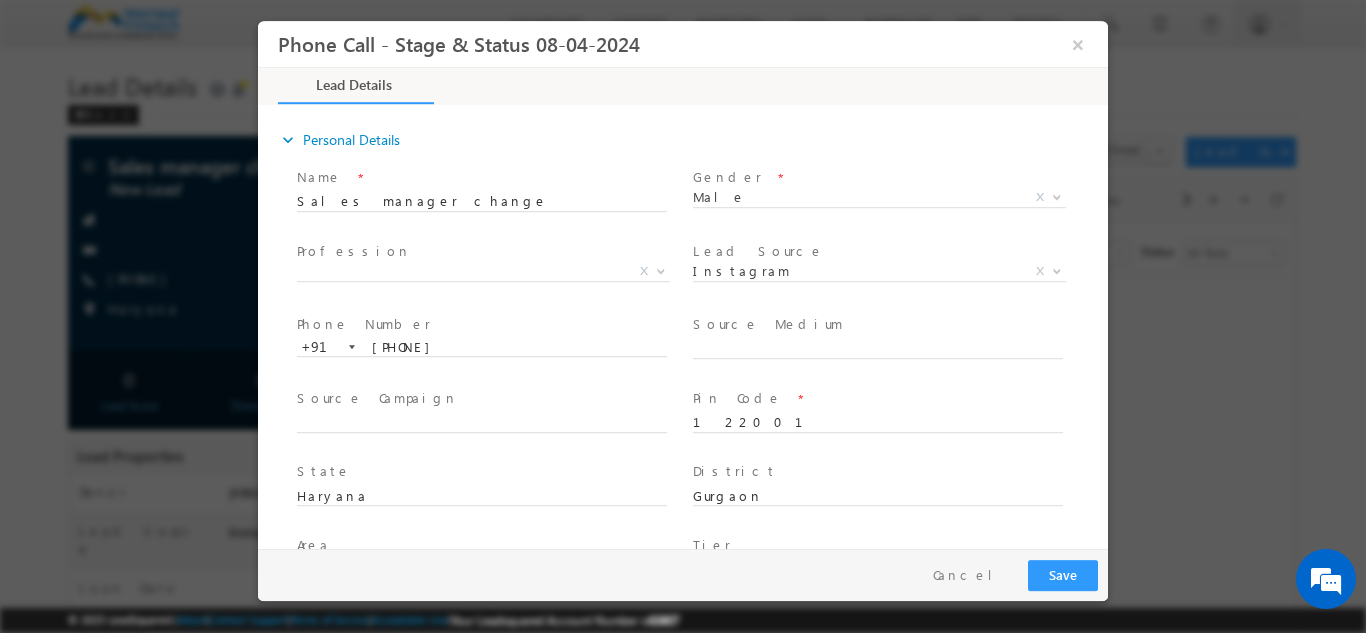 scroll, scrollTop: 0, scrollLeft: 0, axis: both 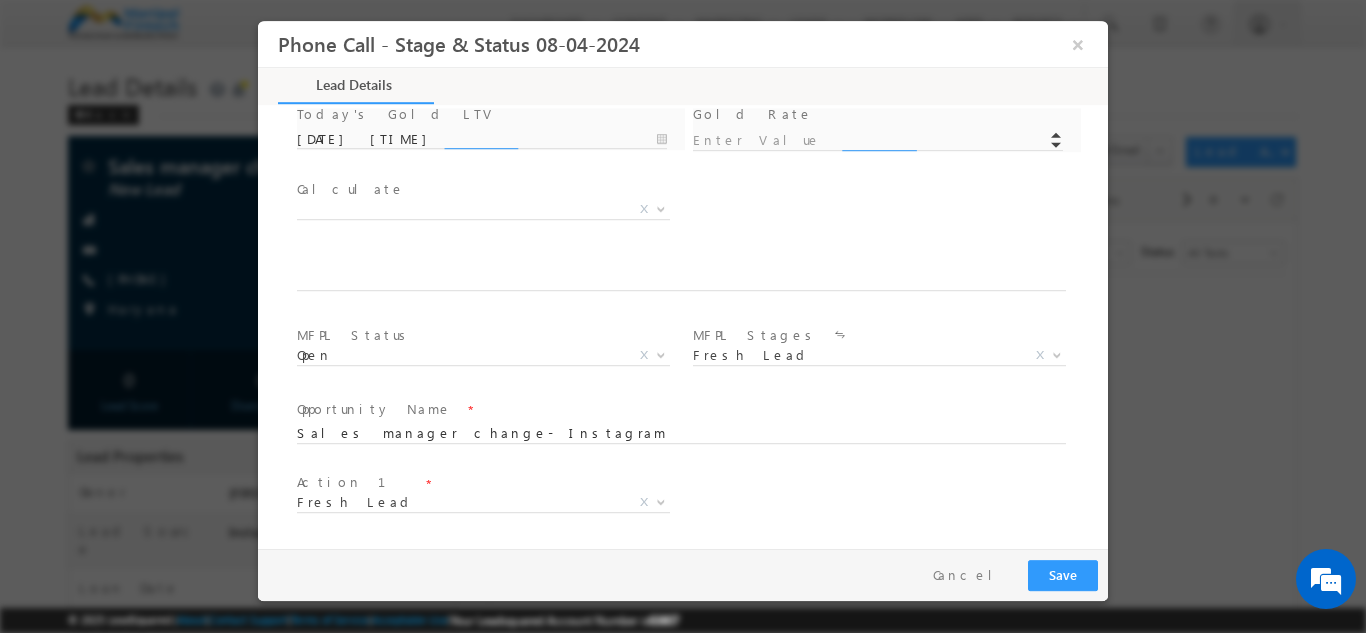 type on "07/15/25 11:59 AM" 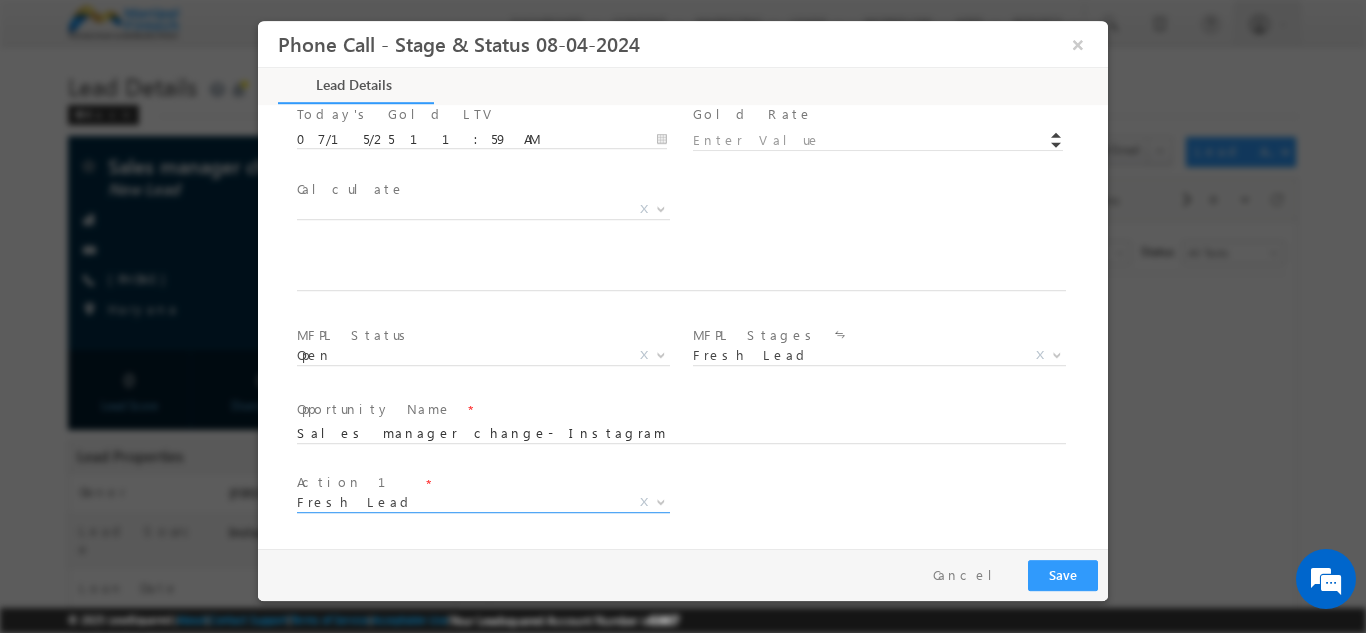 click on "Fresh Lead" at bounding box center (459, 501) 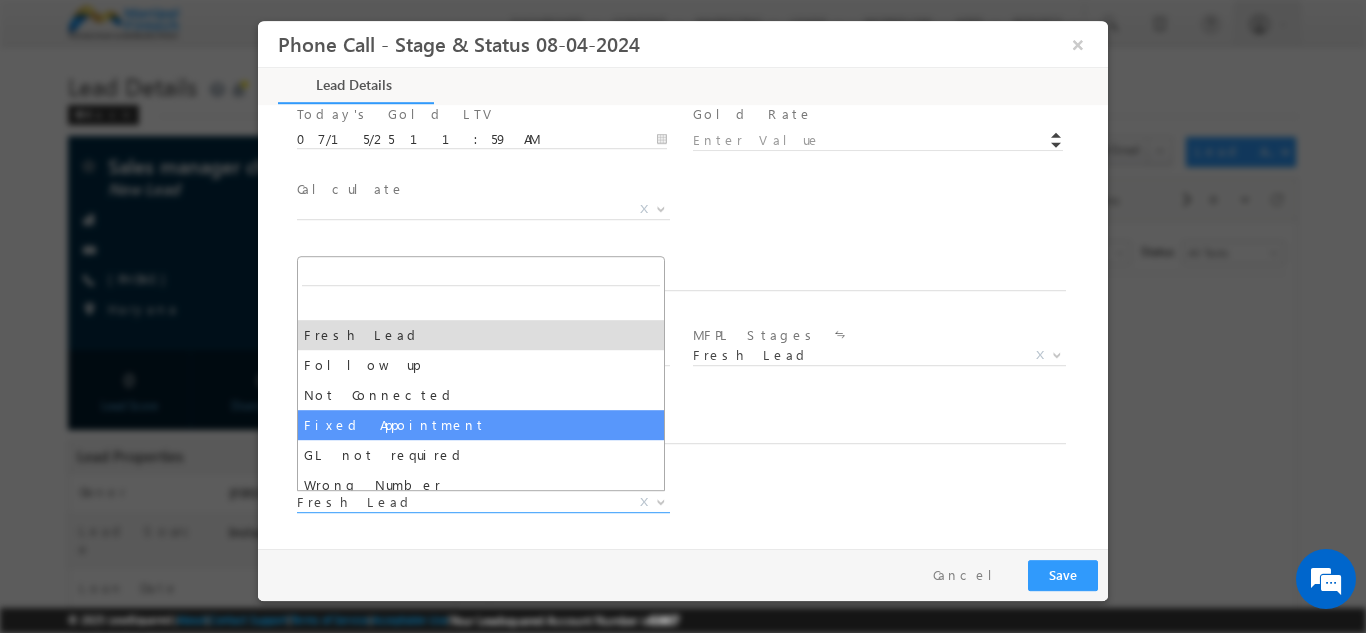 select on "Fixed Appointment" 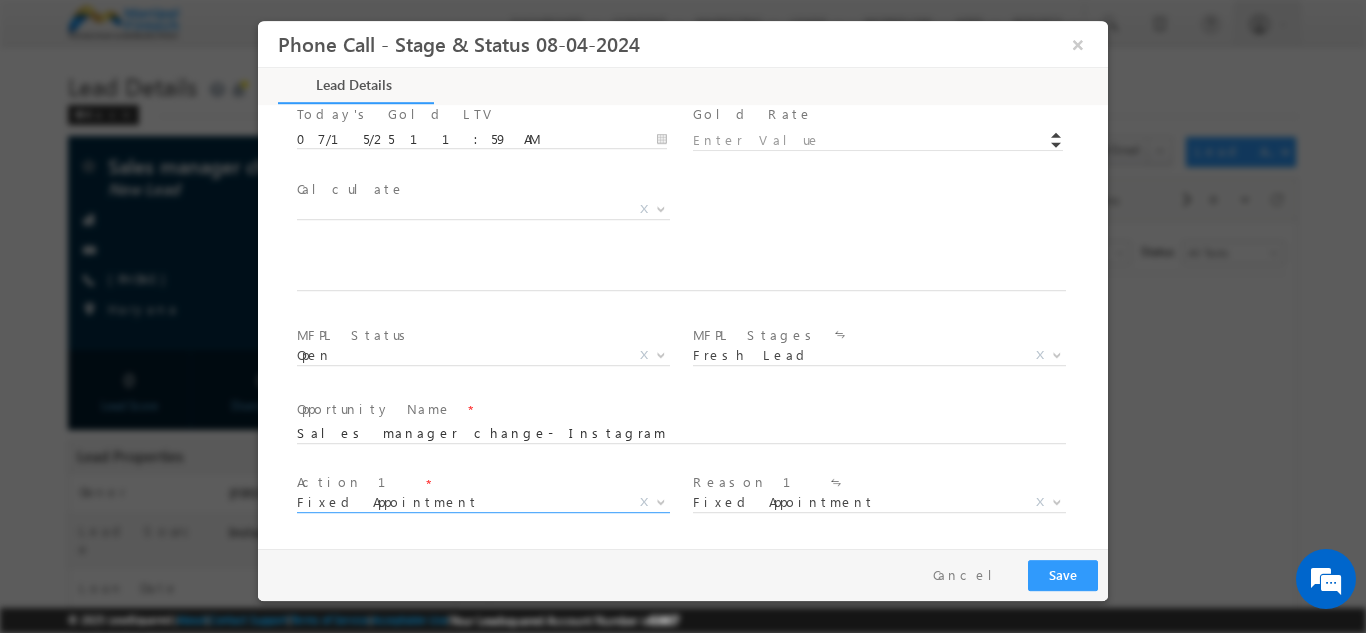 scroll, scrollTop: 1243, scrollLeft: 0, axis: vertical 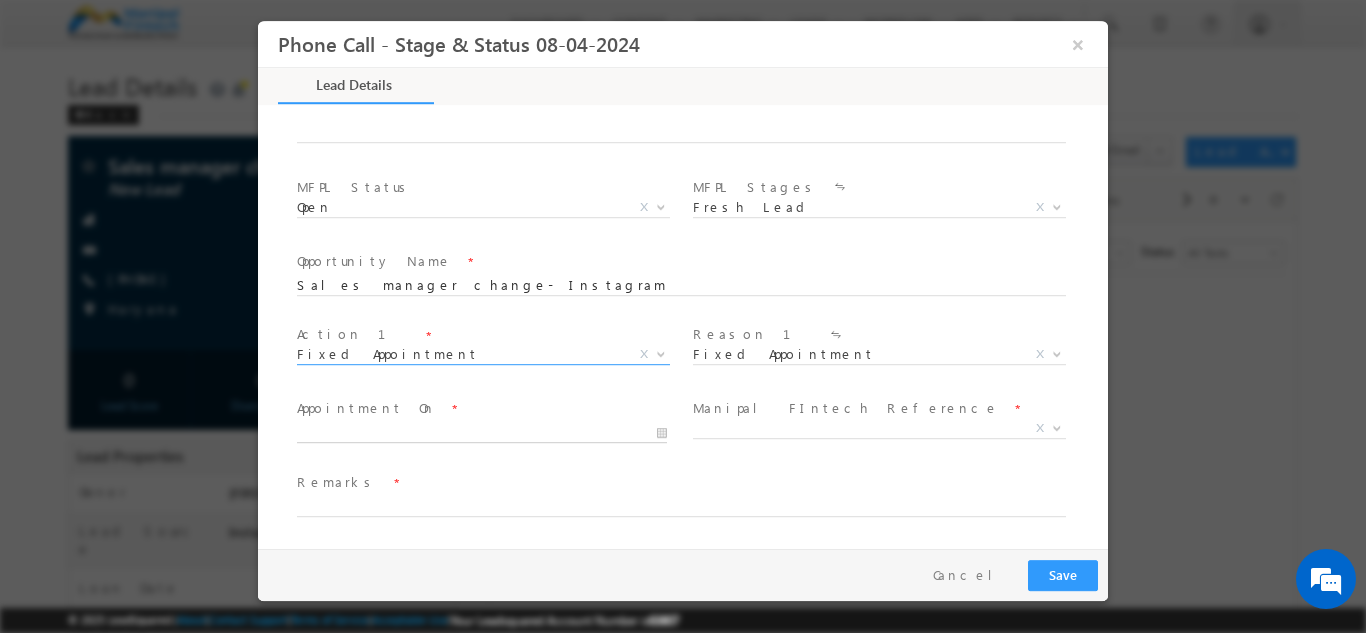 type on "[DATE] [TIME]" 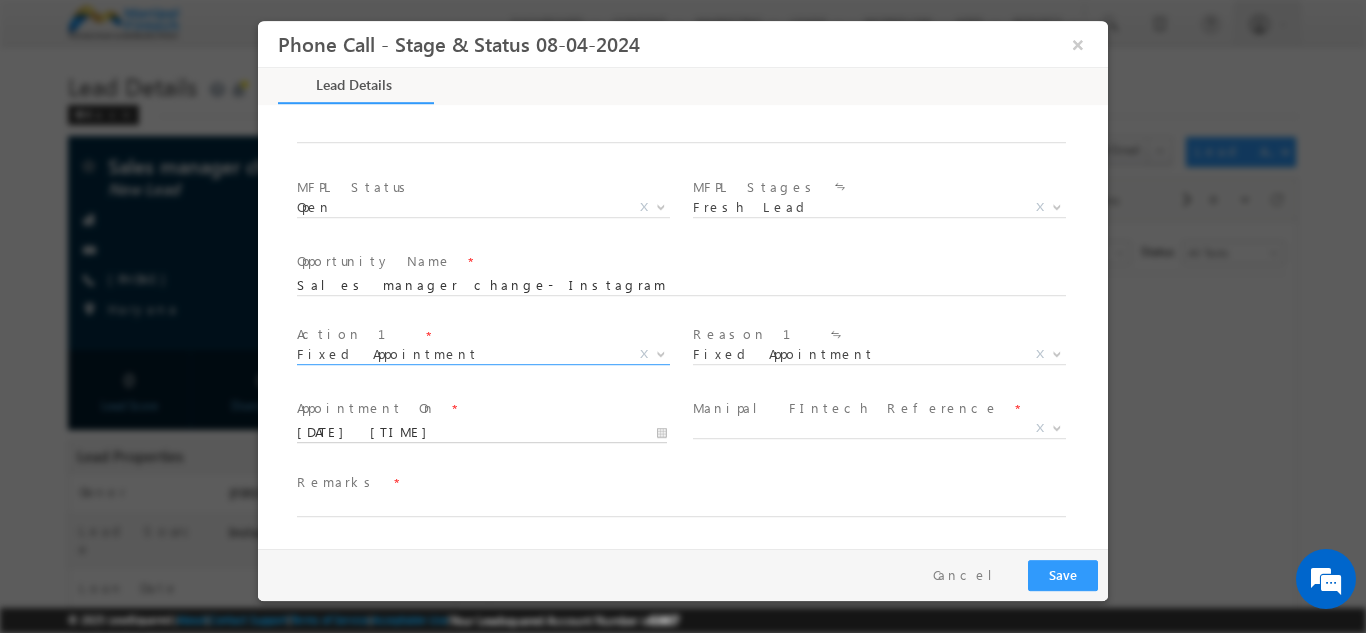 click on "07/15/25 12:00 PM" at bounding box center [482, 432] 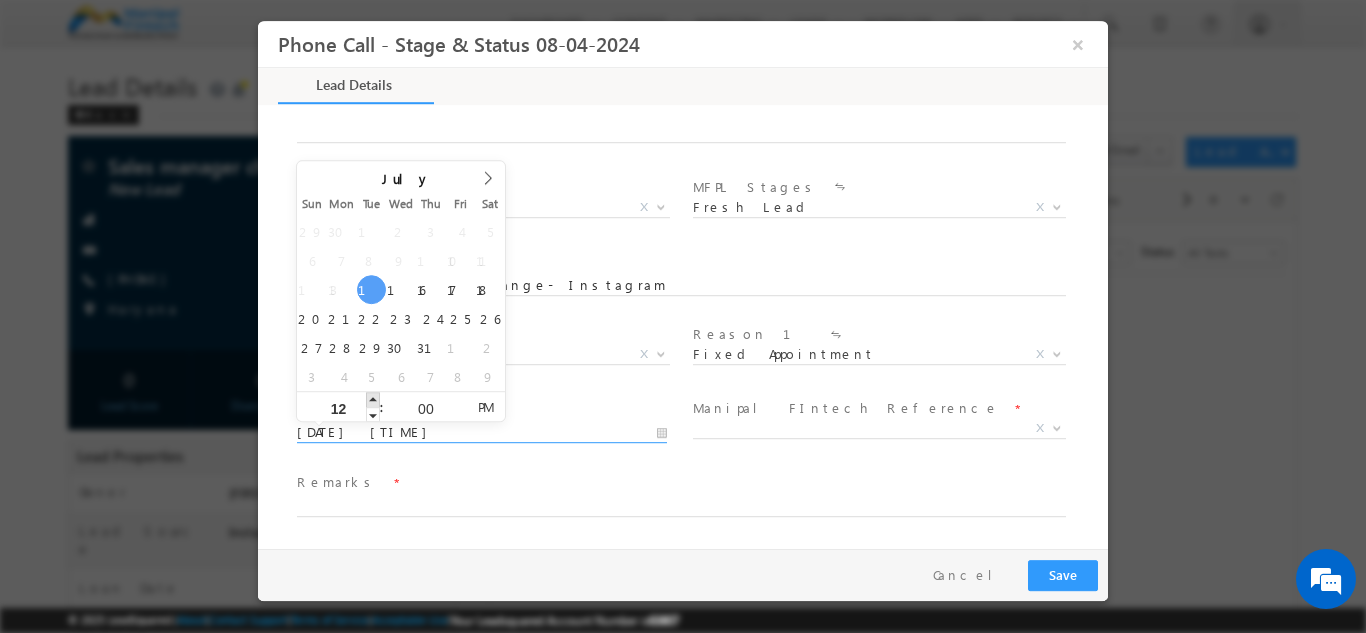 type on "07/15/25 1:00 PM" 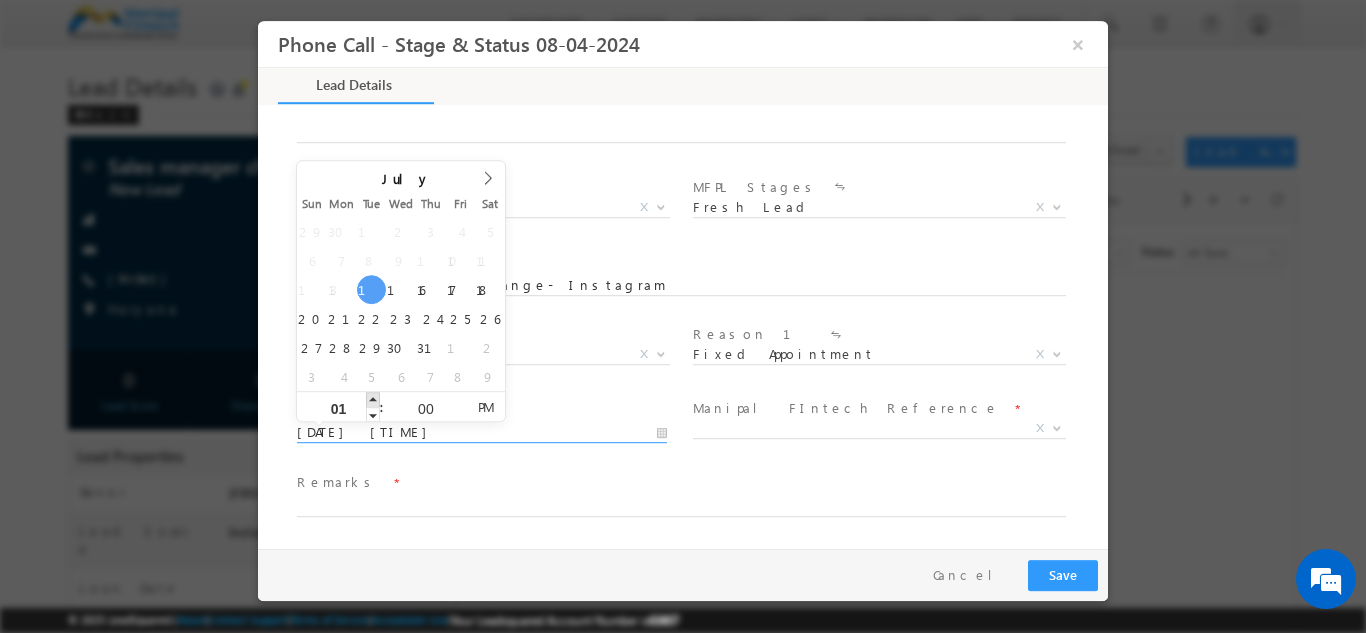 click at bounding box center (373, 398) 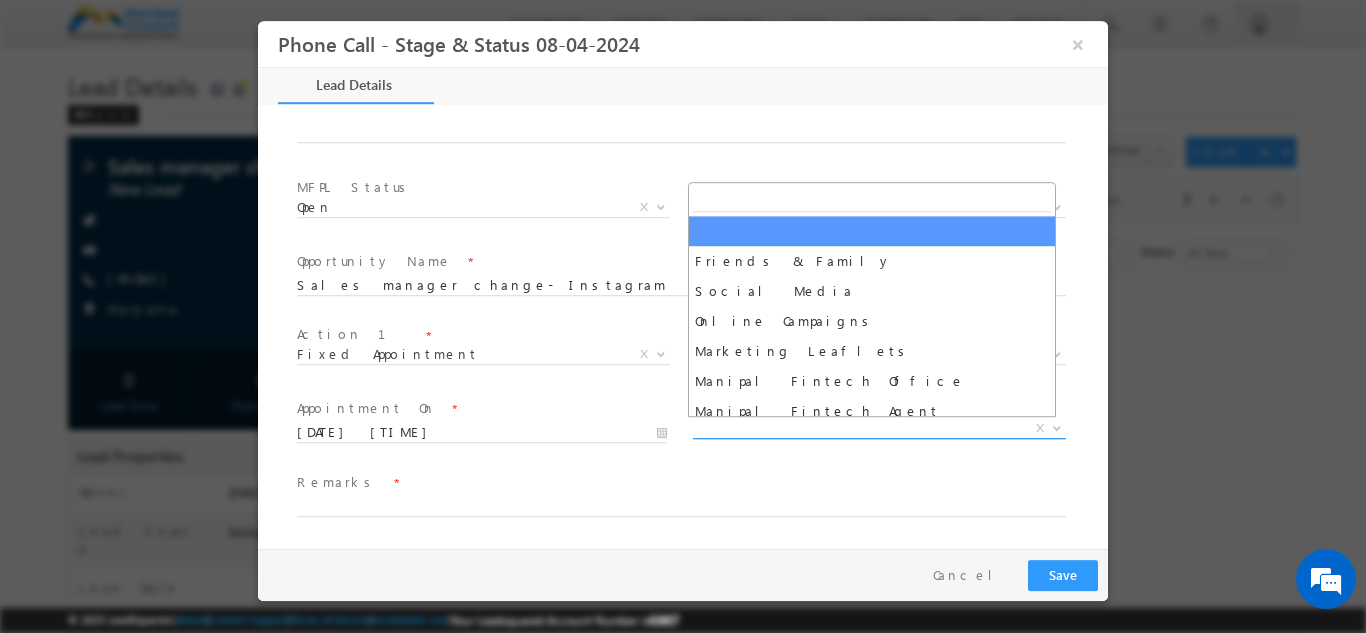 click on "X" at bounding box center [879, 428] 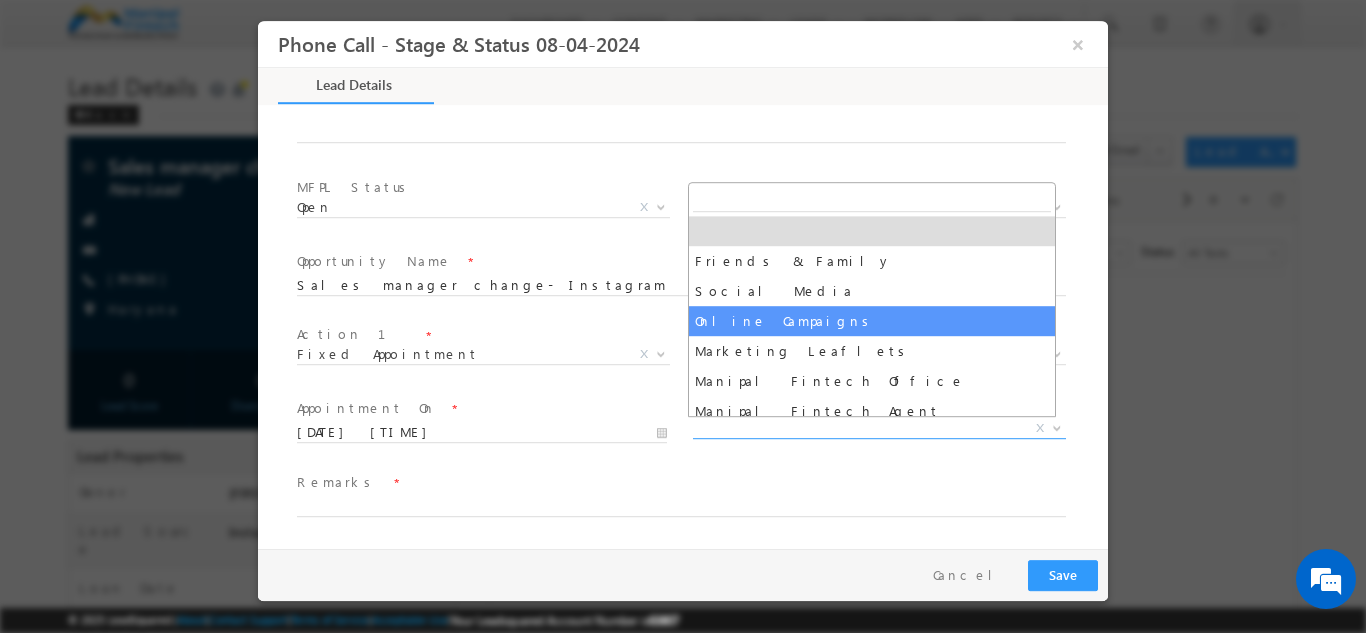 select on "Online Campaigns" 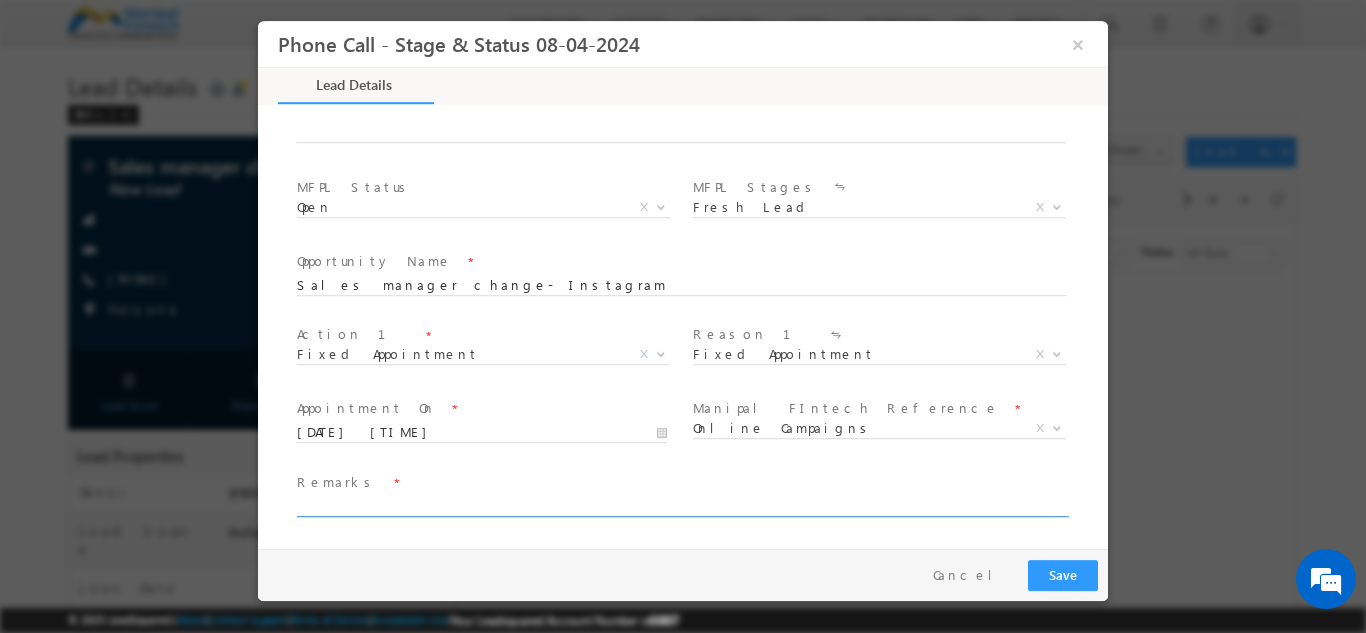 click at bounding box center (681, 506) 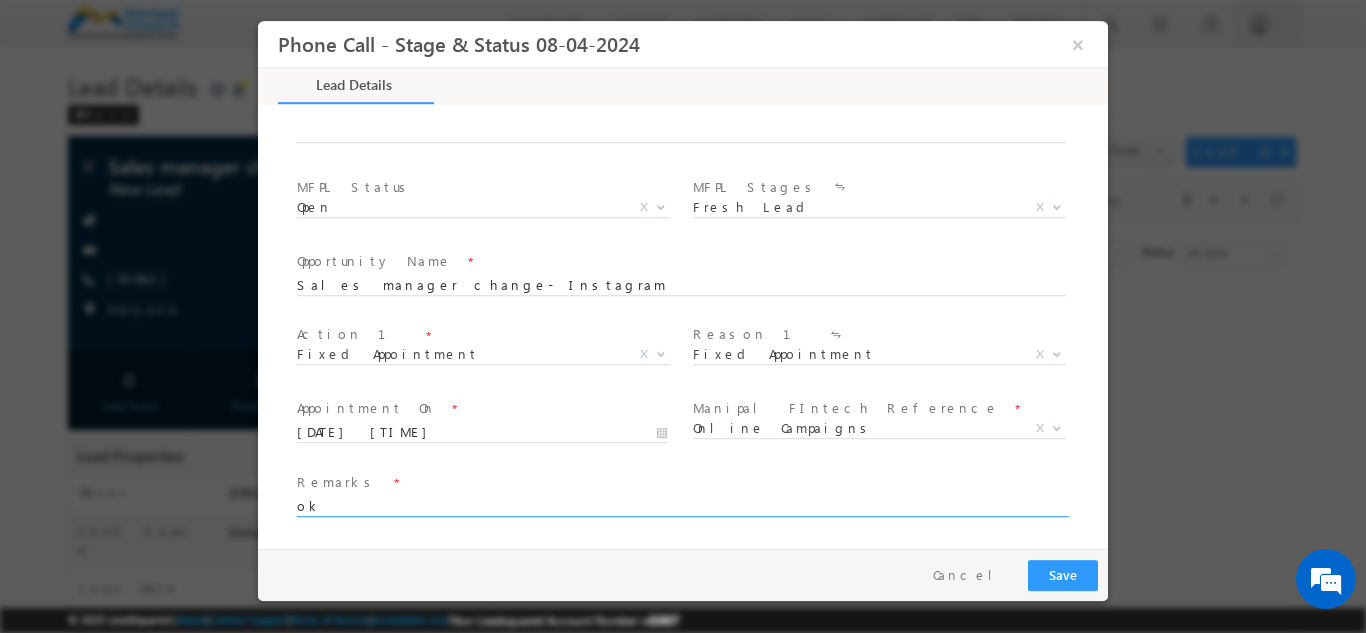 type on "ok" 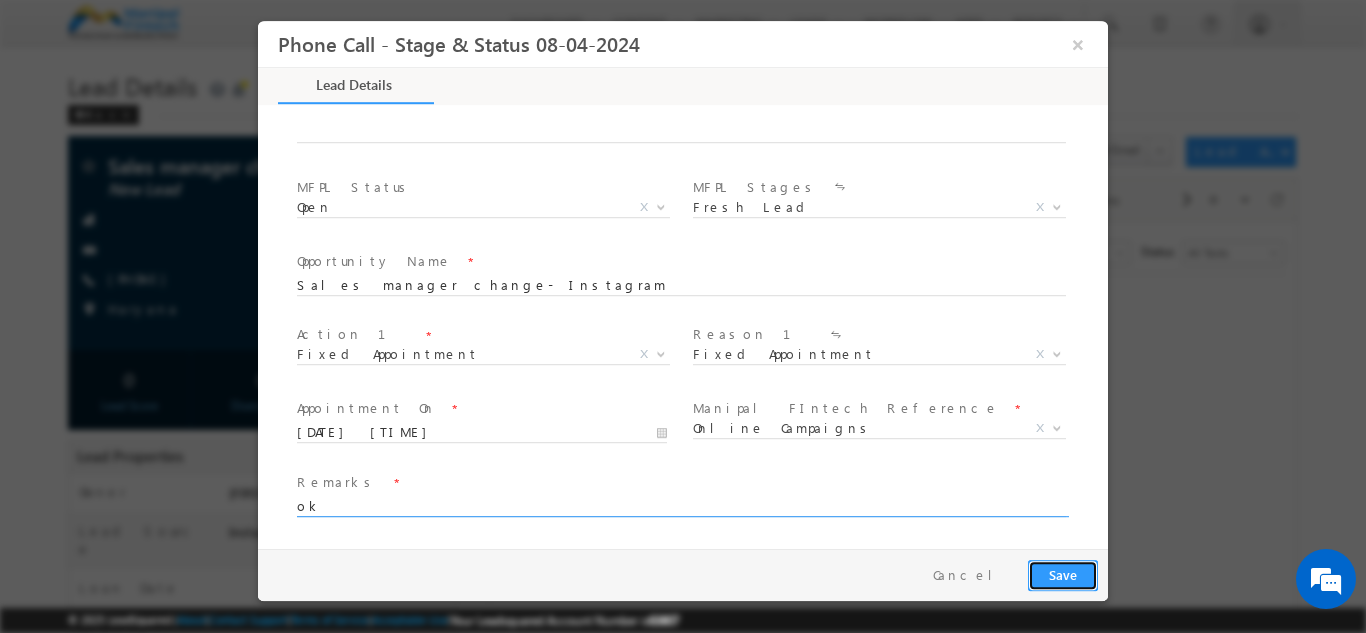 click on "Save" at bounding box center [1063, 574] 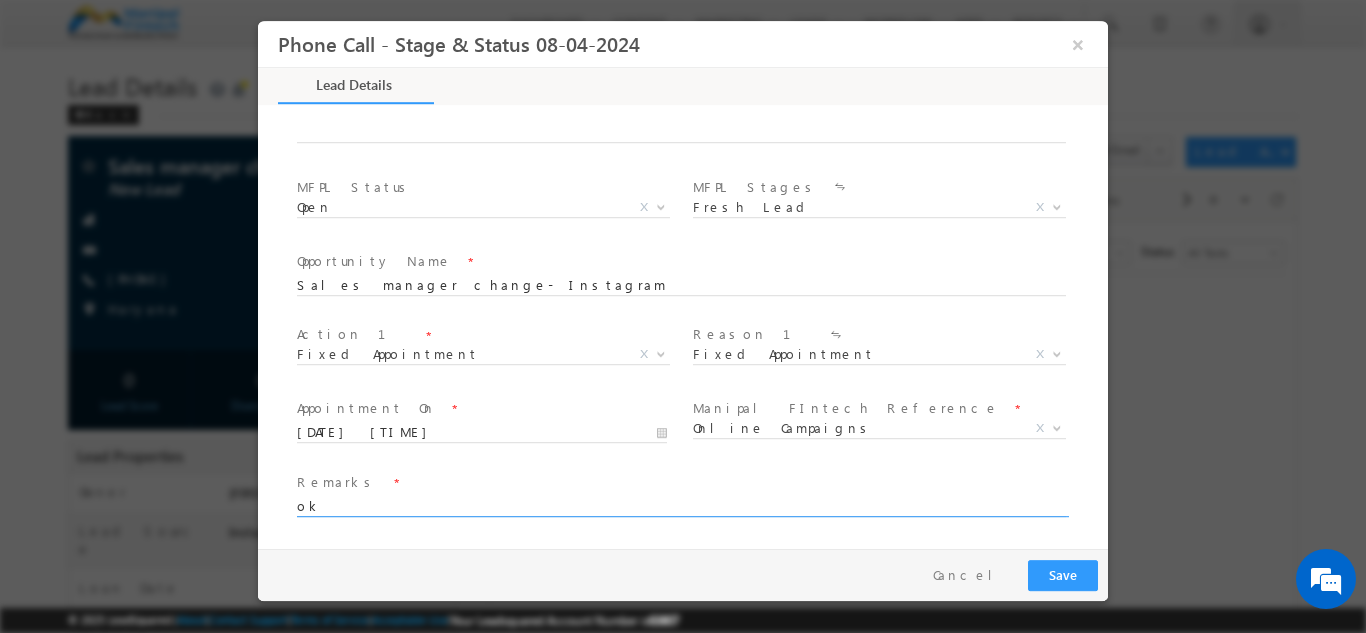 scroll, scrollTop: 534, scrollLeft: 0, axis: vertical 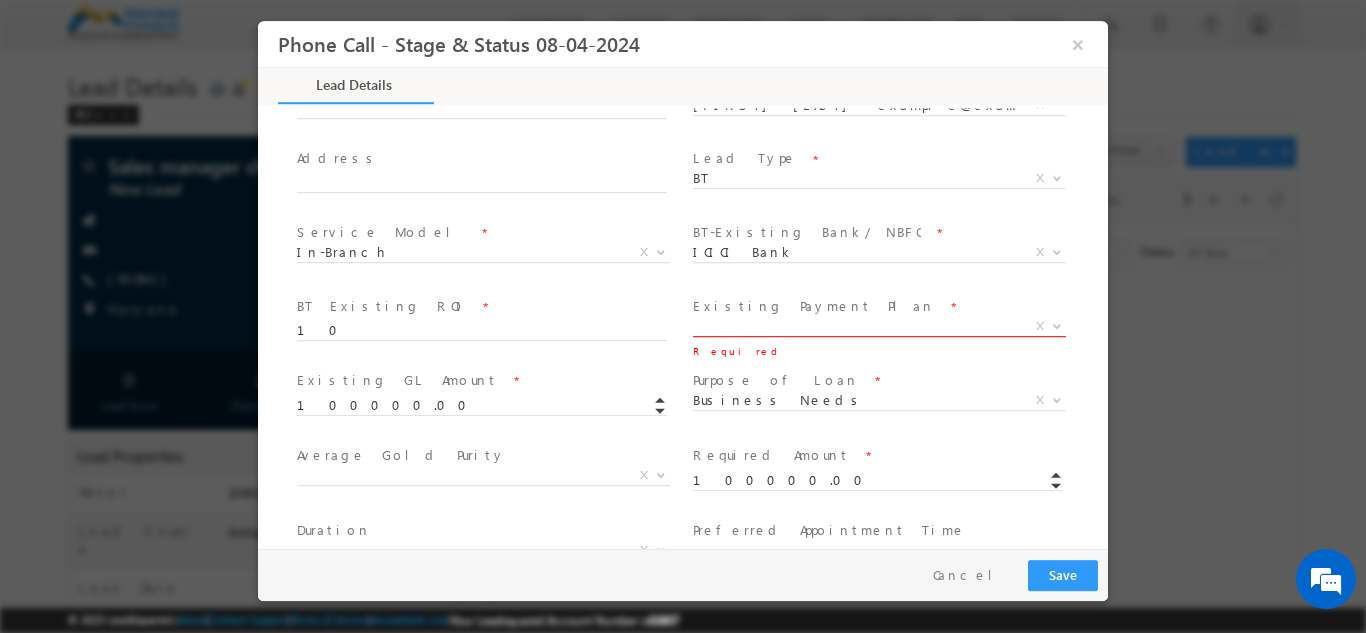 click on "X" at bounding box center [879, 326] 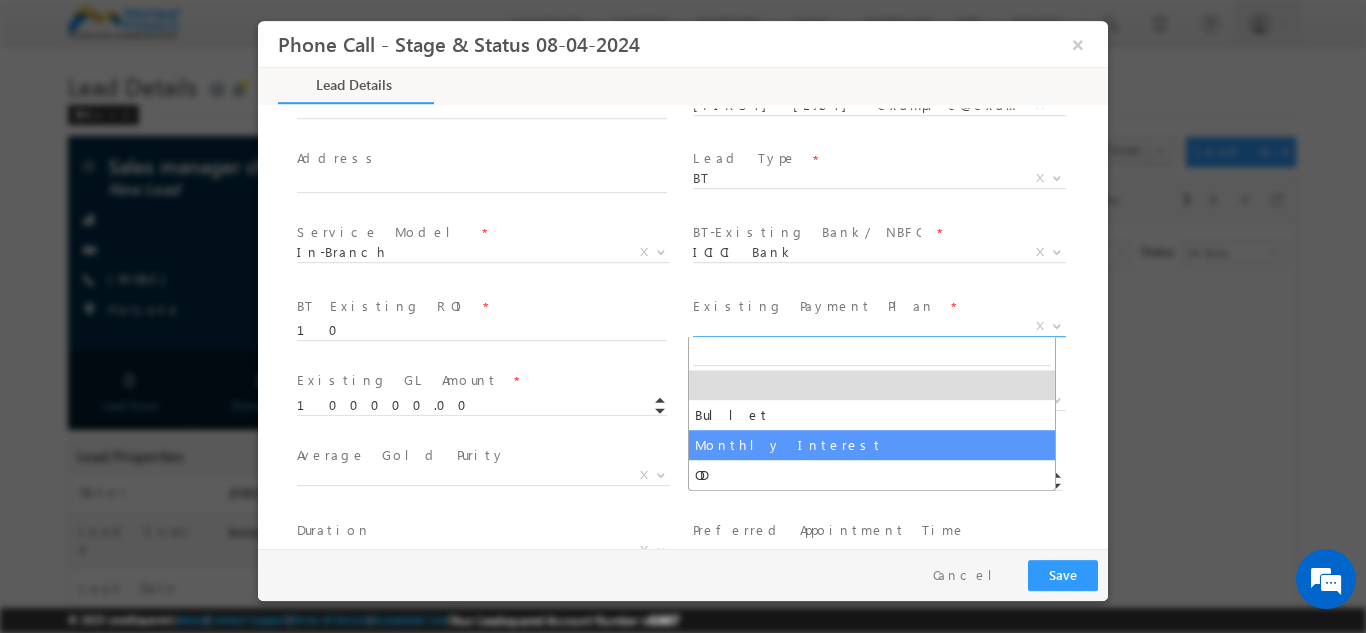 select on "Monthly Interest" 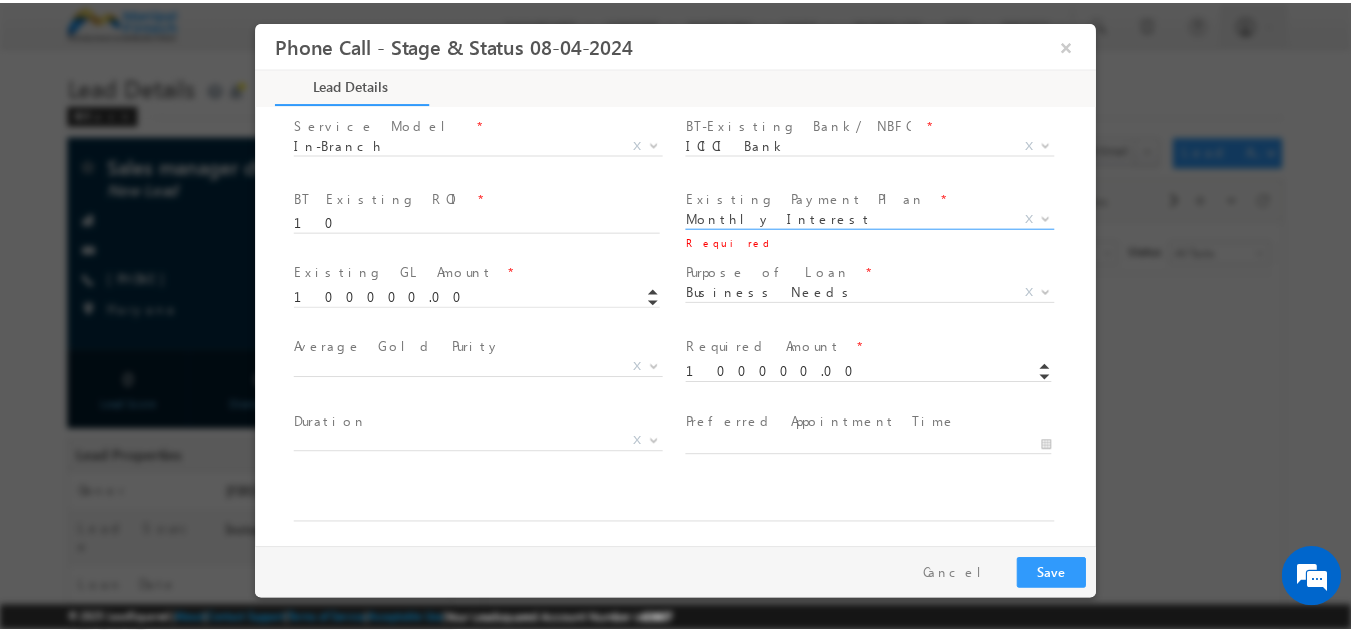 scroll, scrollTop: 1243, scrollLeft: 0, axis: vertical 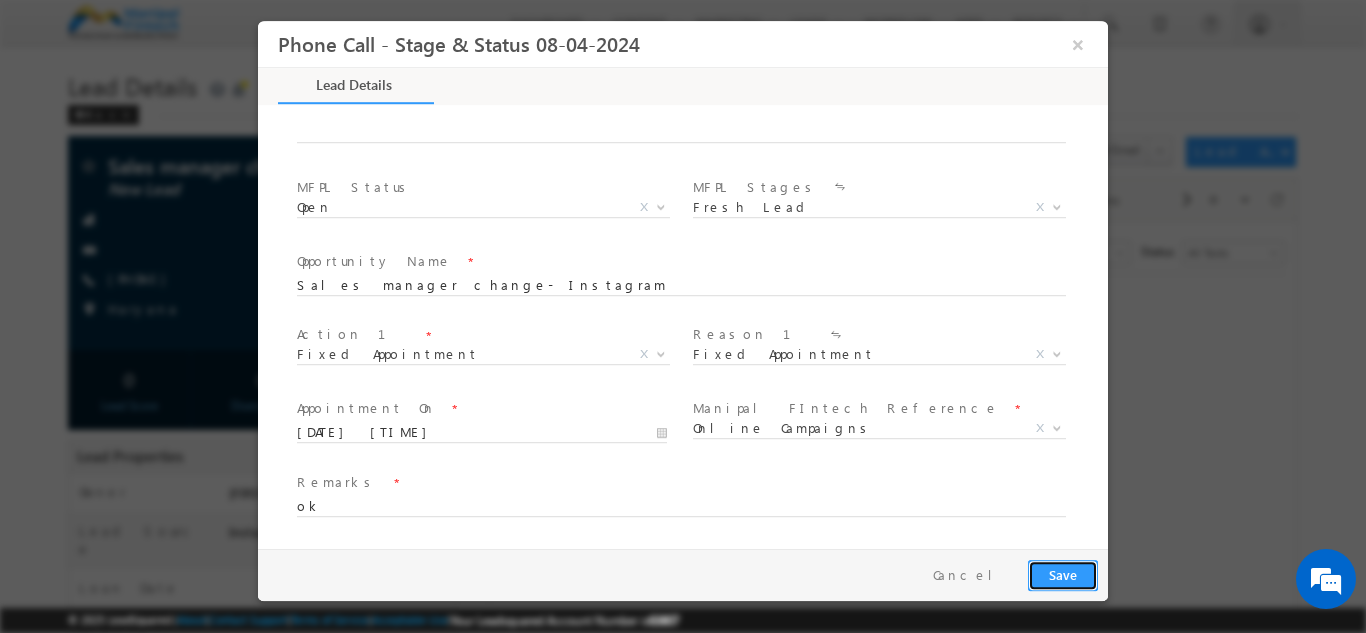 click on "Save" at bounding box center (1063, 574) 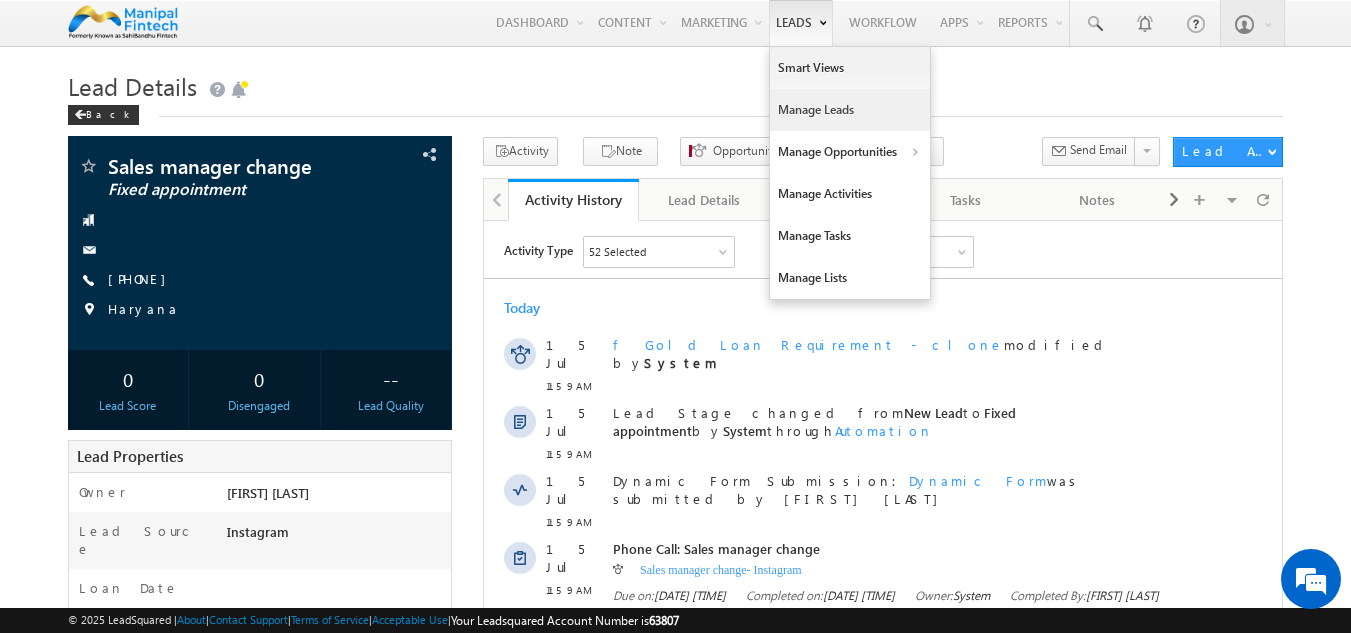 scroll, scrollTop: 0, scrollLeft: 0, axis: both 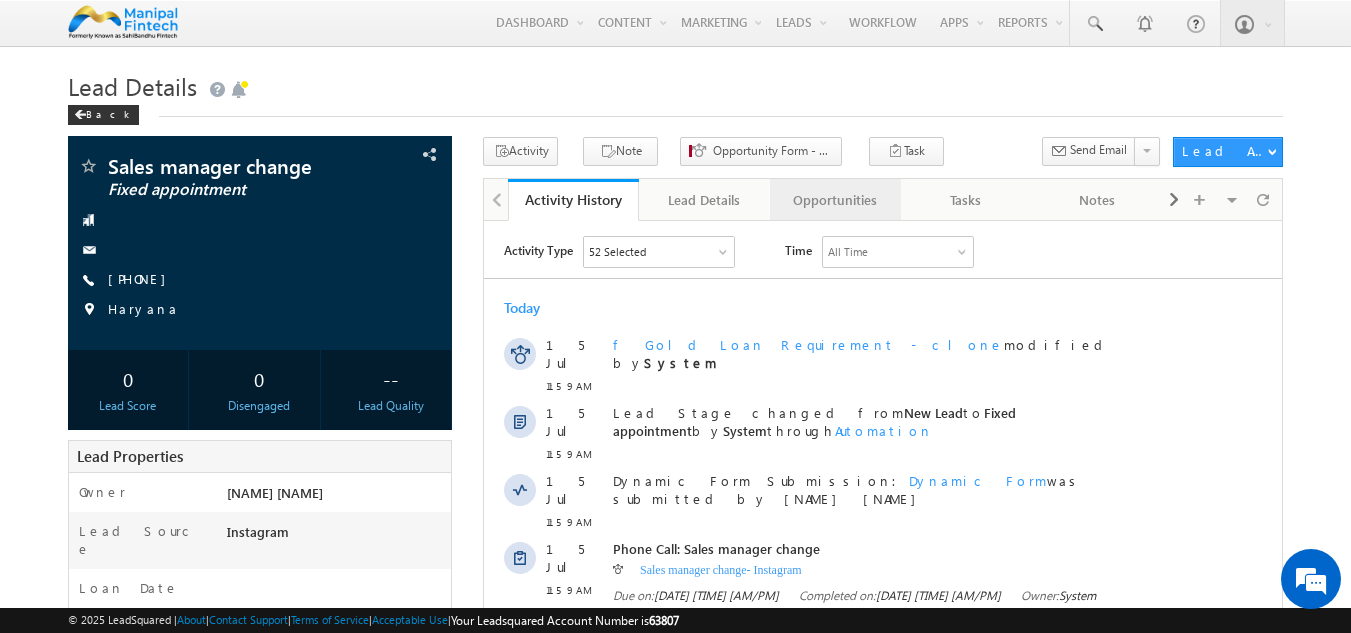 click on "Opportunities" at bounding box center (834, 200) 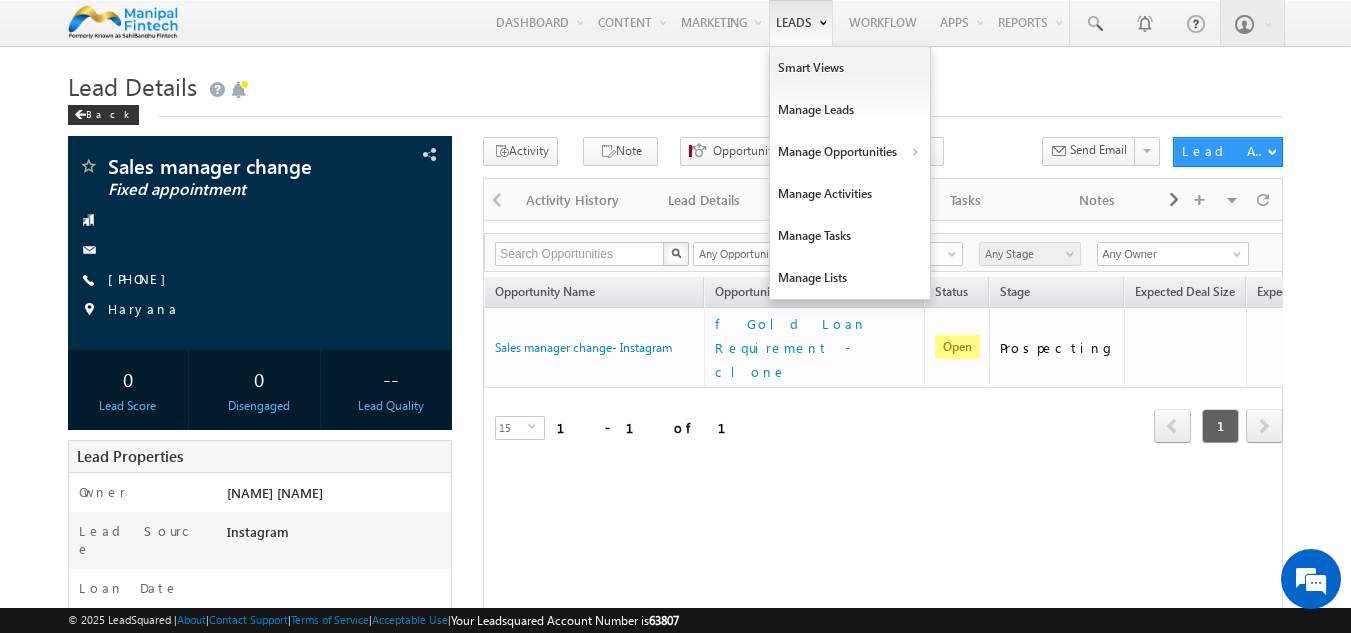 scroll, scrollTop: 0, scrollLeft: 0, axis: both 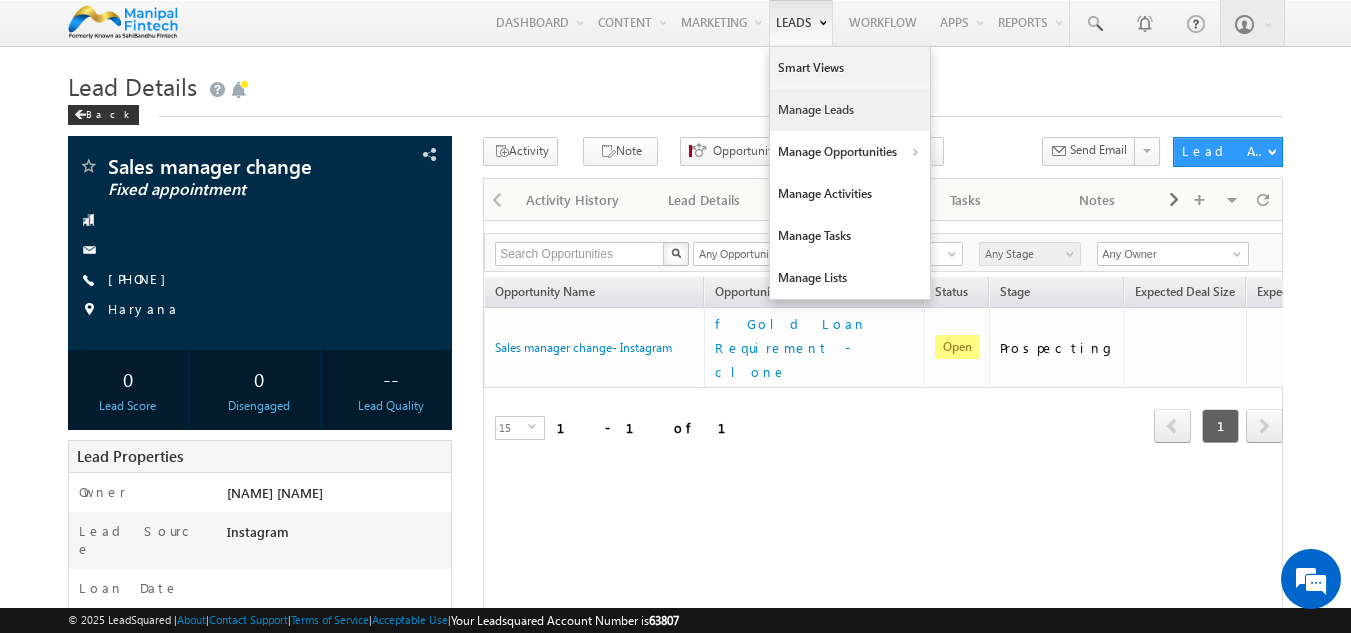 click on "Manage Leads" at bounding box center (850, 110) 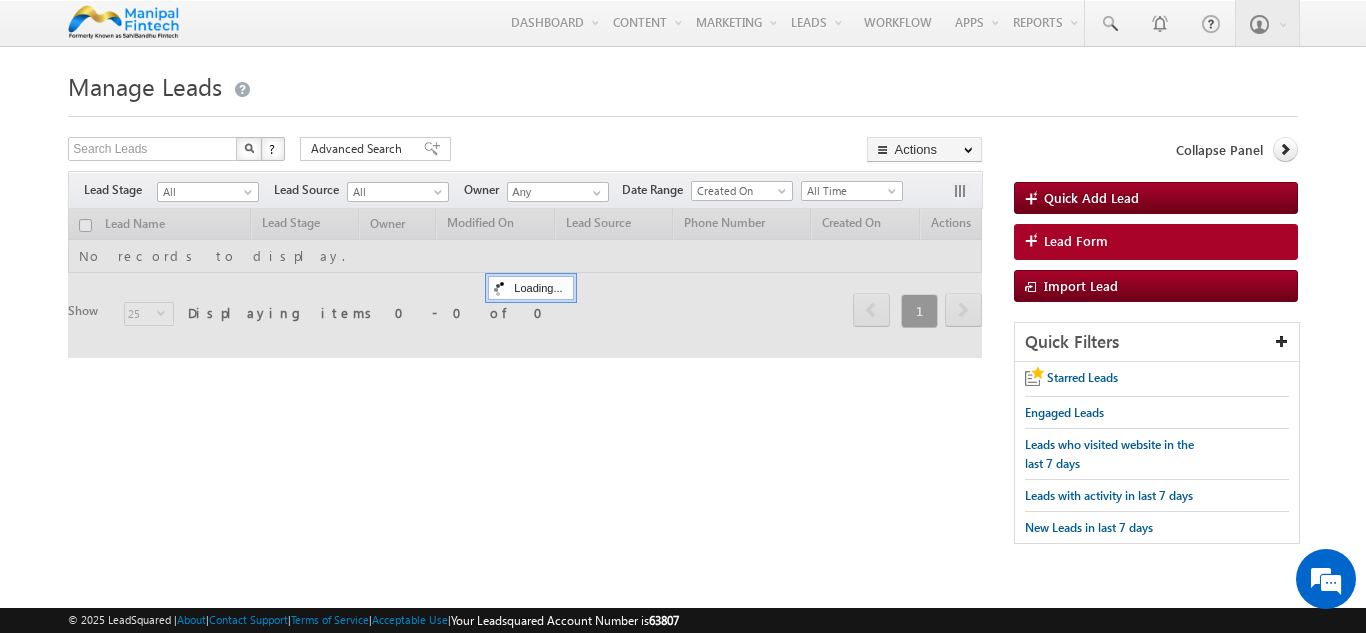 scroll, scrollTop: 0, scrollLeft: 0, axis: both 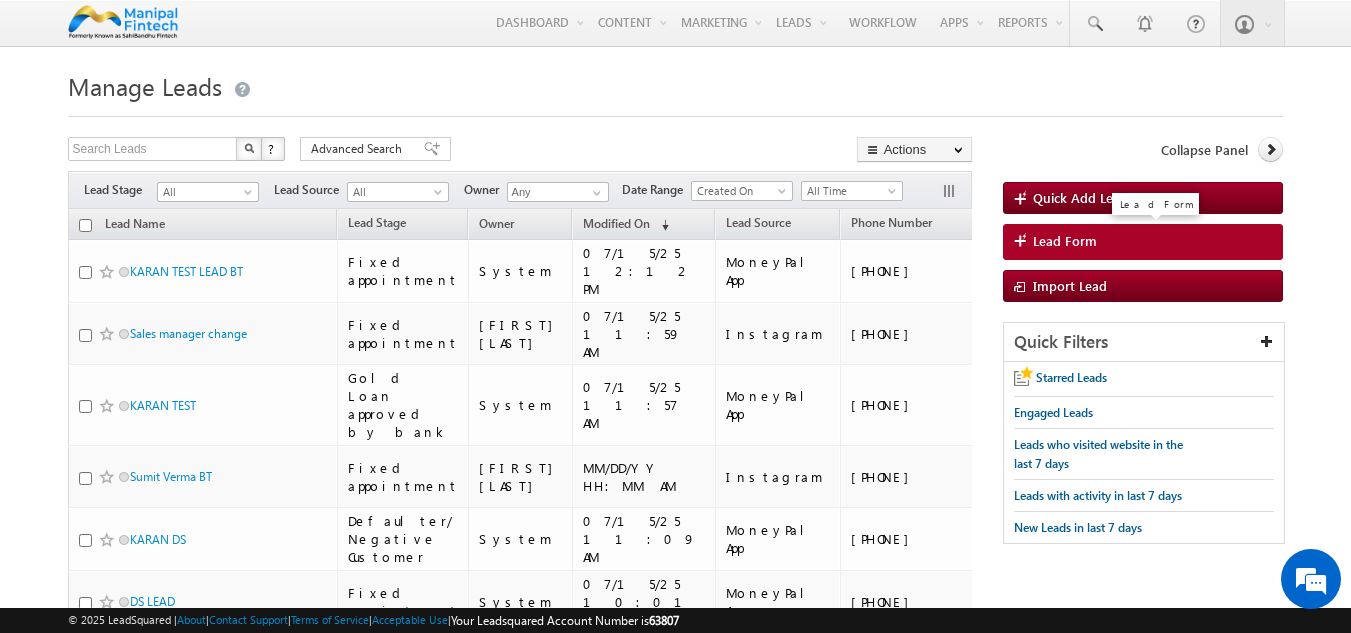 click on "Lead Form" at bounding box center [1065, 241] 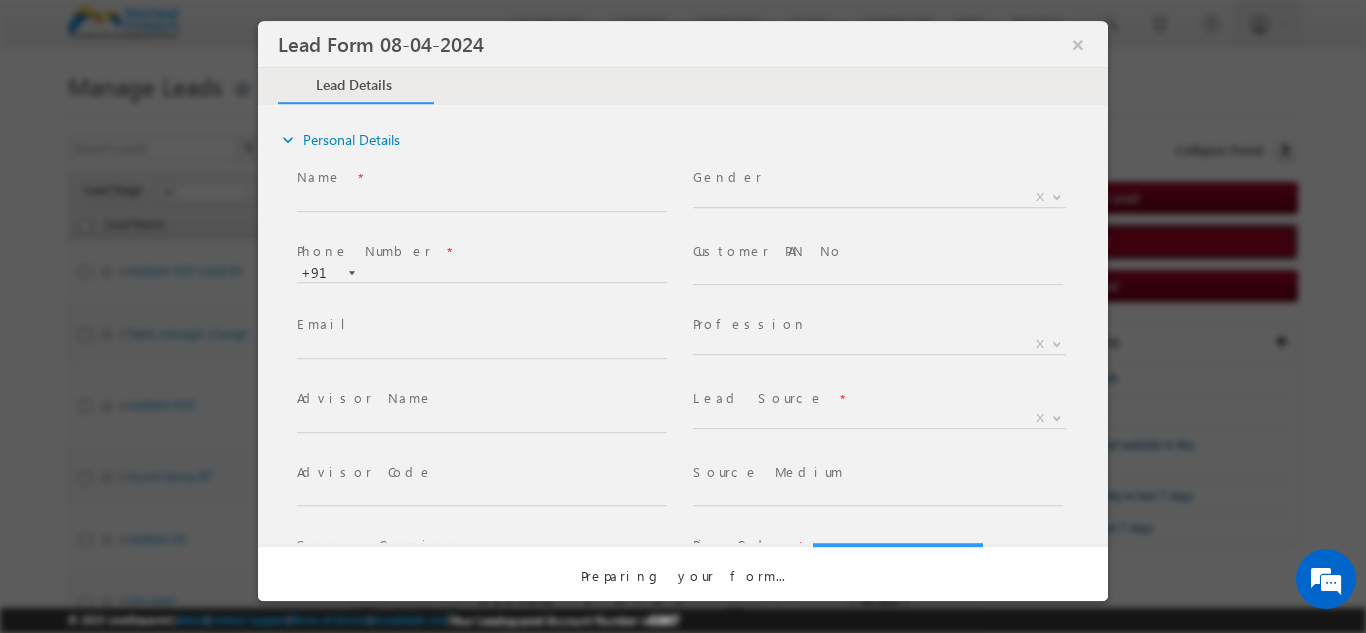 scroll, scrollTop: 0, scrollLeft: 0, axis: both 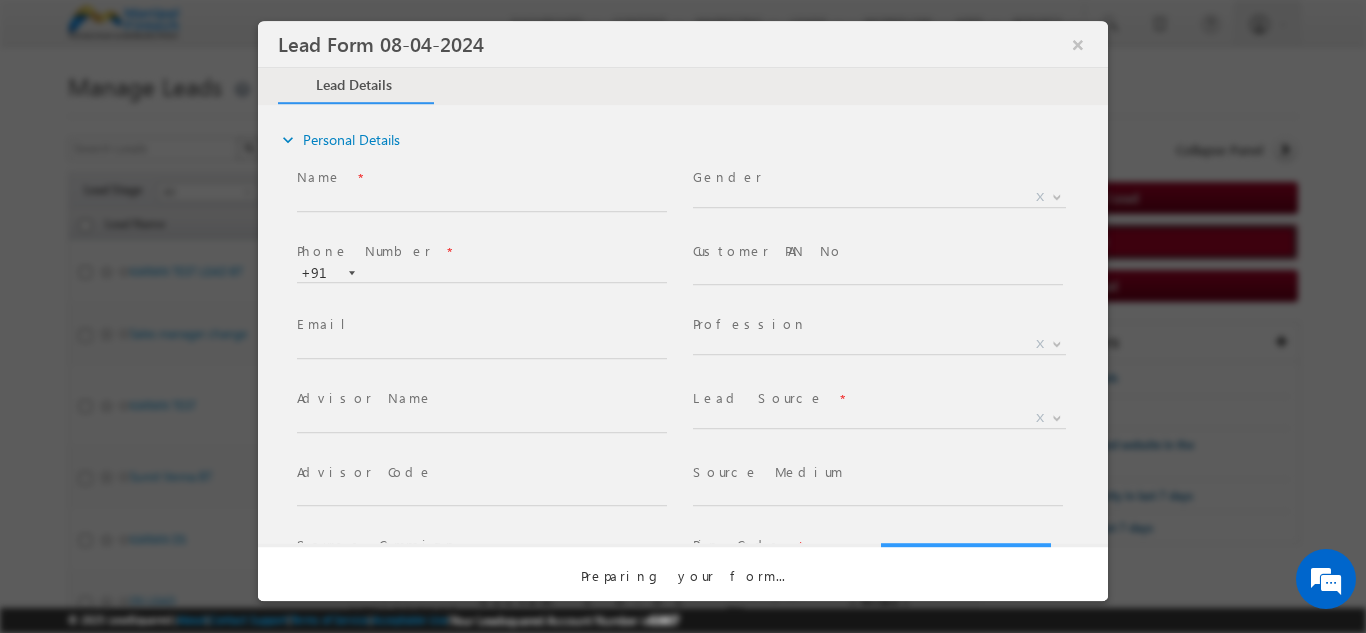 select on "Open" 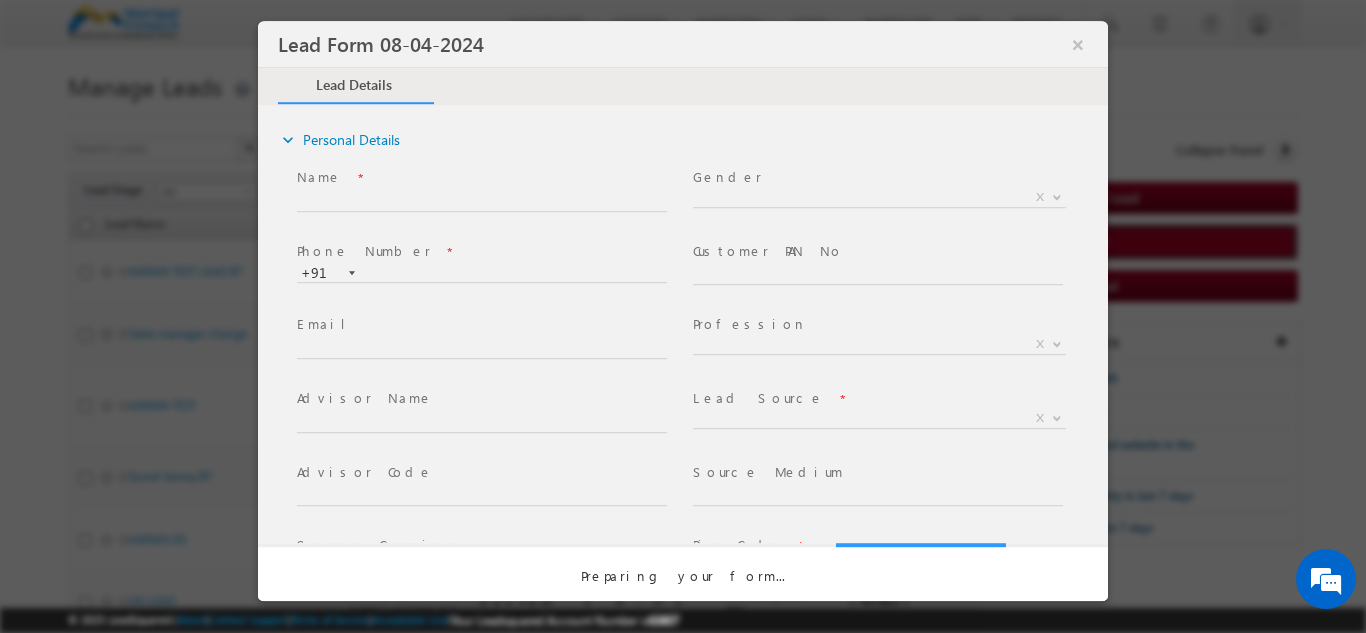 select on "Prospecting" 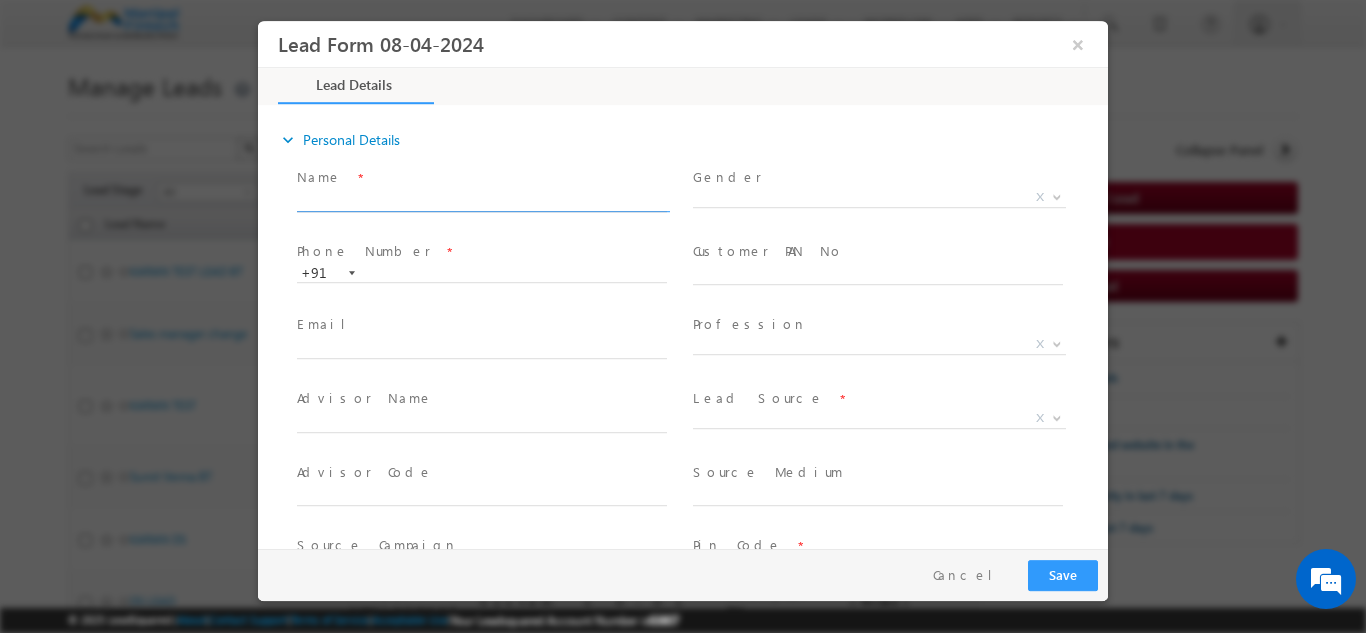 click at bounding box center [482, 201] 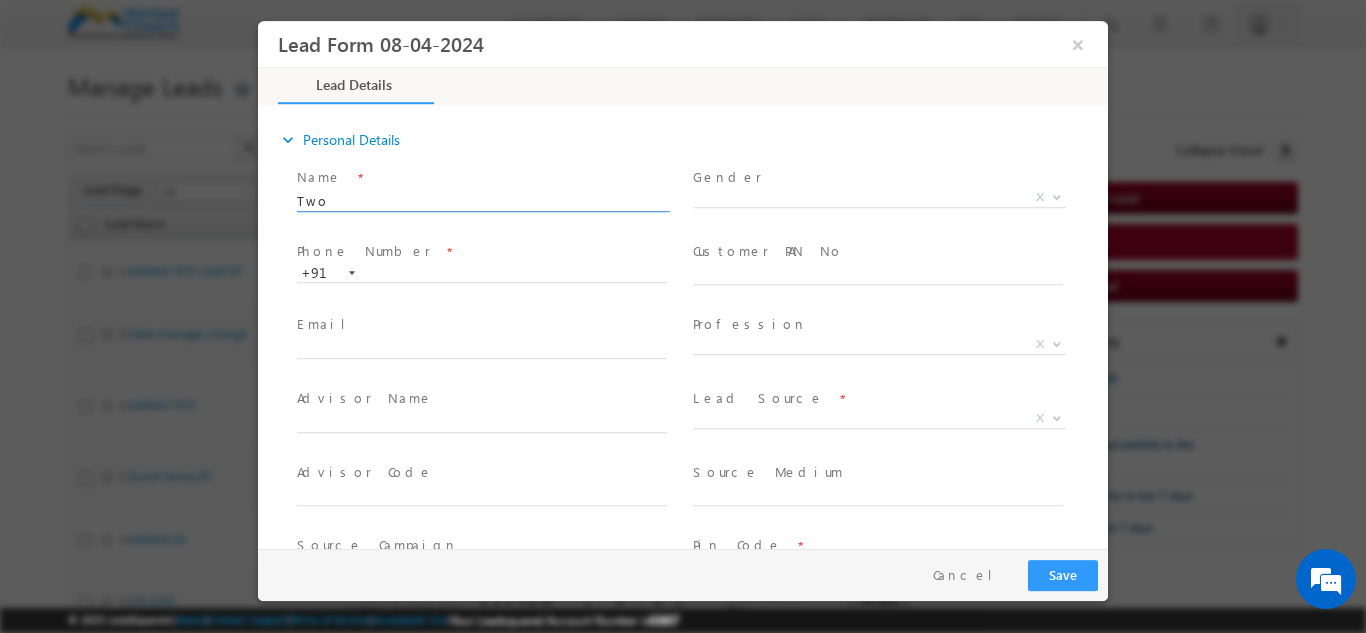 type on "Two" 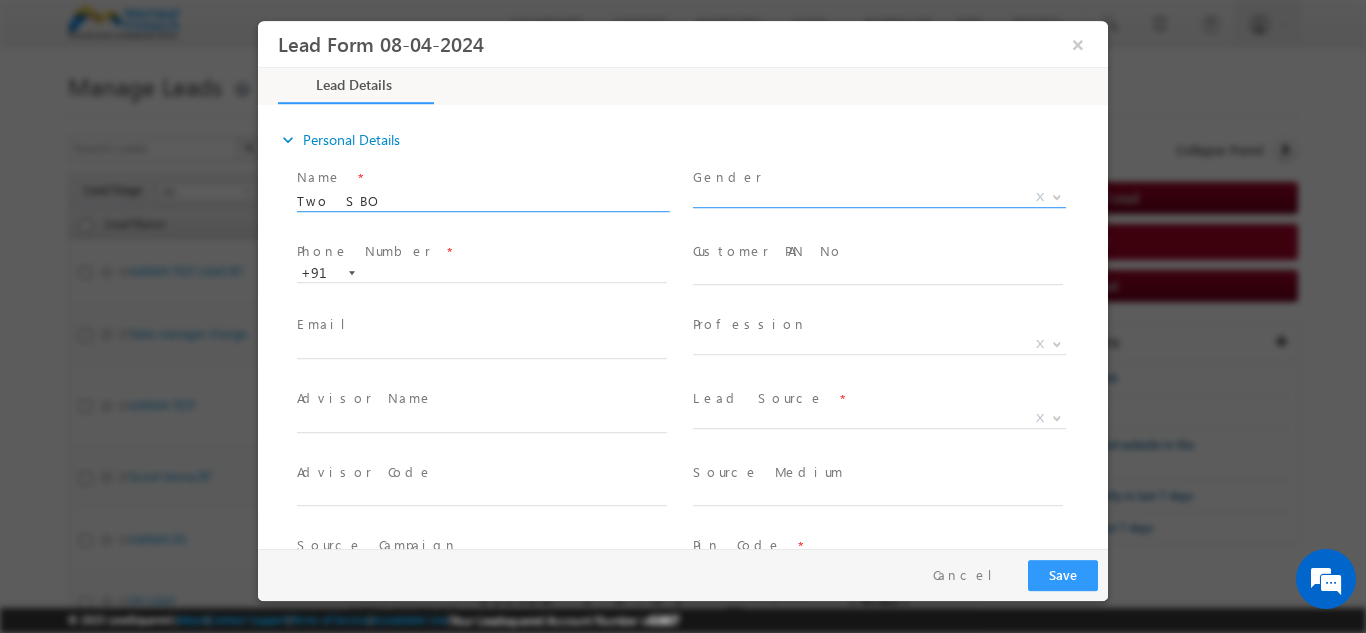 type on "Two SBO" 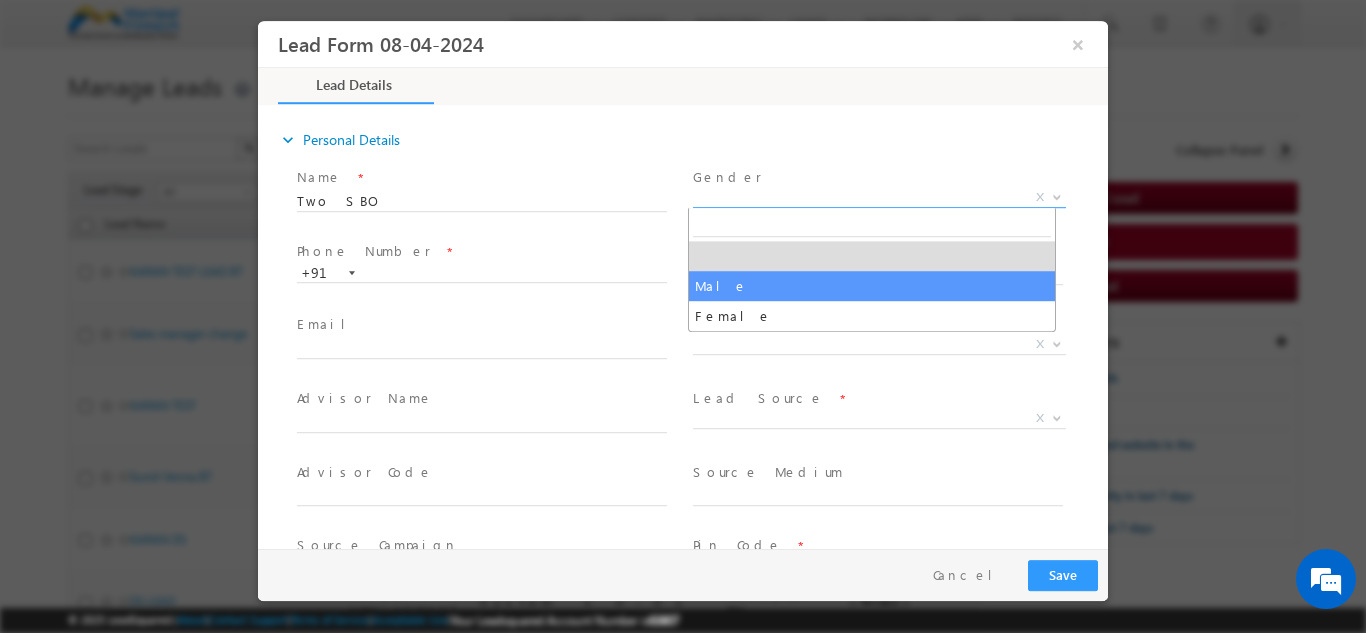 select on "Male" 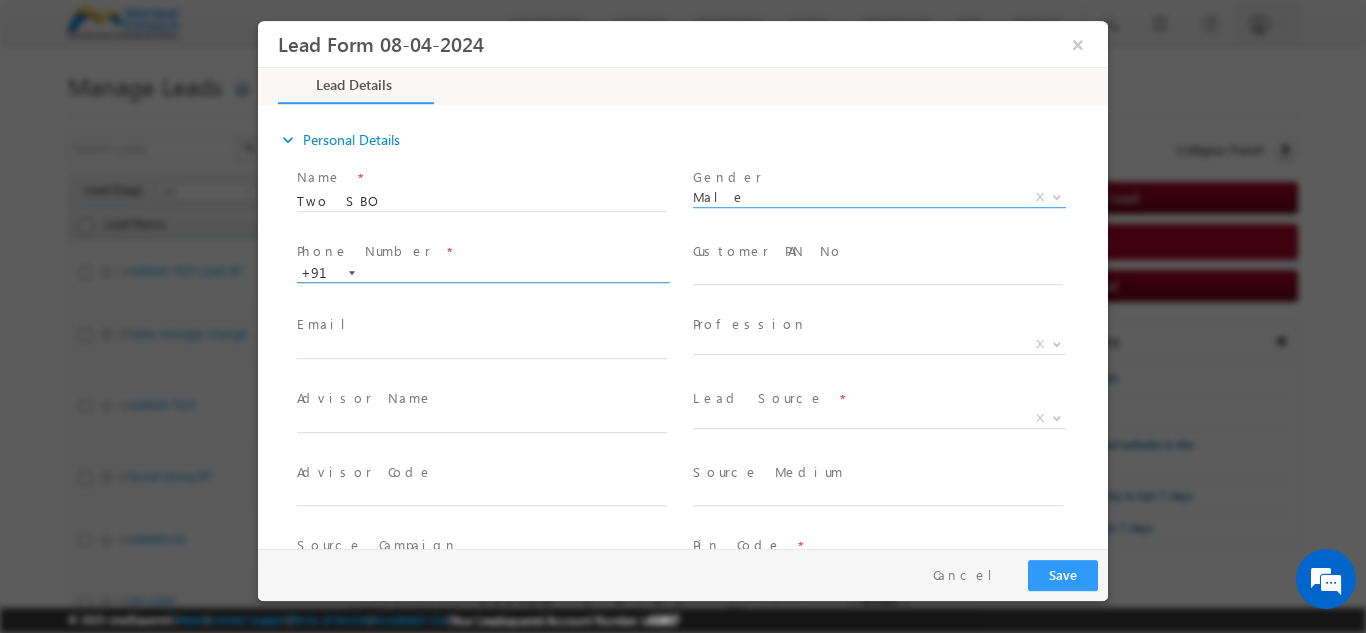 click at bounding box center (482, 273) 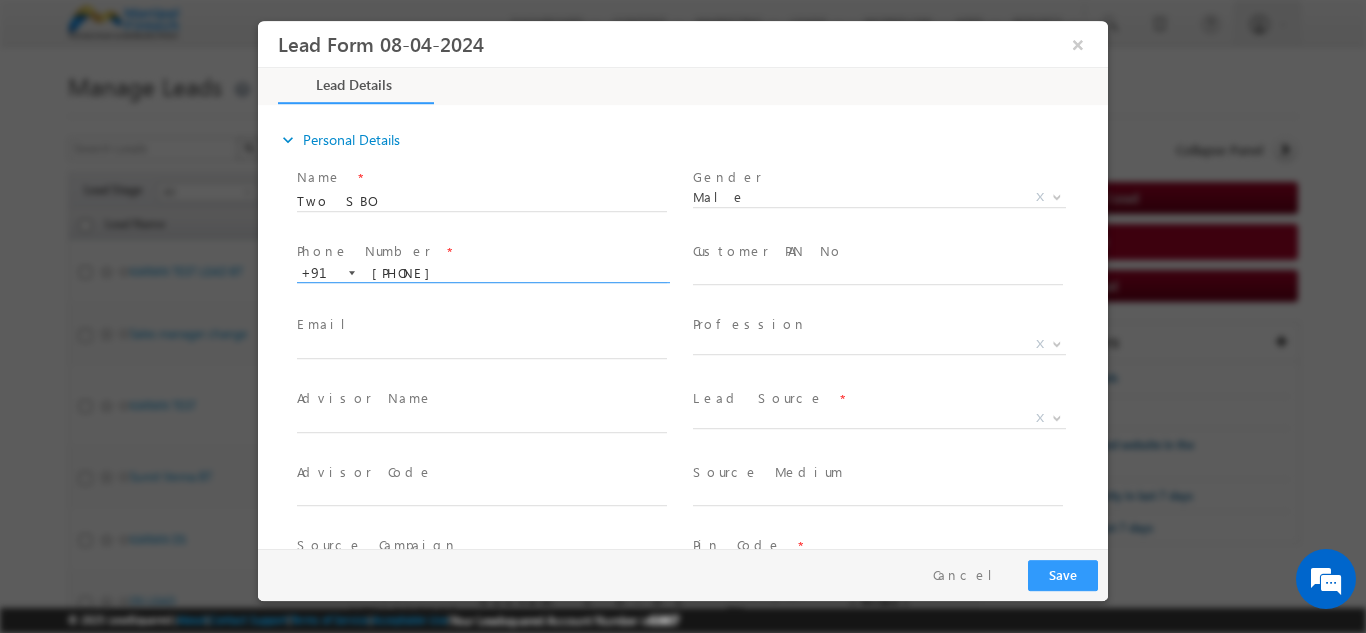 type on "97117777700" 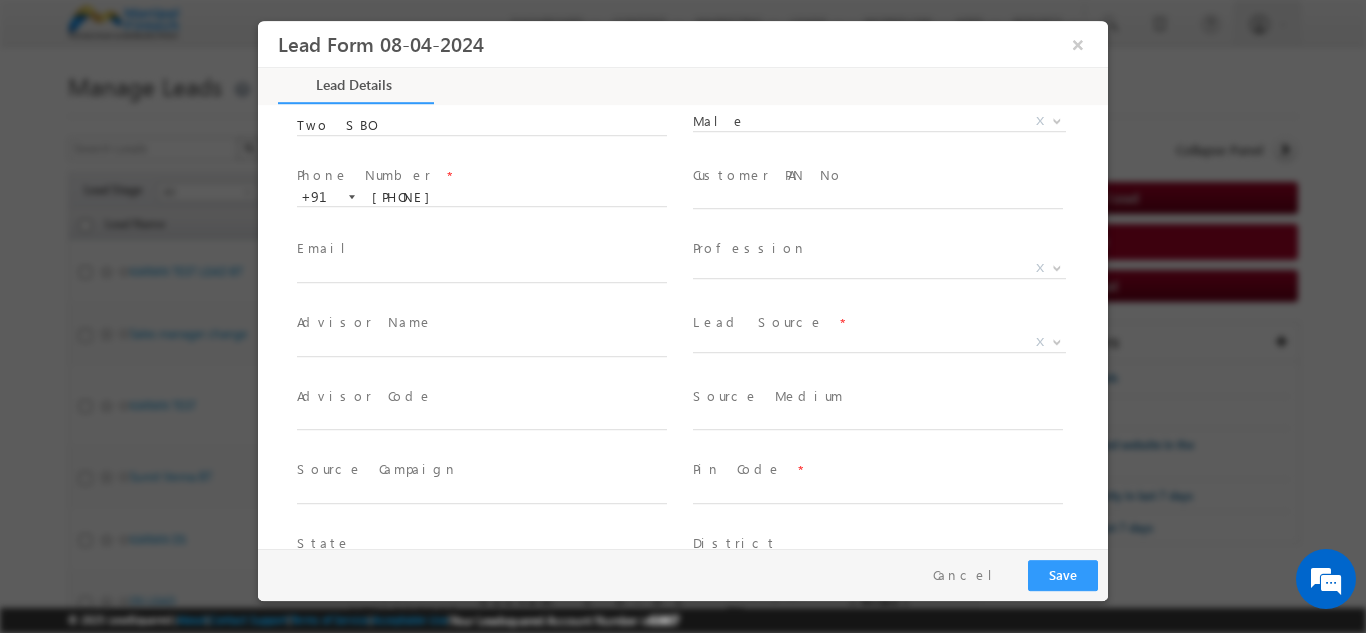 scroll, scrollTop: 77, scrollLeft: 0, axis: vertical 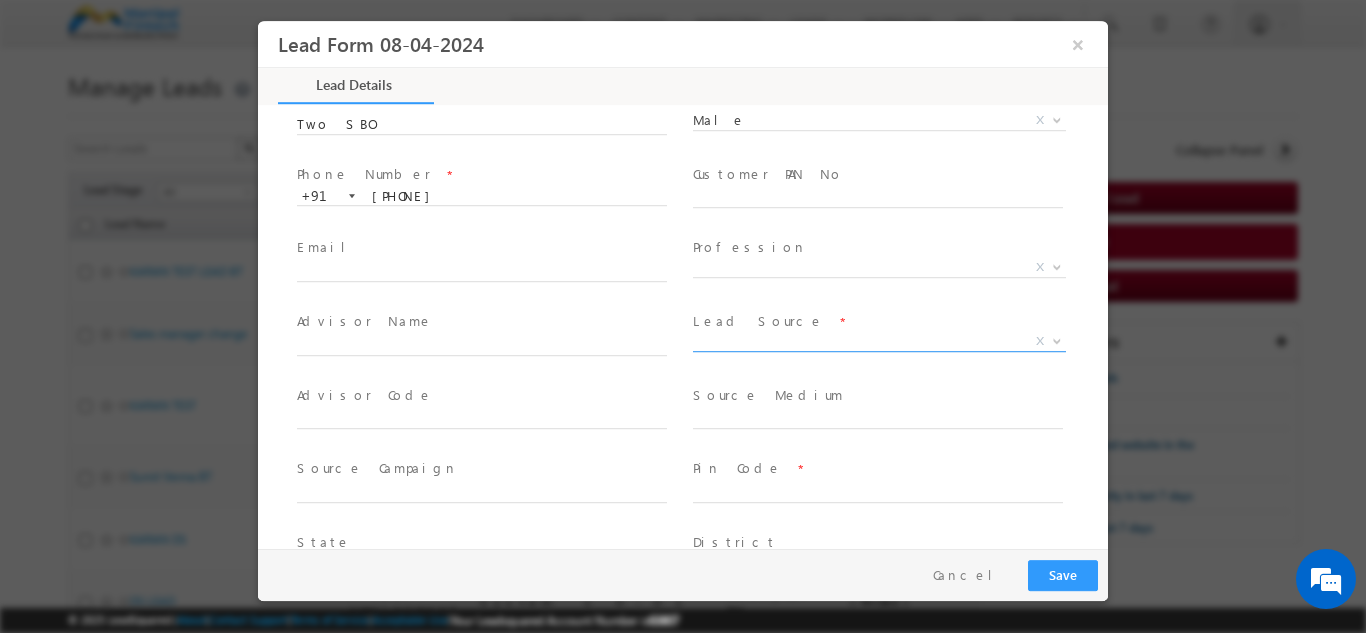 click on "X" at bounding box center (879, 341) 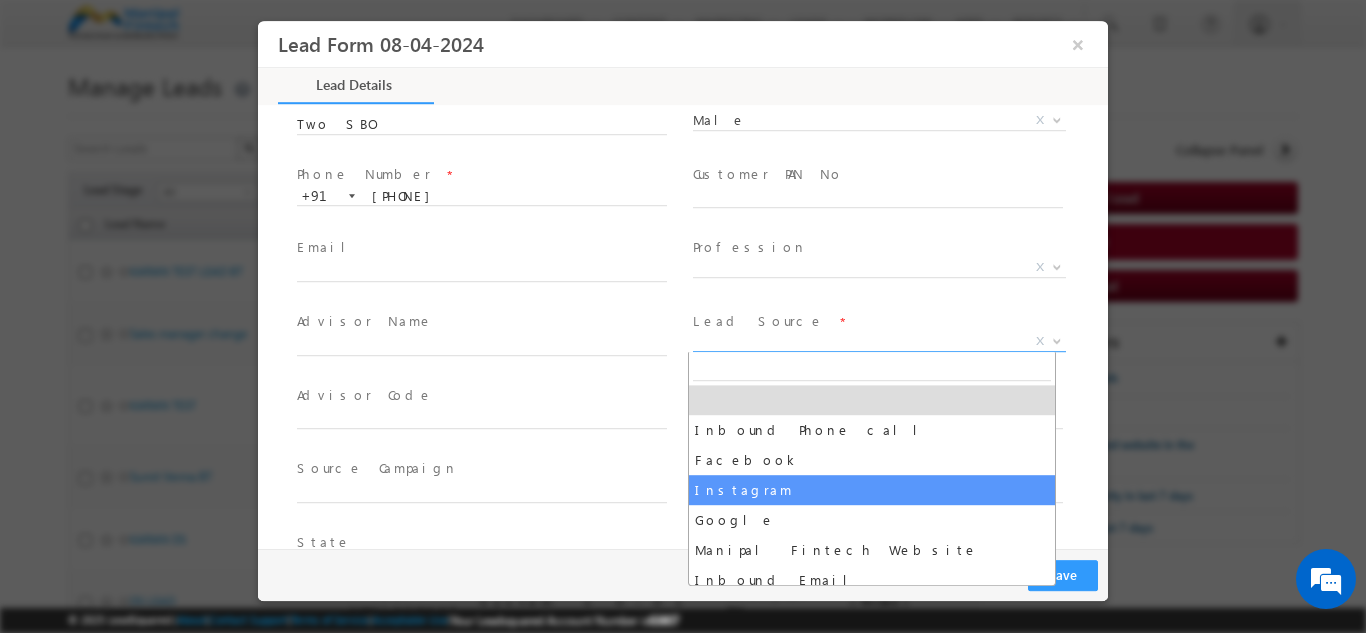 select on "Instagram" 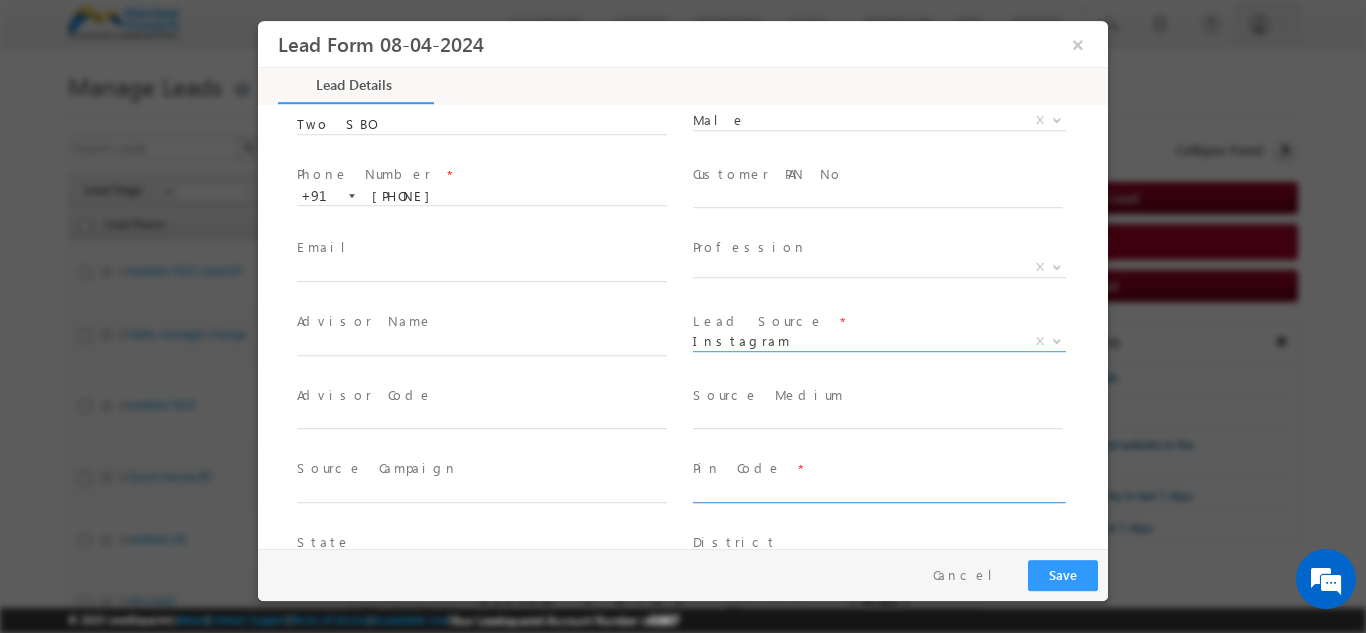 click at bounding box center (878, 492) 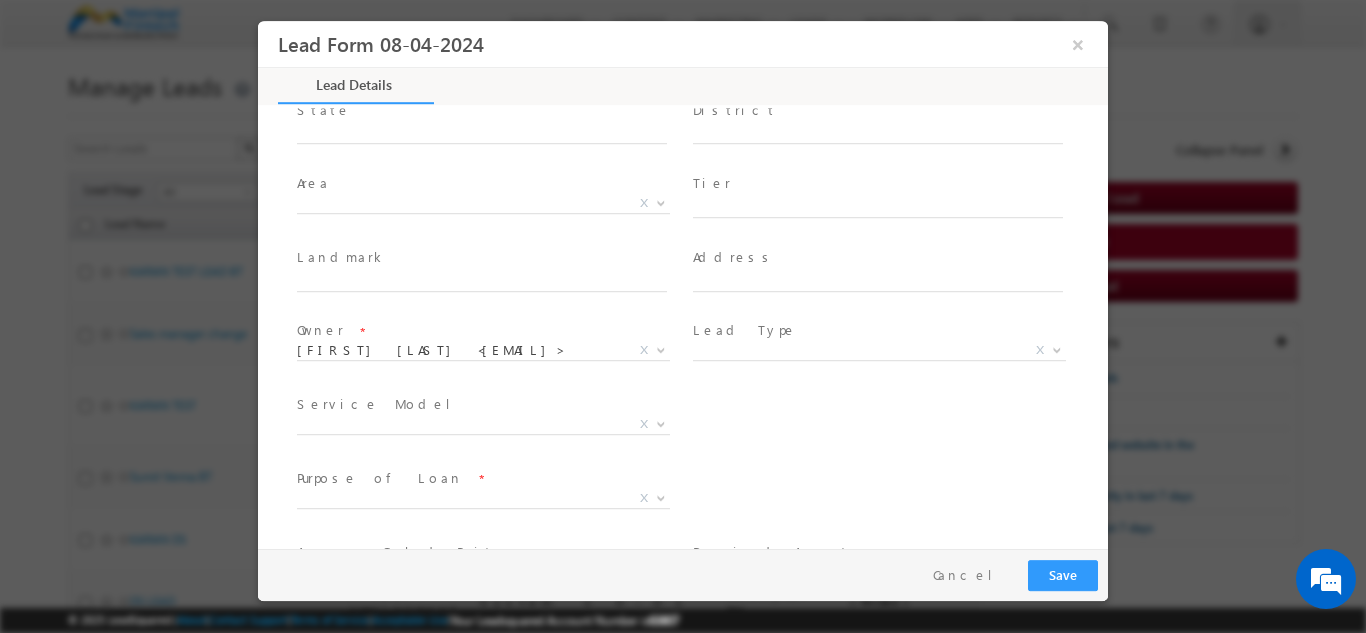 scroll, scrollTop: 510, scrollLeft: 0, axis: vertical 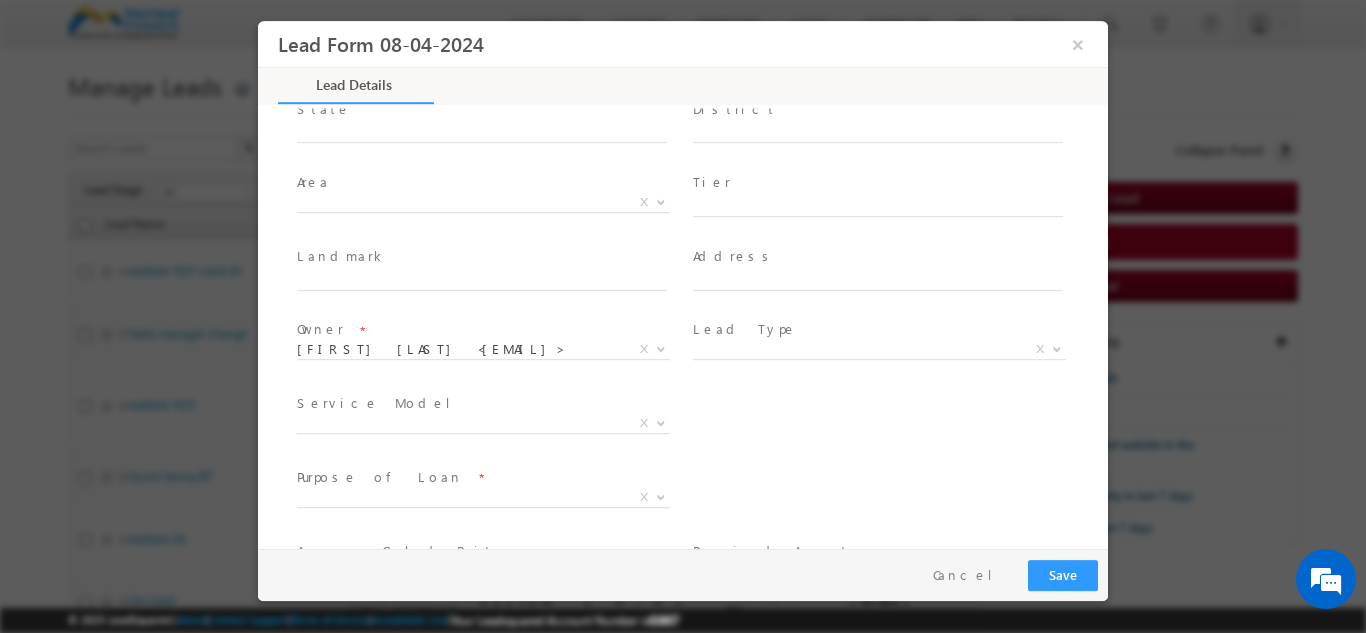 type on "122001" 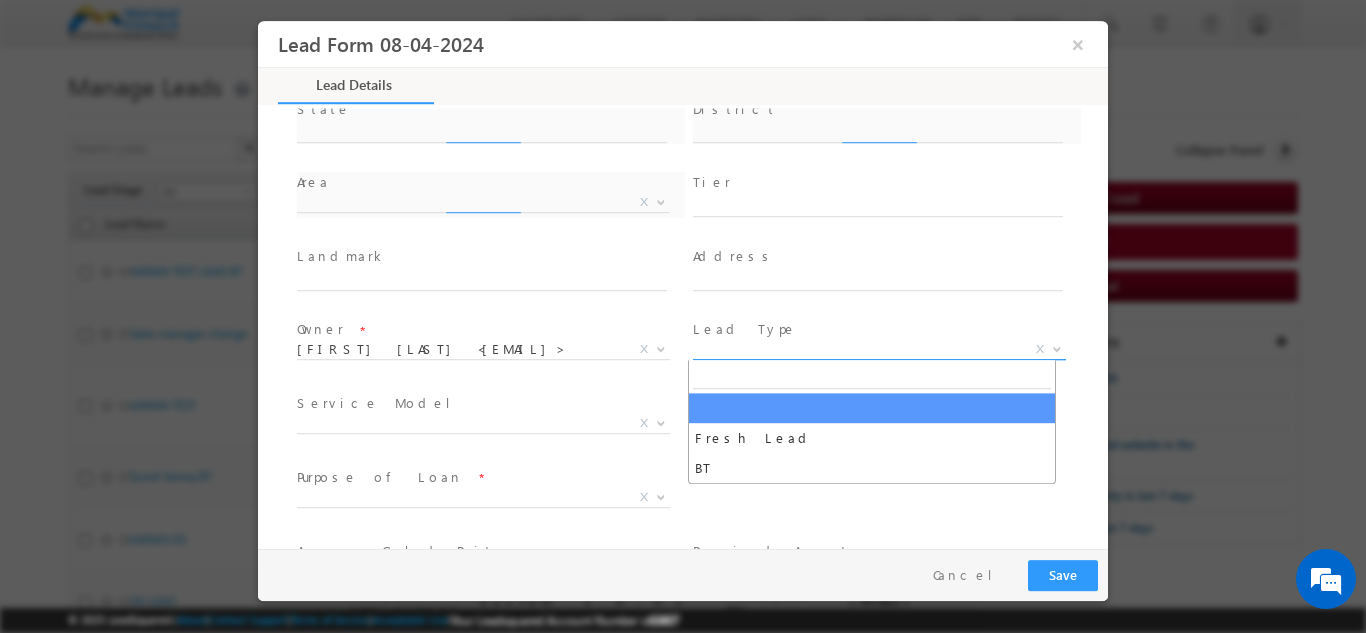 click on "X" at bounding box center (879, 349) 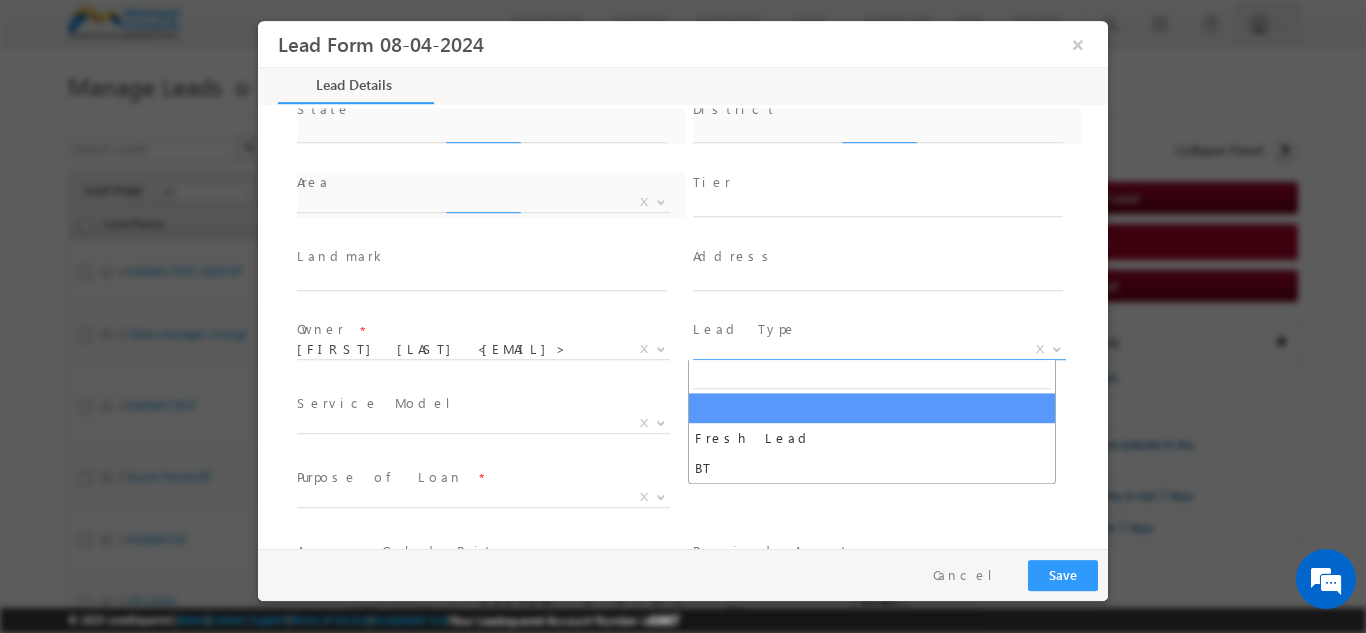 type on "Haryana" 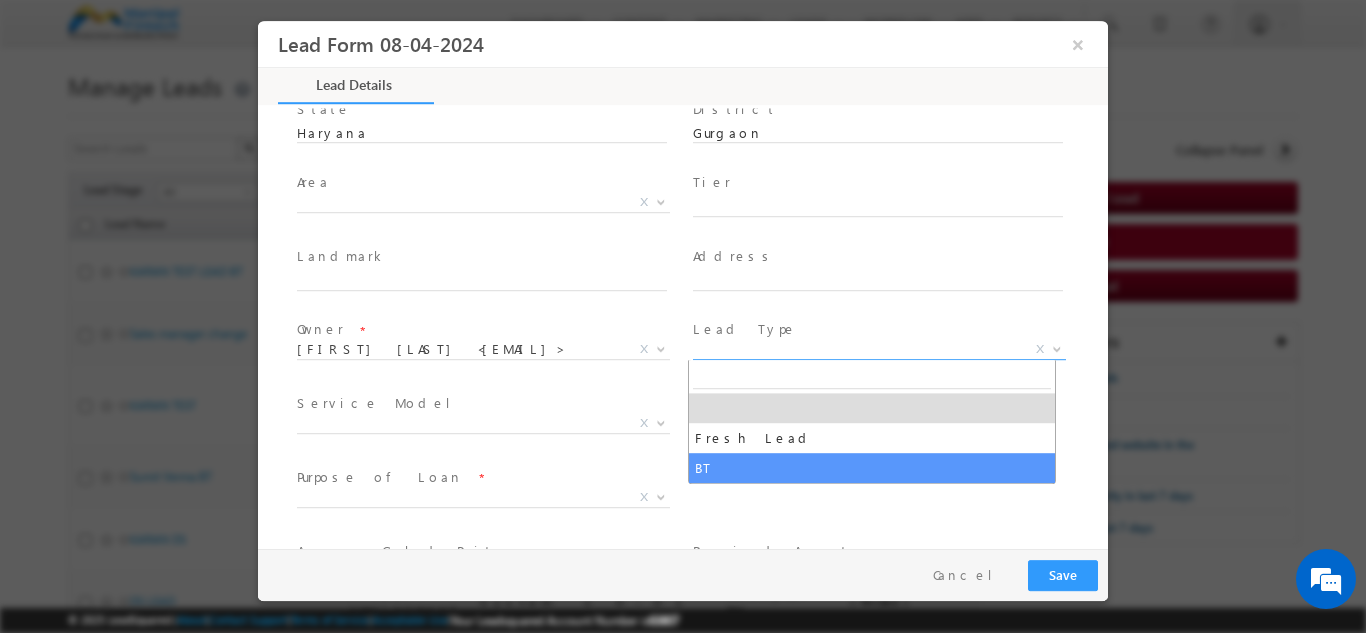 select on "BT" 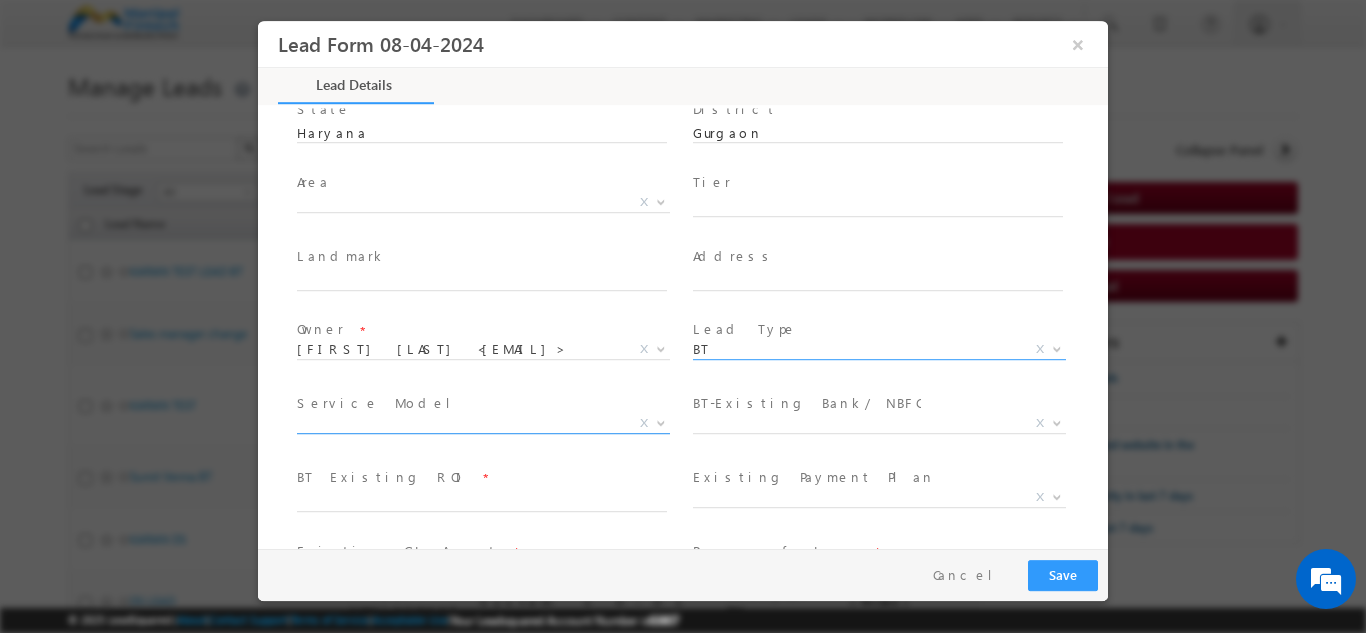 click on "X" at bounding box center [483, 423] 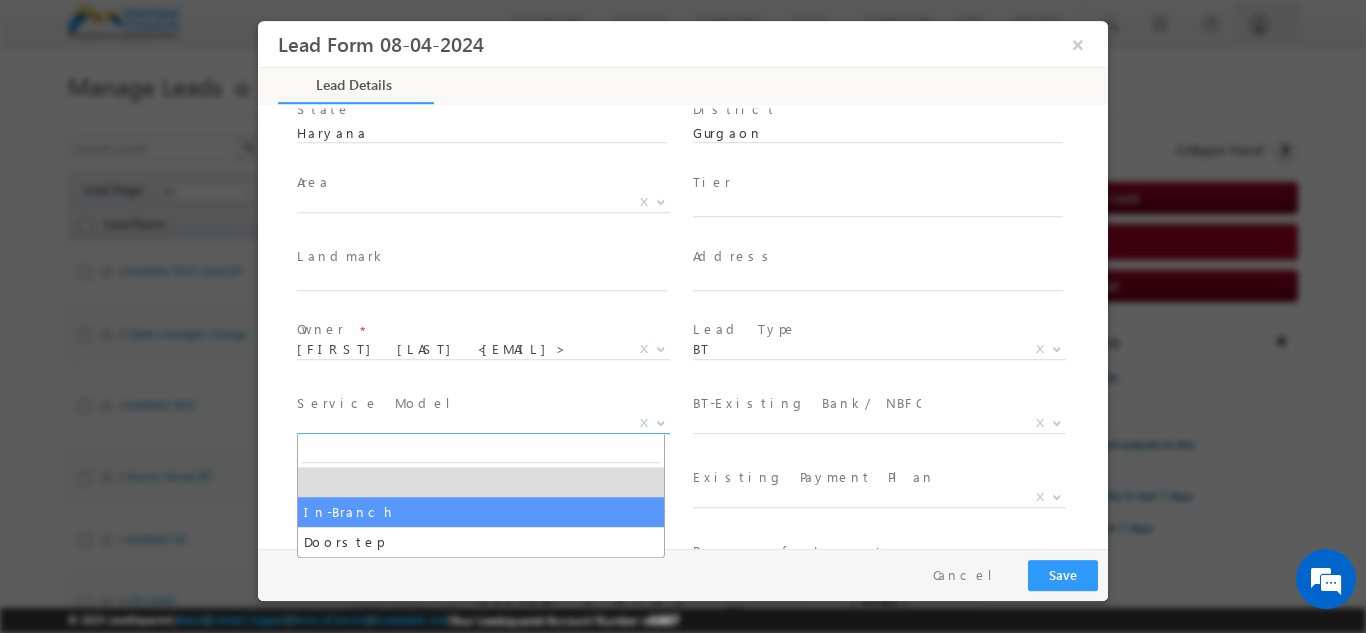 select on "In-Branch" 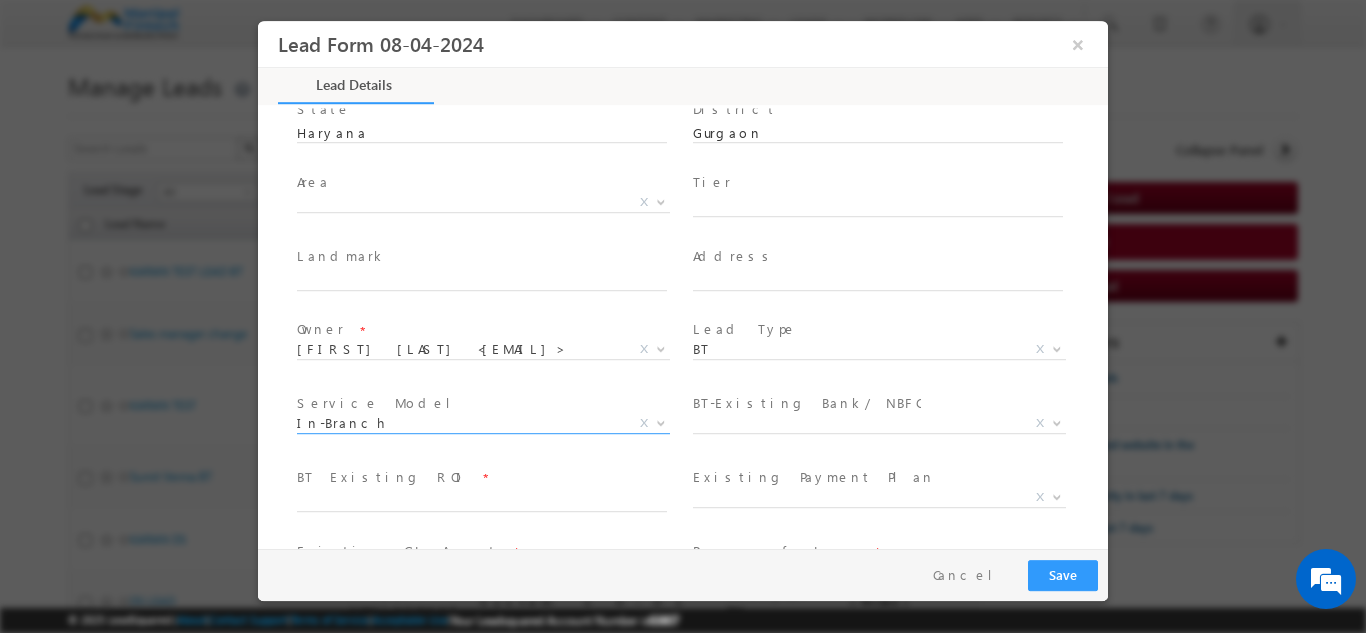scroll, scrollTop: 596, scrollLeft: 0, axis: vertical 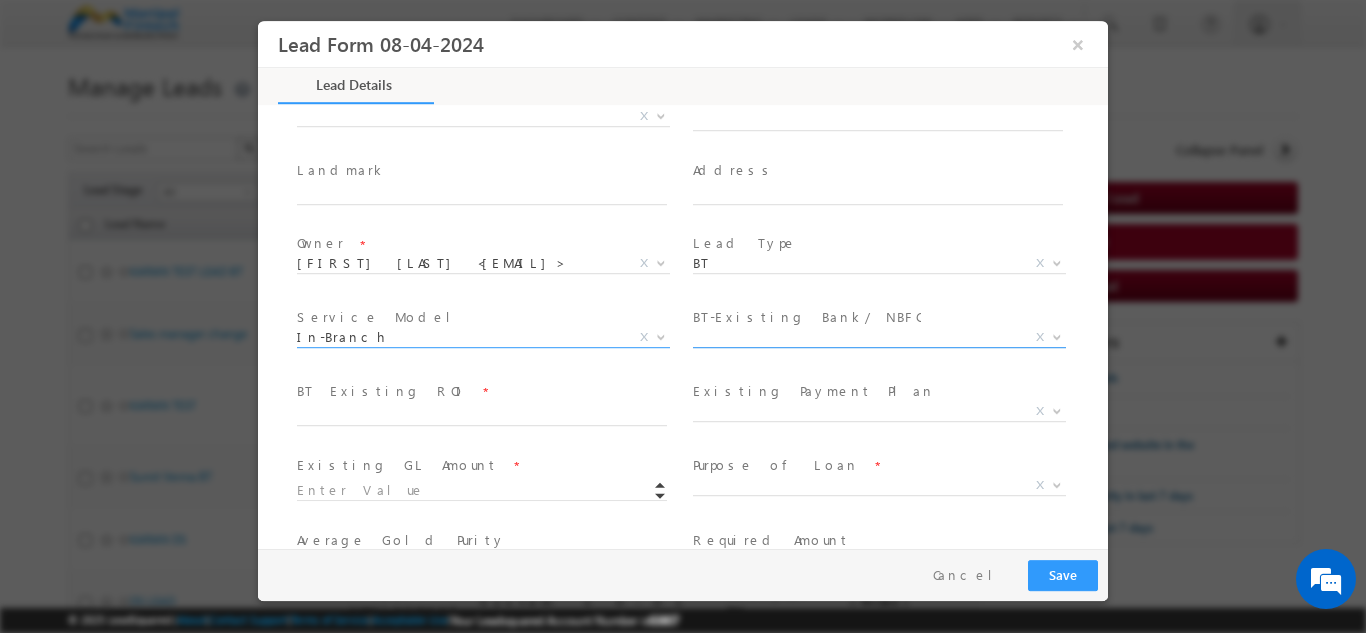 click on "X" at bounding box center (879, 337) 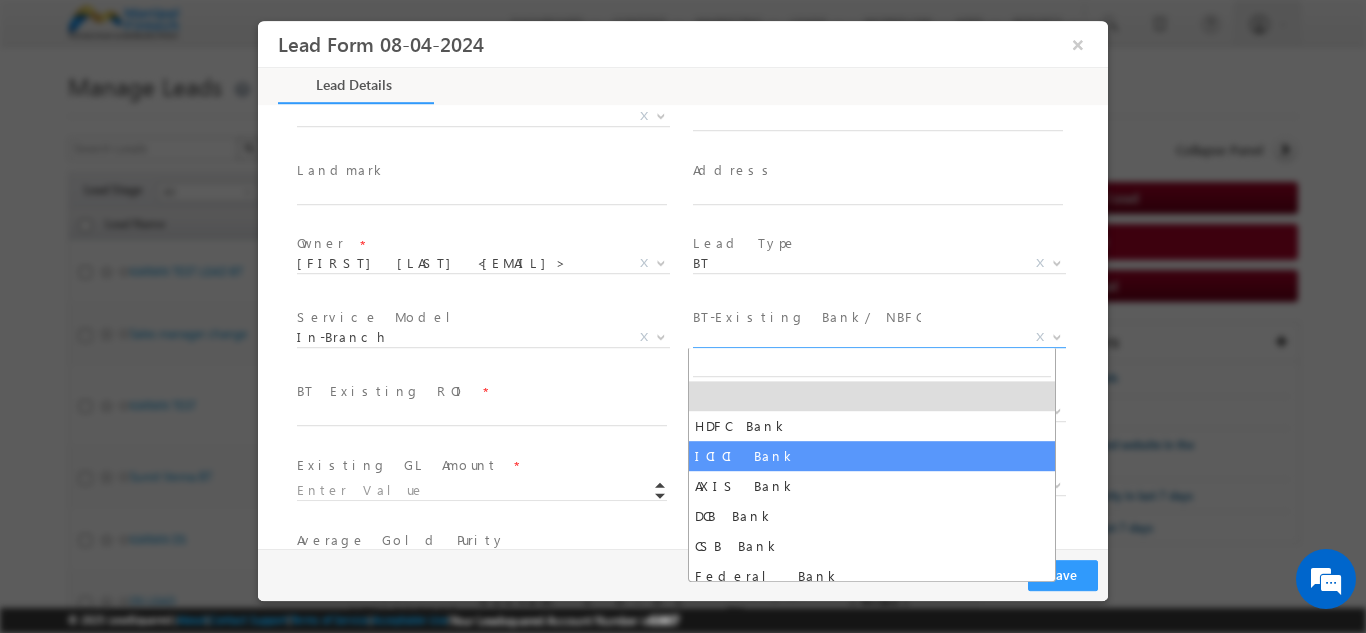 select on "ICICI Bank" 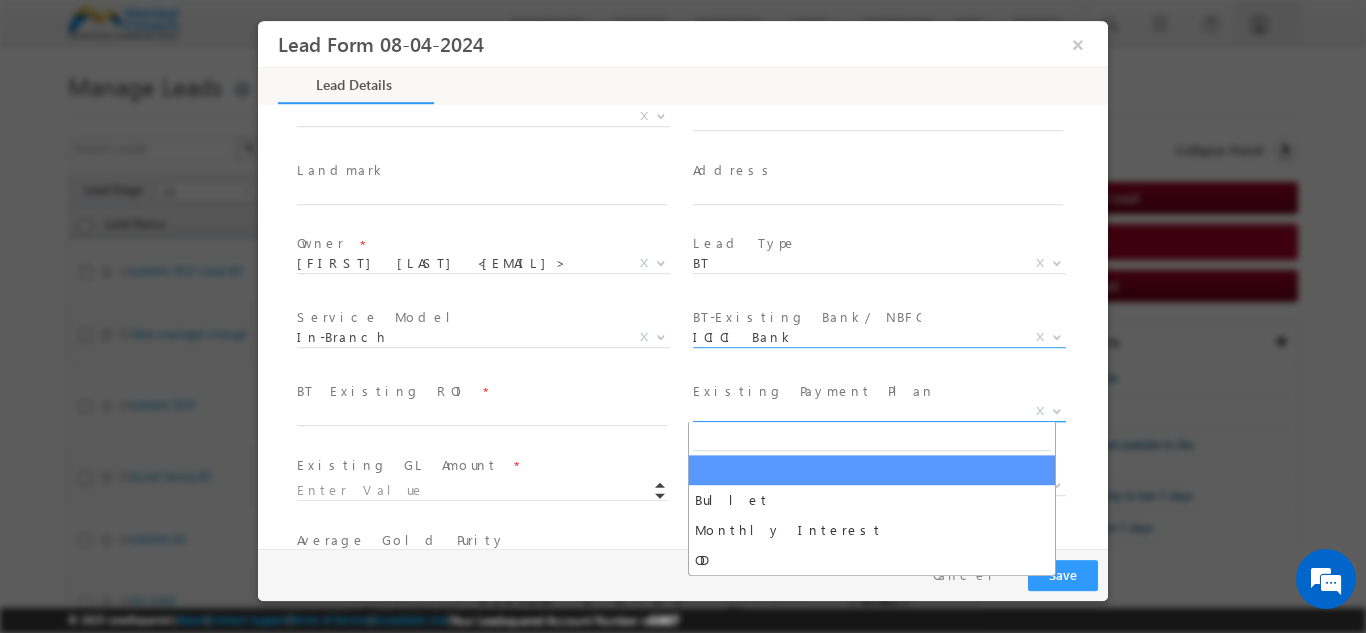 click on "X" at bounding box center (879, 411) 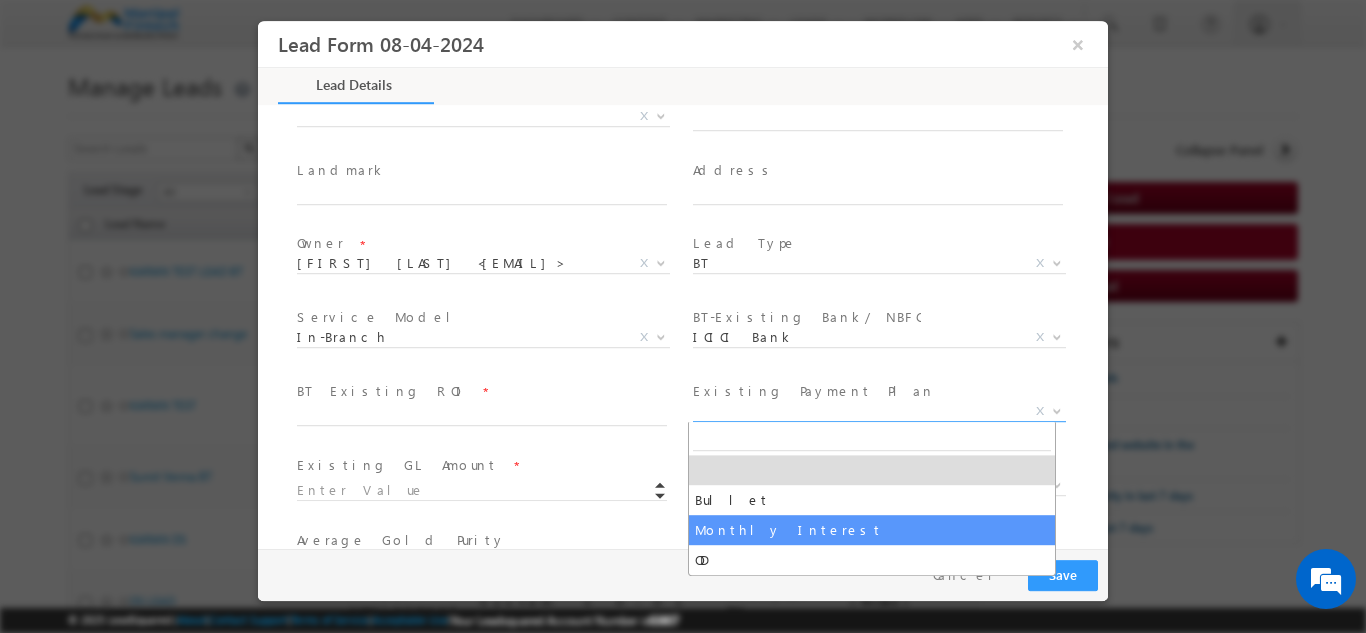 select on "Monthly Interest" 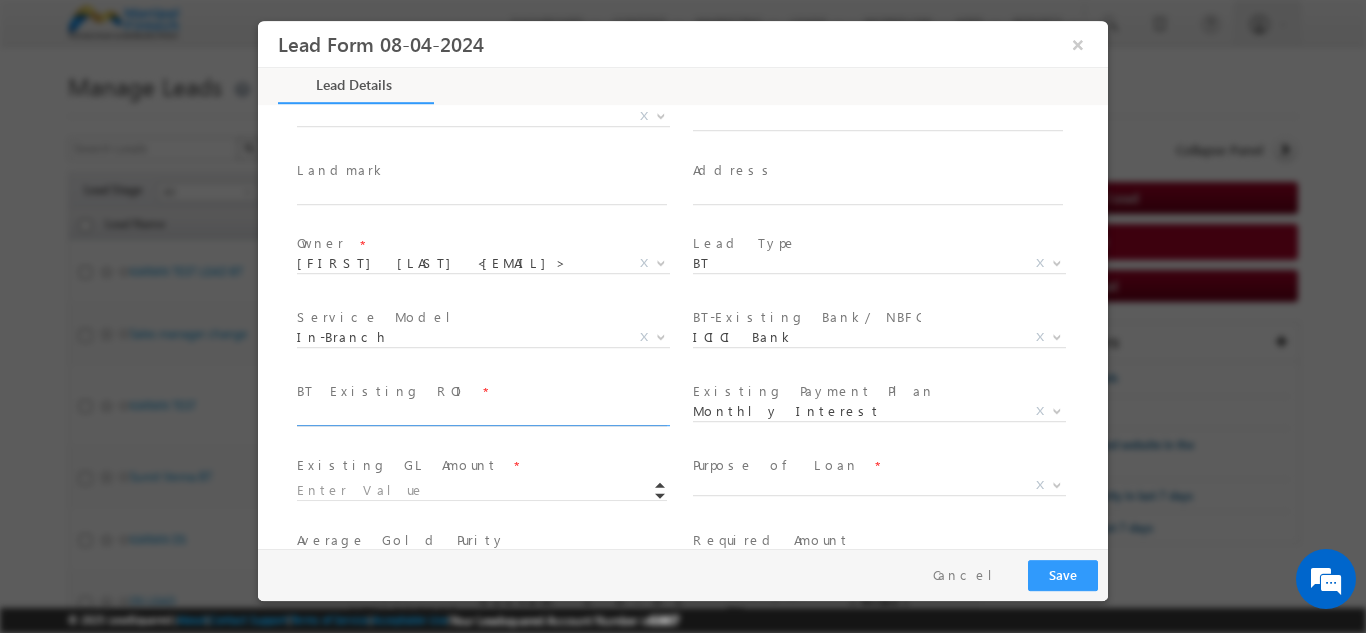 click at bounding box center (482, 415) 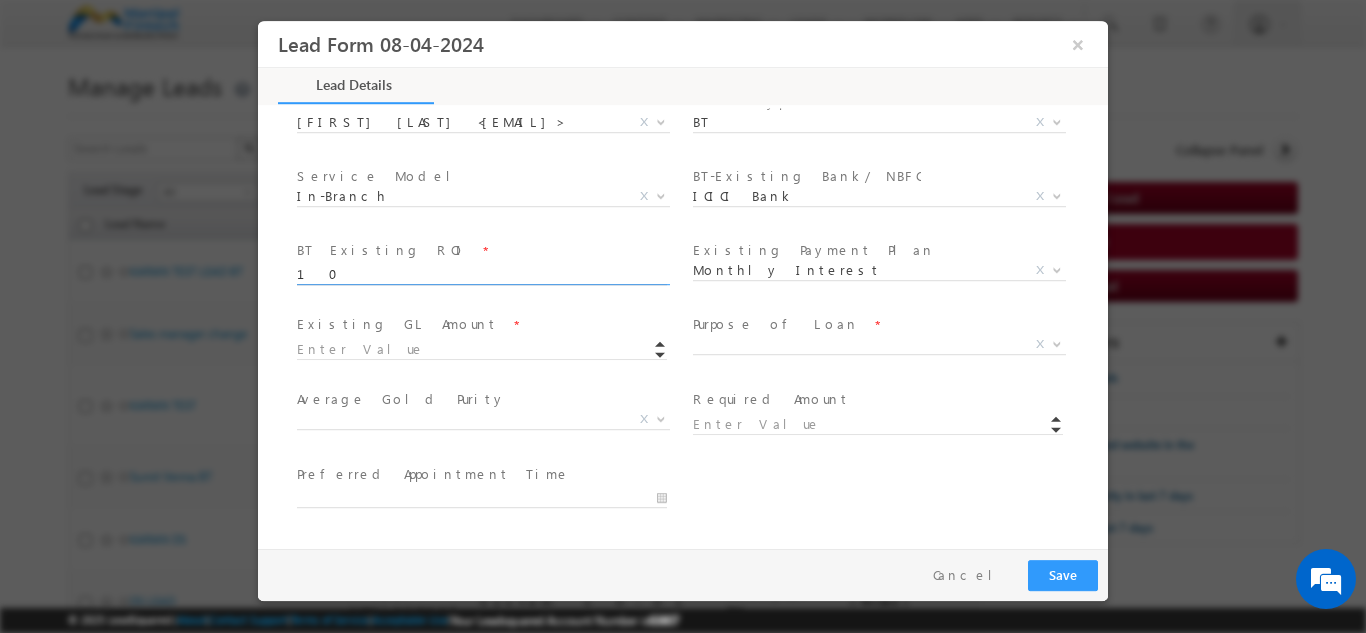 scroll, scrollTop: 739, scrollLeft: 0, axis: vertical 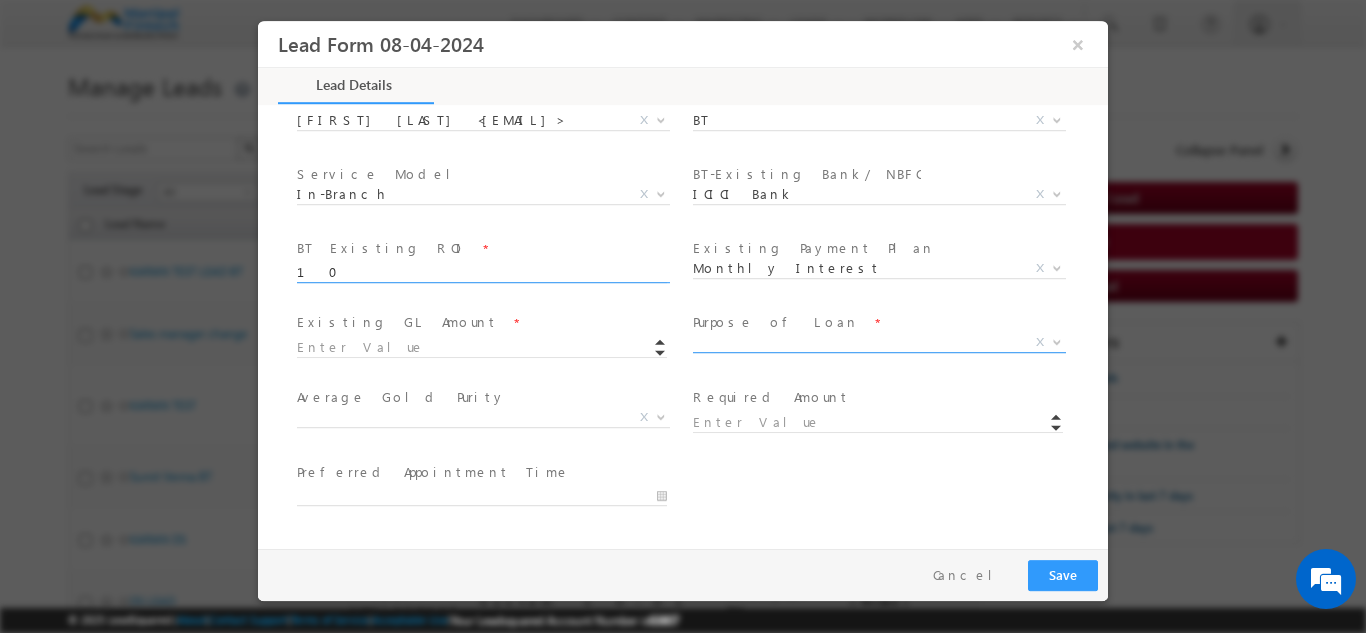 type on "10" 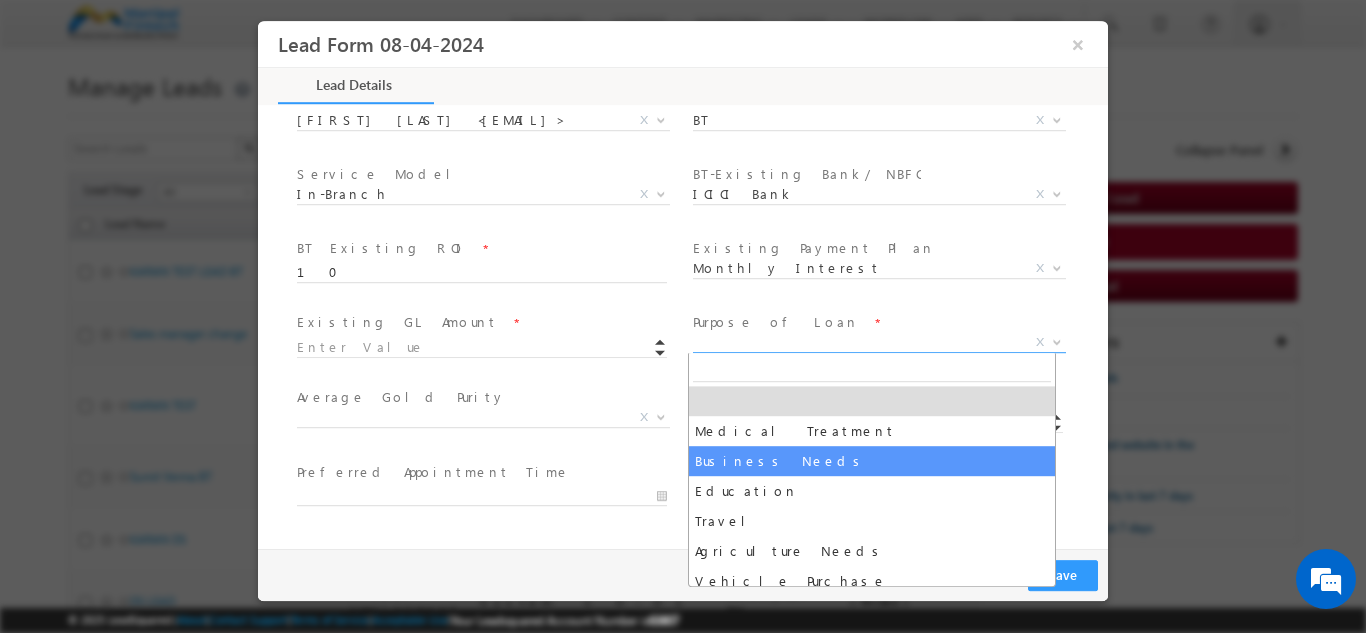 select on "Business Needs" 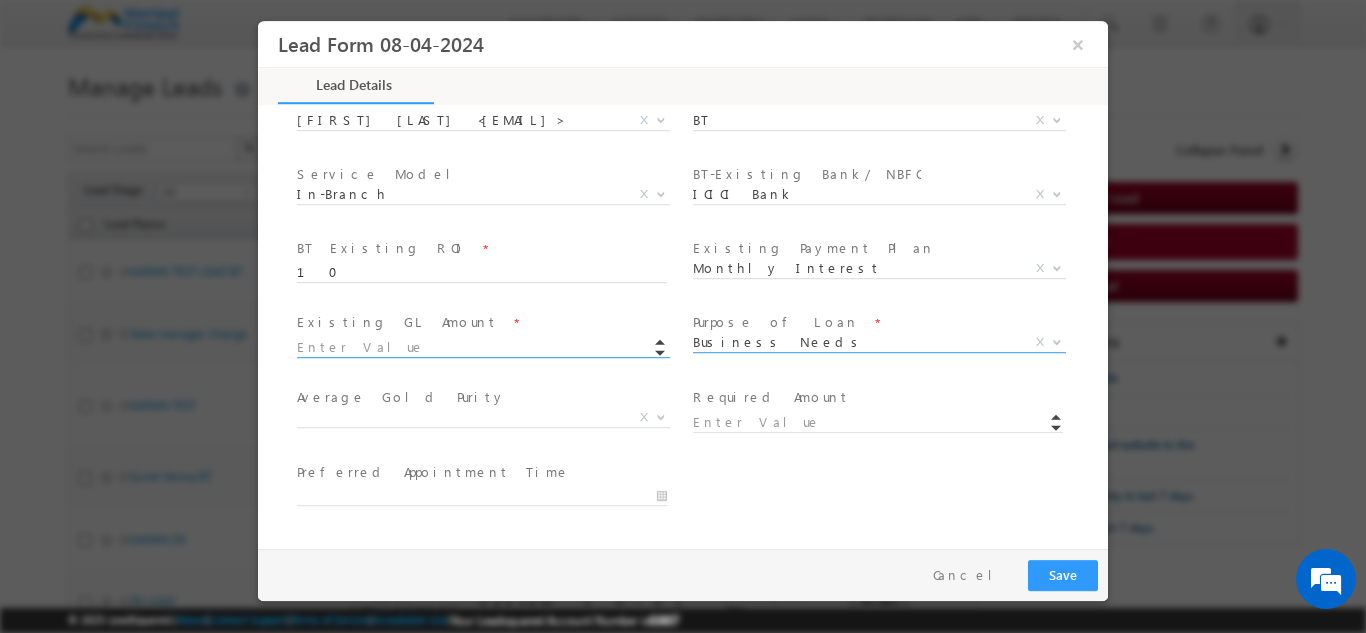 click at bounding box center (482, 347) 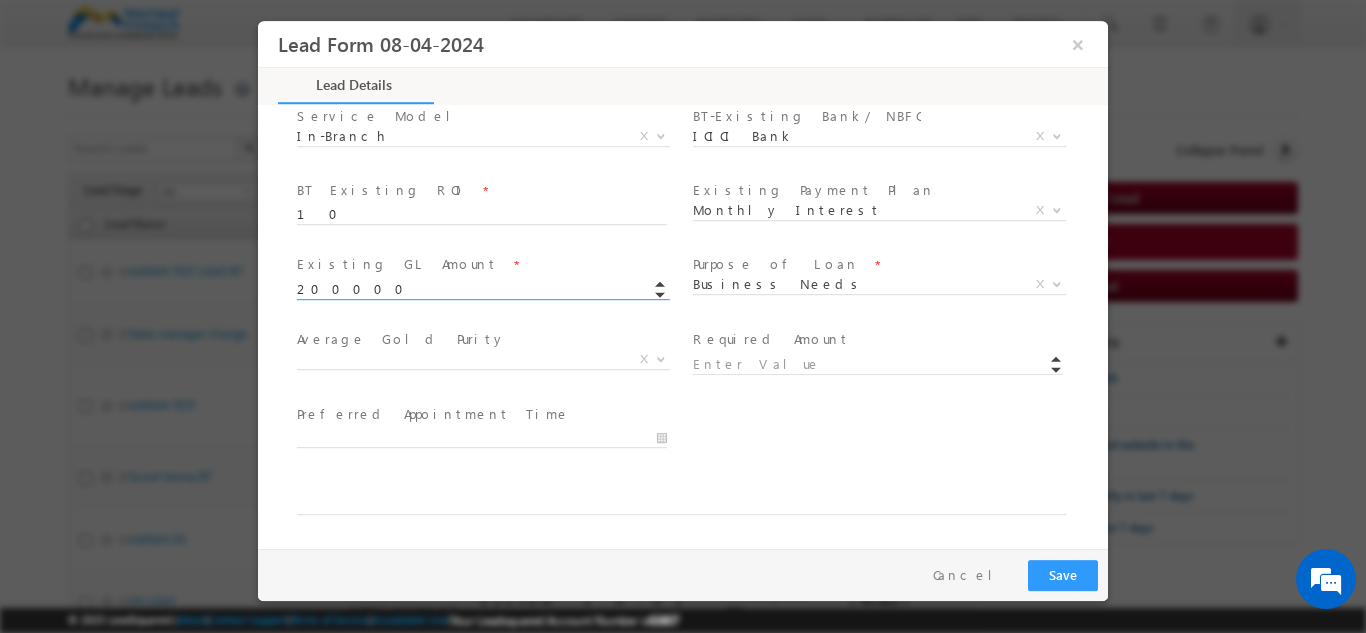 scroll, scrollTop: 798, scrollLeft: 0, axis: vertical 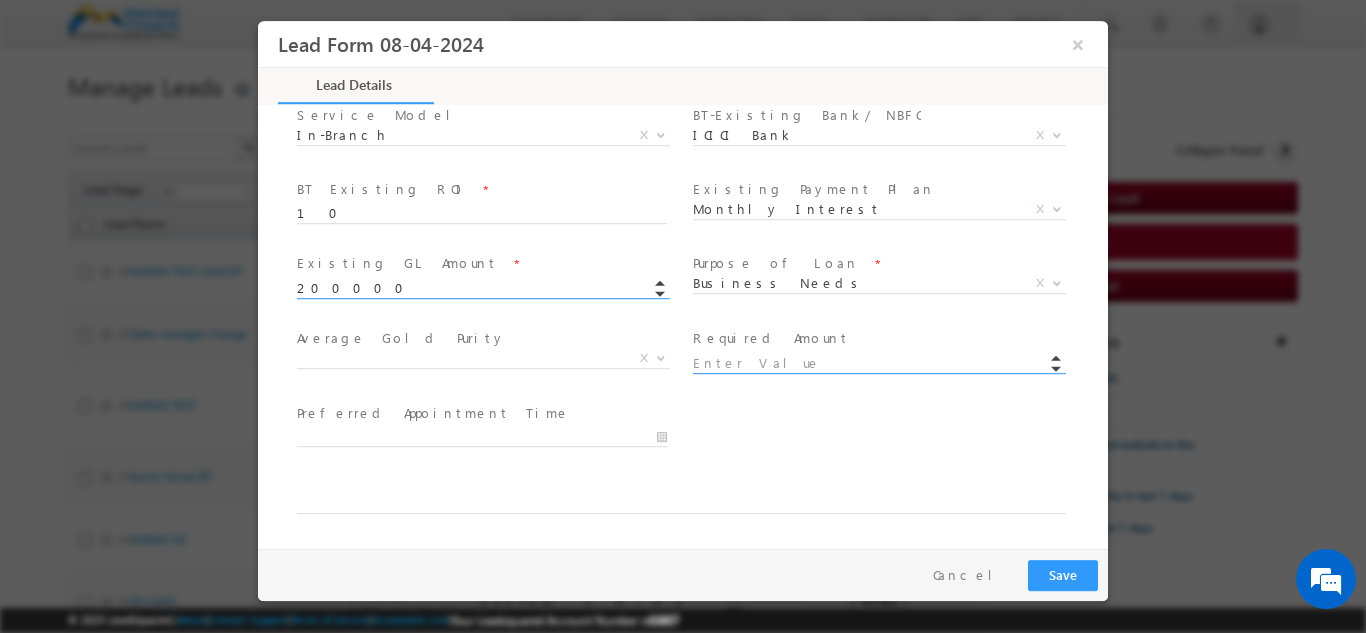 type on "200000.00" 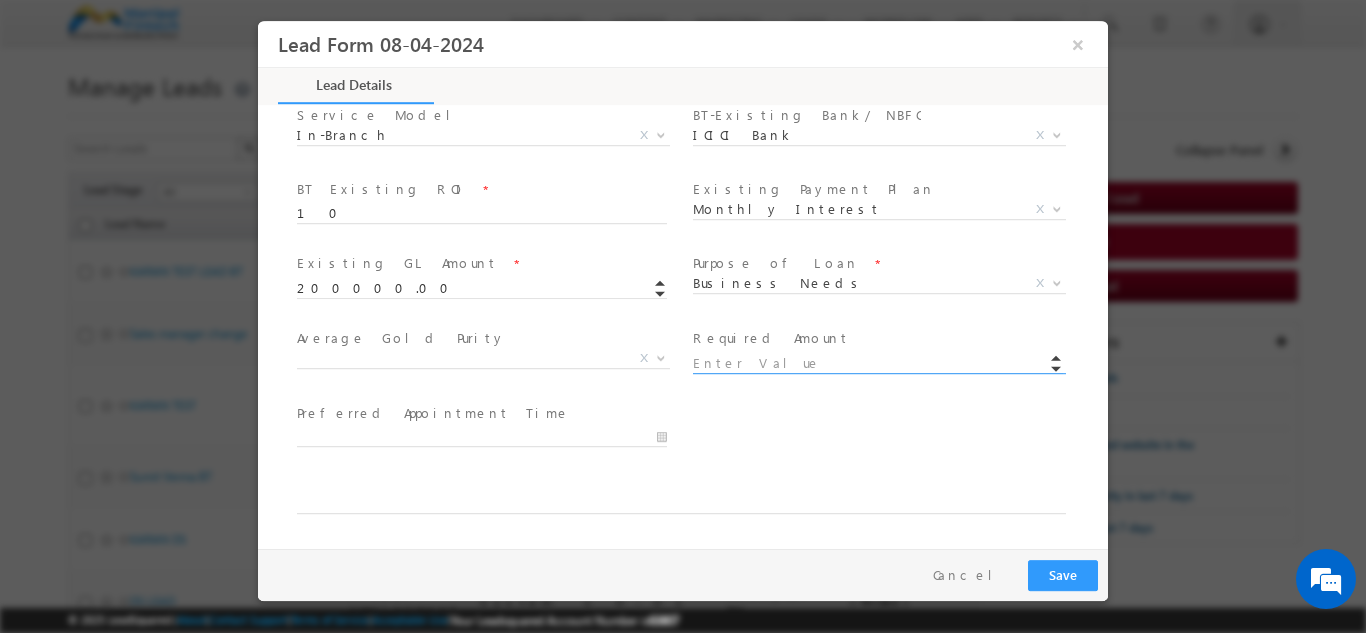 click at bounding box center (878, 363) 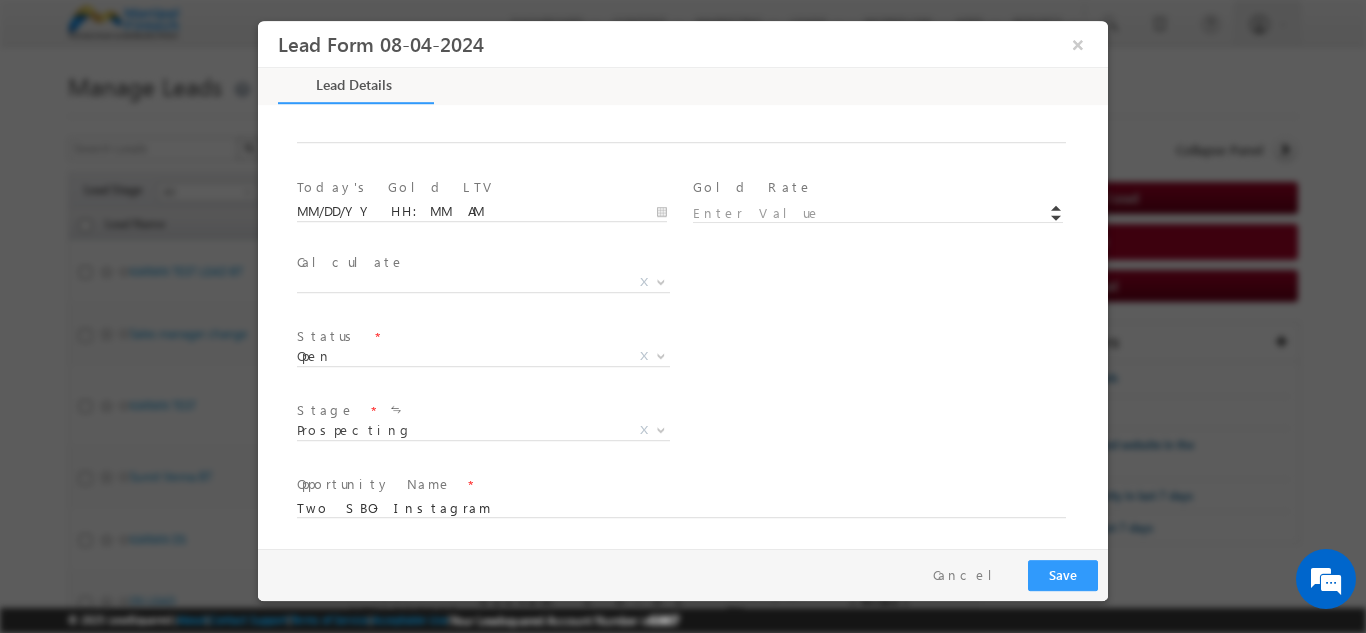 scroll, scrollTop: 1244, scrollLeft: 0, axis: vertical 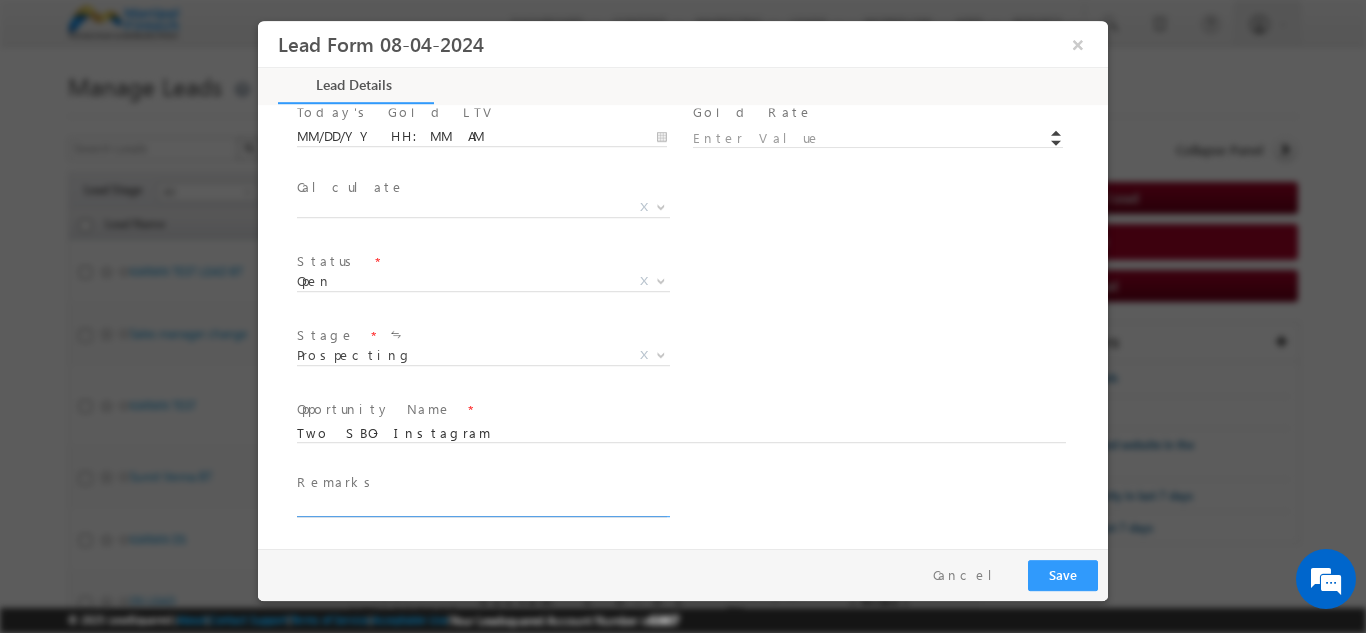 type on "200000.00" 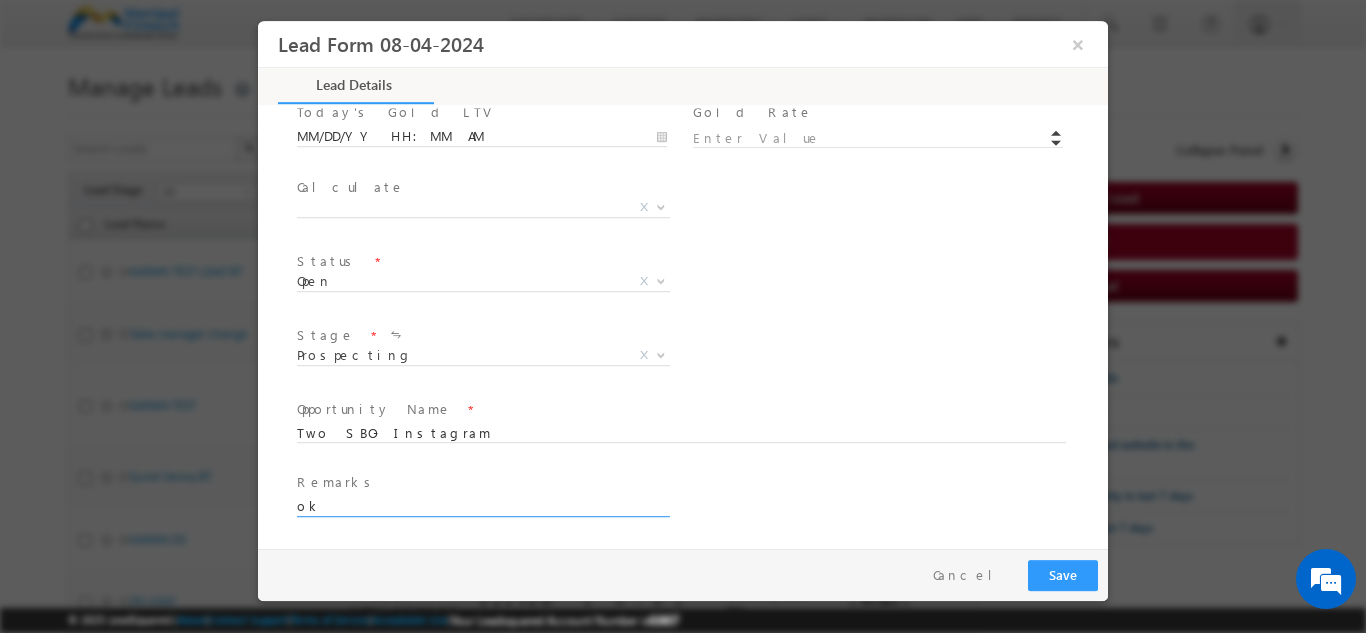 type on "ok" 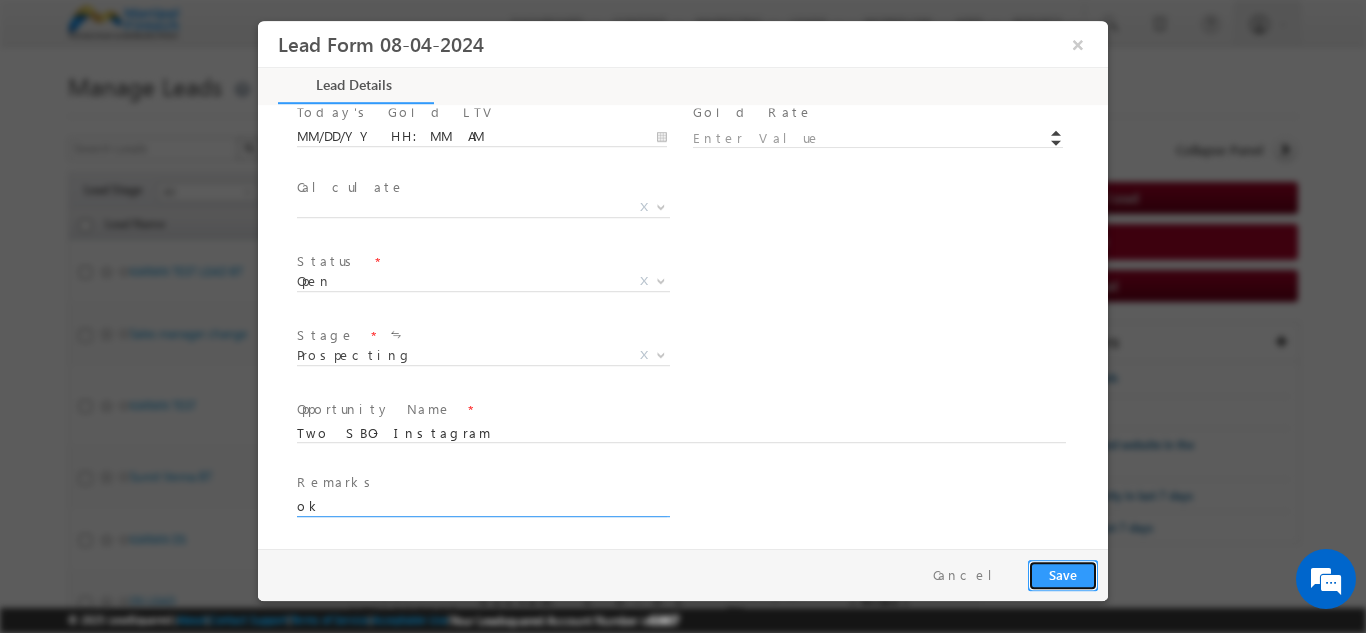 drag, startPoint x: 1061, startPoint y: 578, endPoint x: 1047, endPoint y: 592, distance: 19.79899 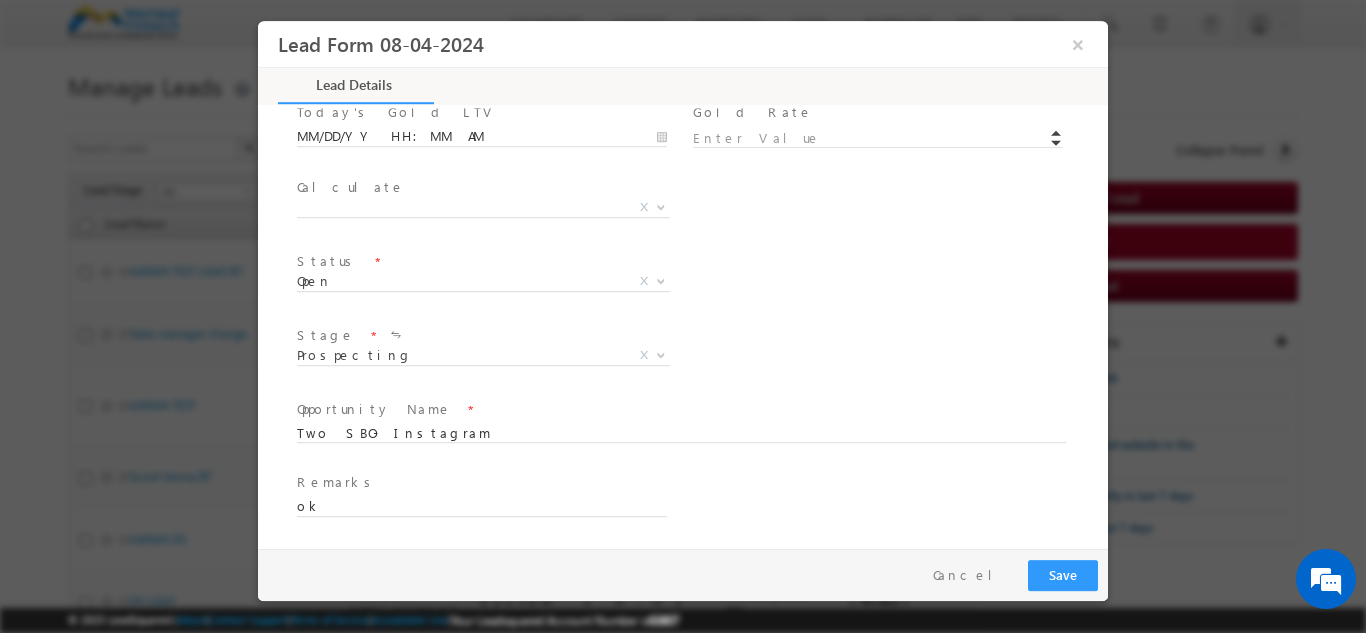 scroll, scrollTop: 0, scrollLeft: 0, axis: both 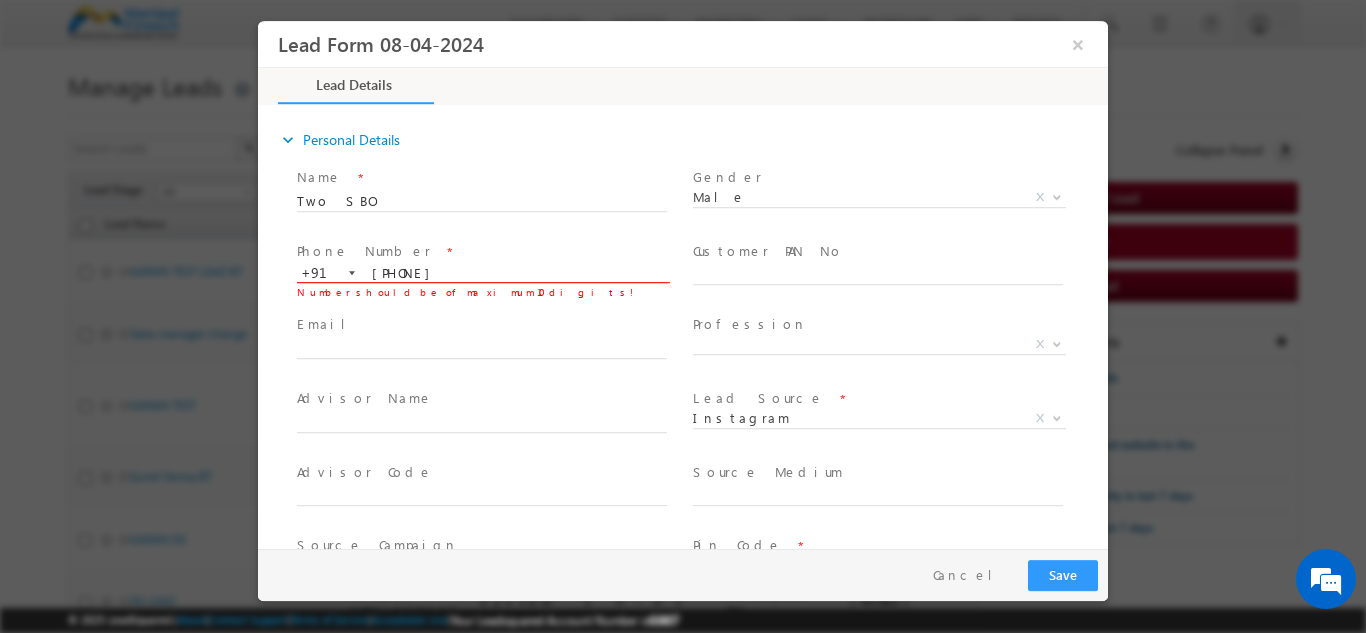 drag, startPoint x: 401, startPoint y: 273, endPoint x: 432, endPoint y: 273, distance: 31 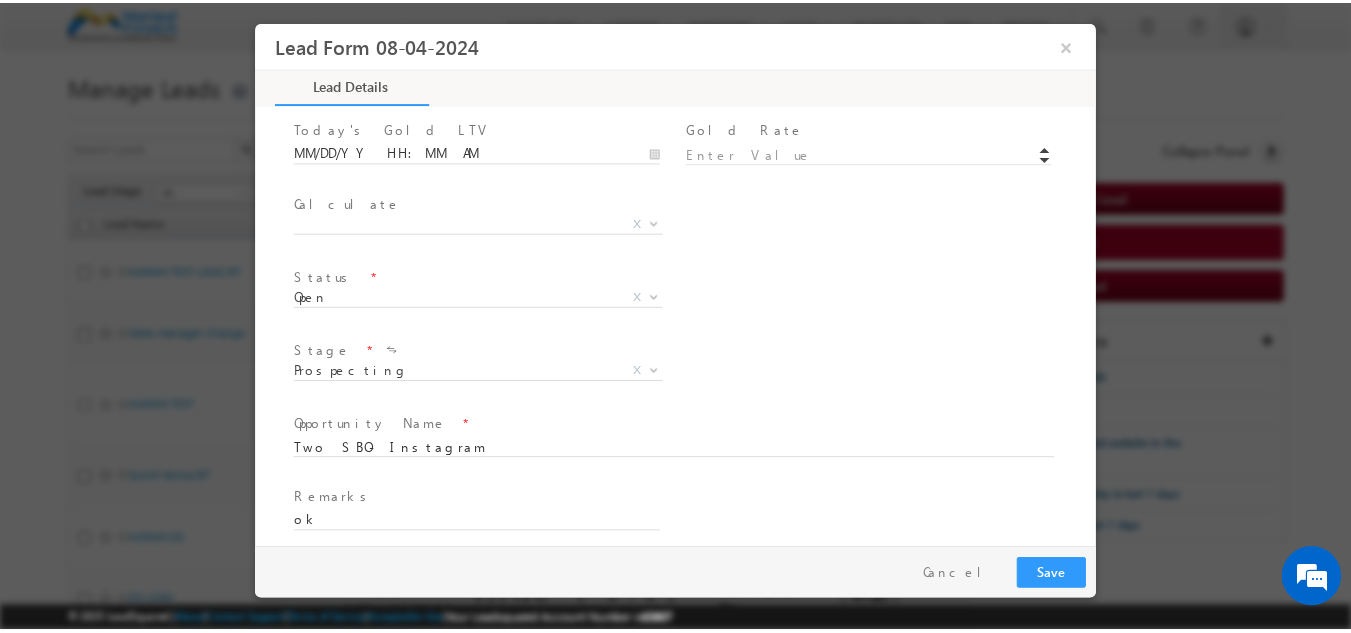scroll, scrollTop: 1244, scrollLeft: 0, axis: vertical 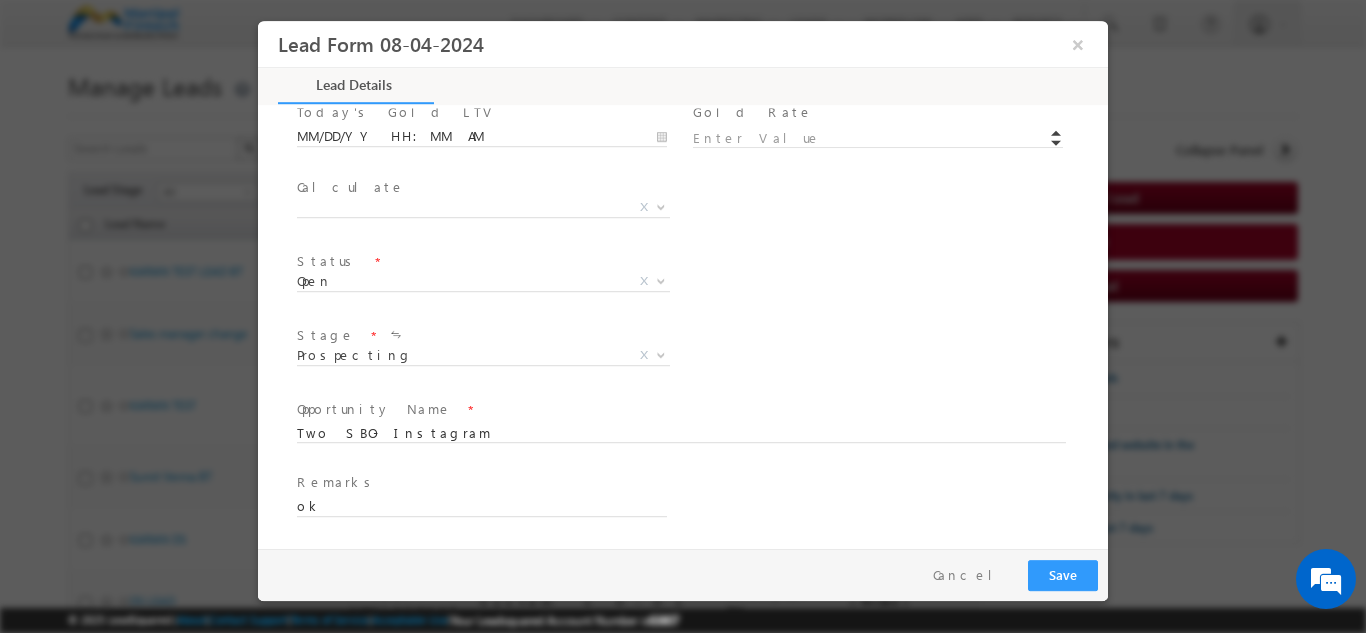 type on "[PHONE]" 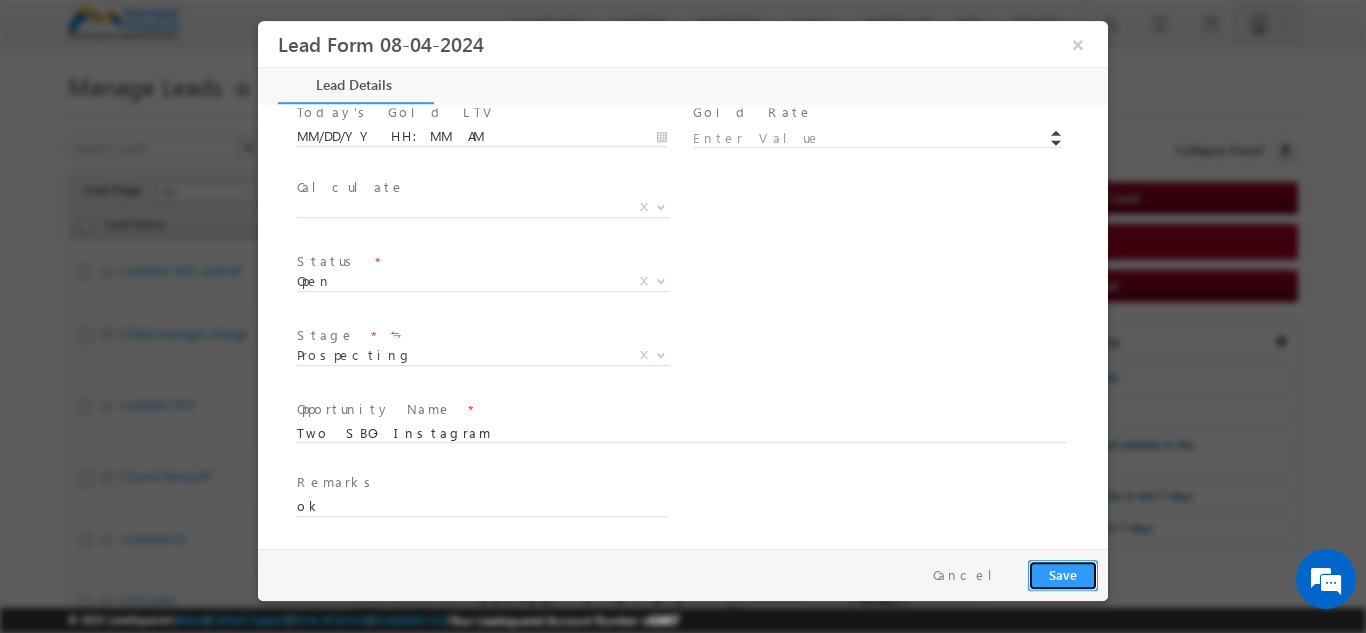 click on "Save" at bounding box center (1063, 574) 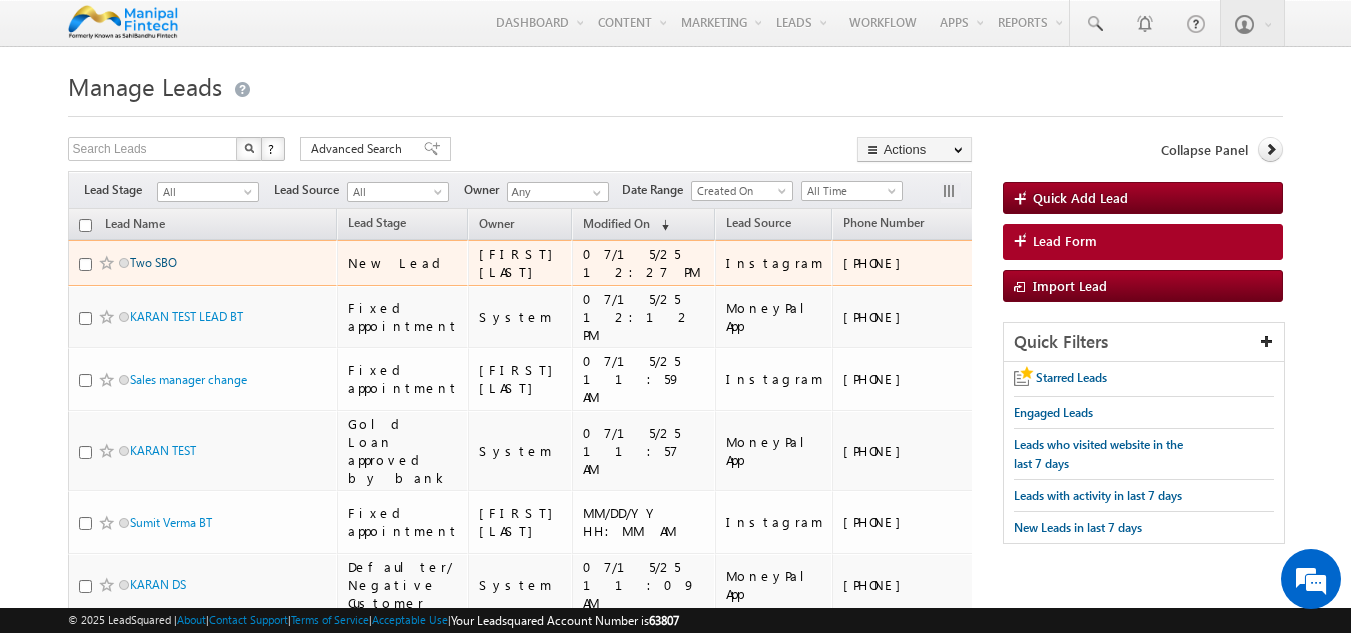 click on "Two SBO" at bounding box center (153, 262) 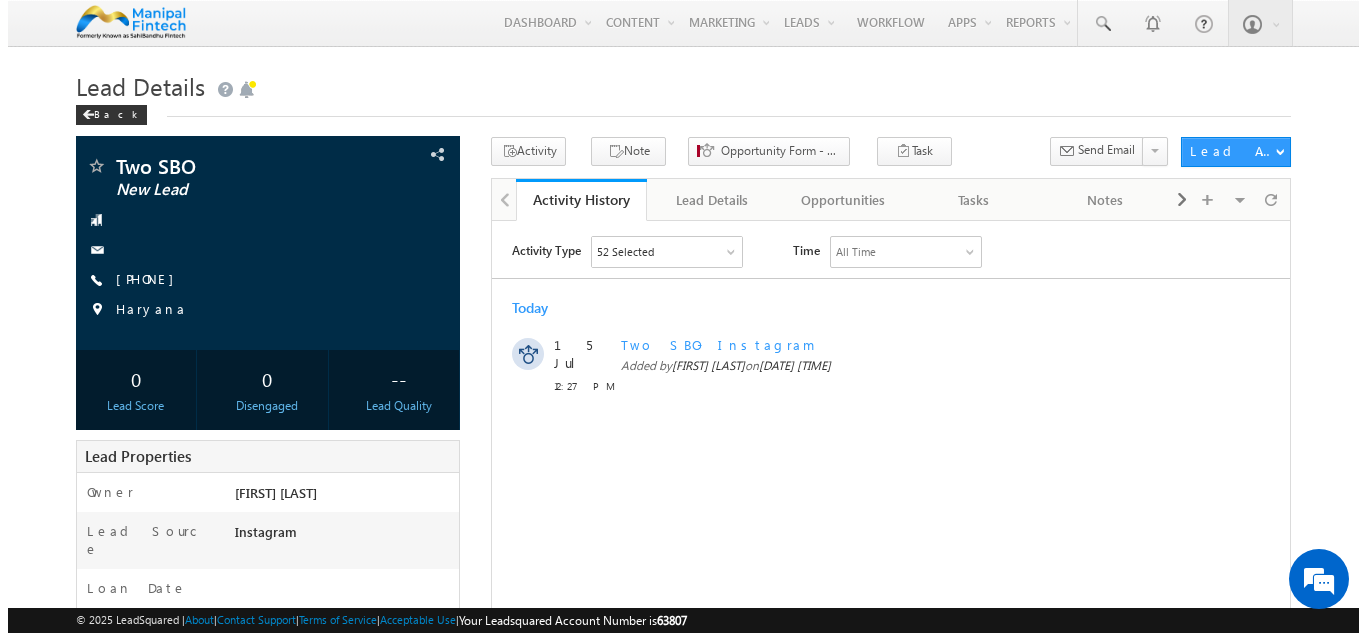 scroll, scrollTop: 0, scrollLeft: 0, axis: both 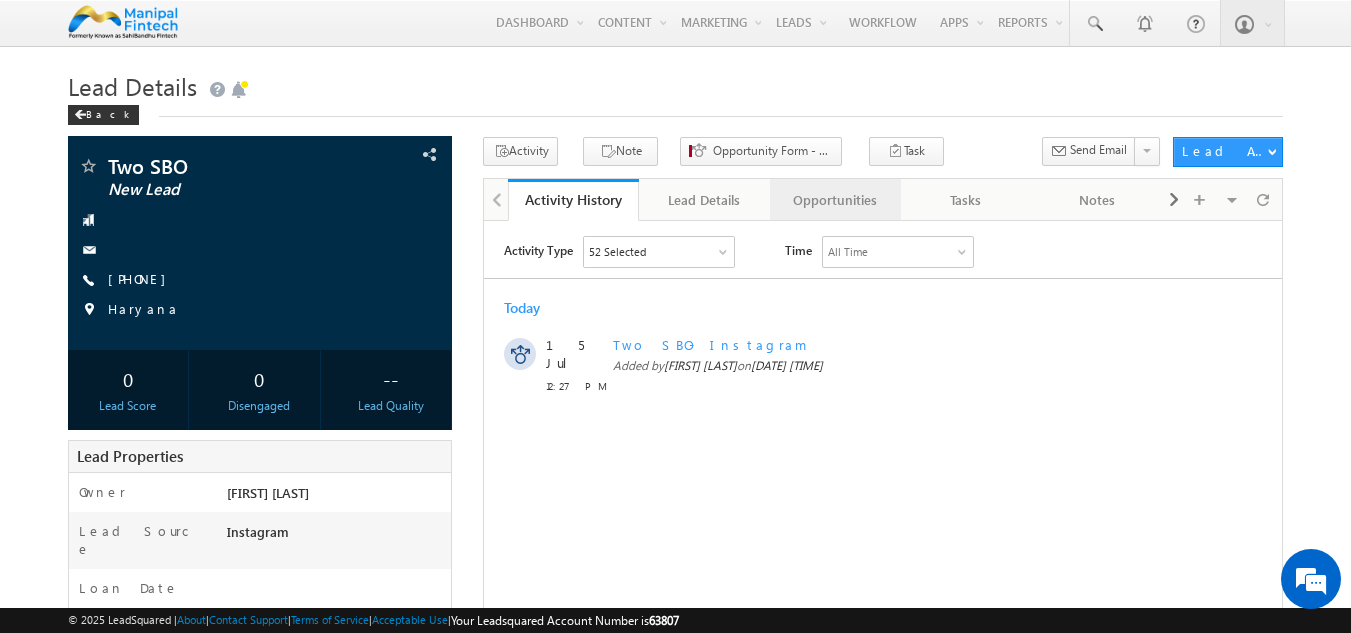 click on "Opportunities" at bounding box center [834, 200] 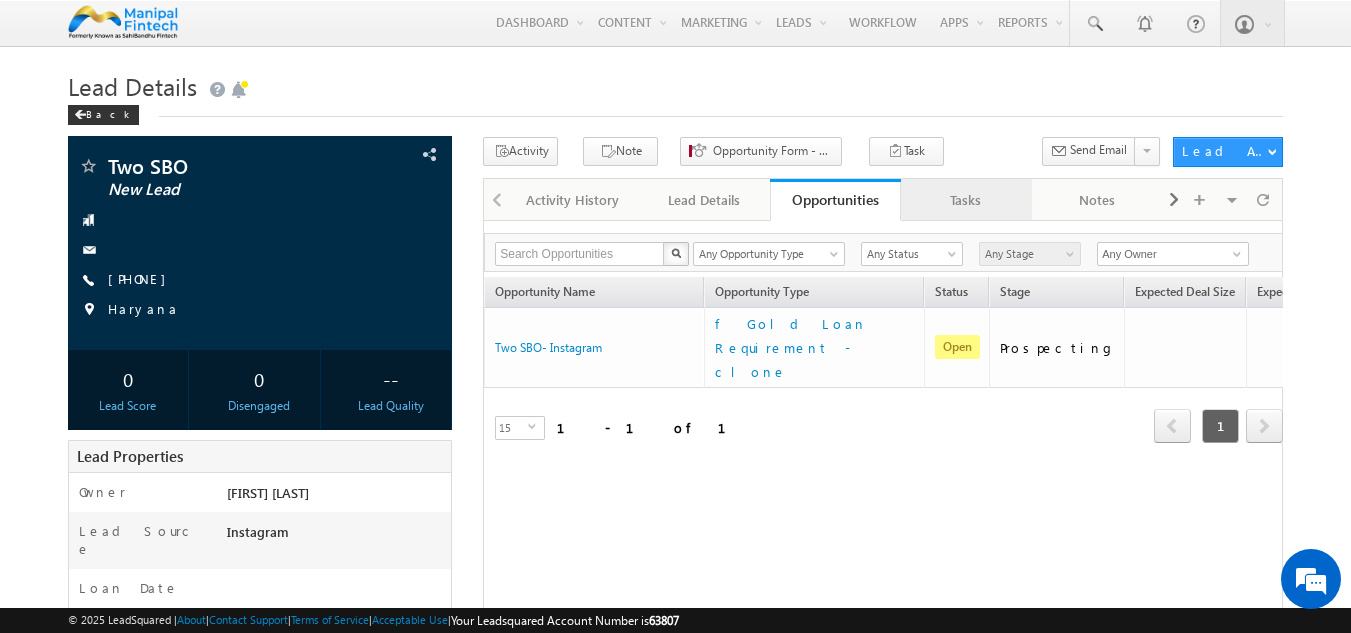 click on "Tasks" at bounding box center [965, 200] 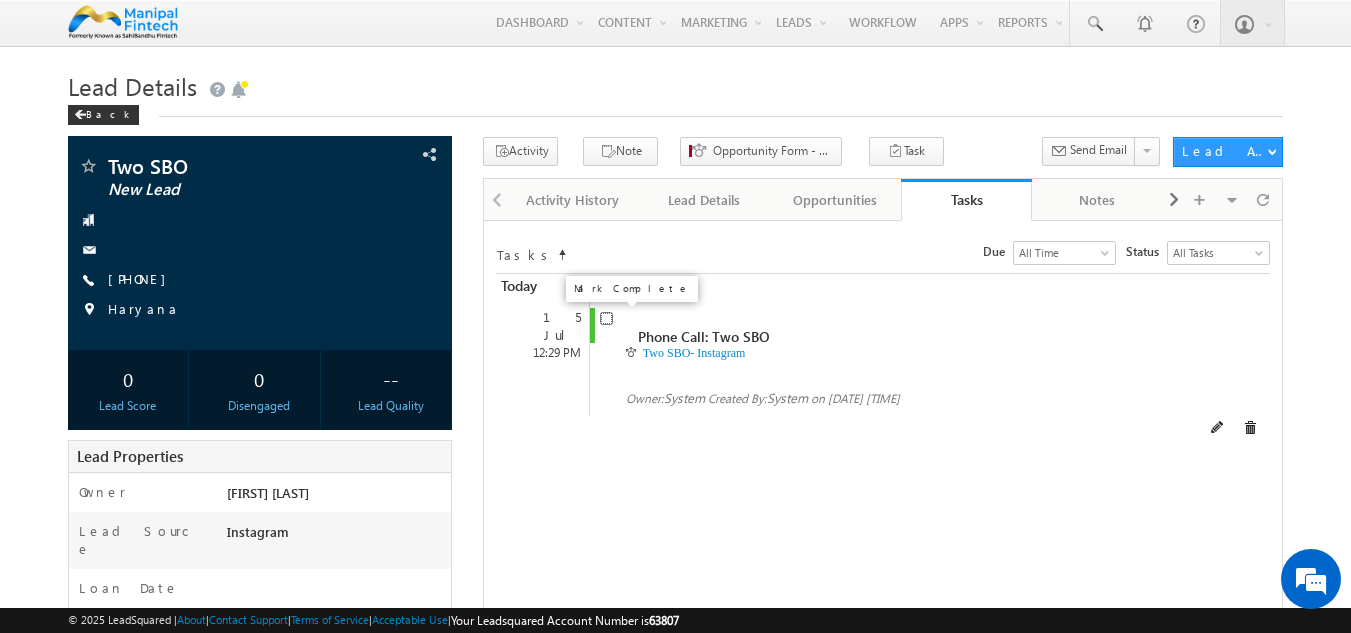 click at bounding box center [606, 318] 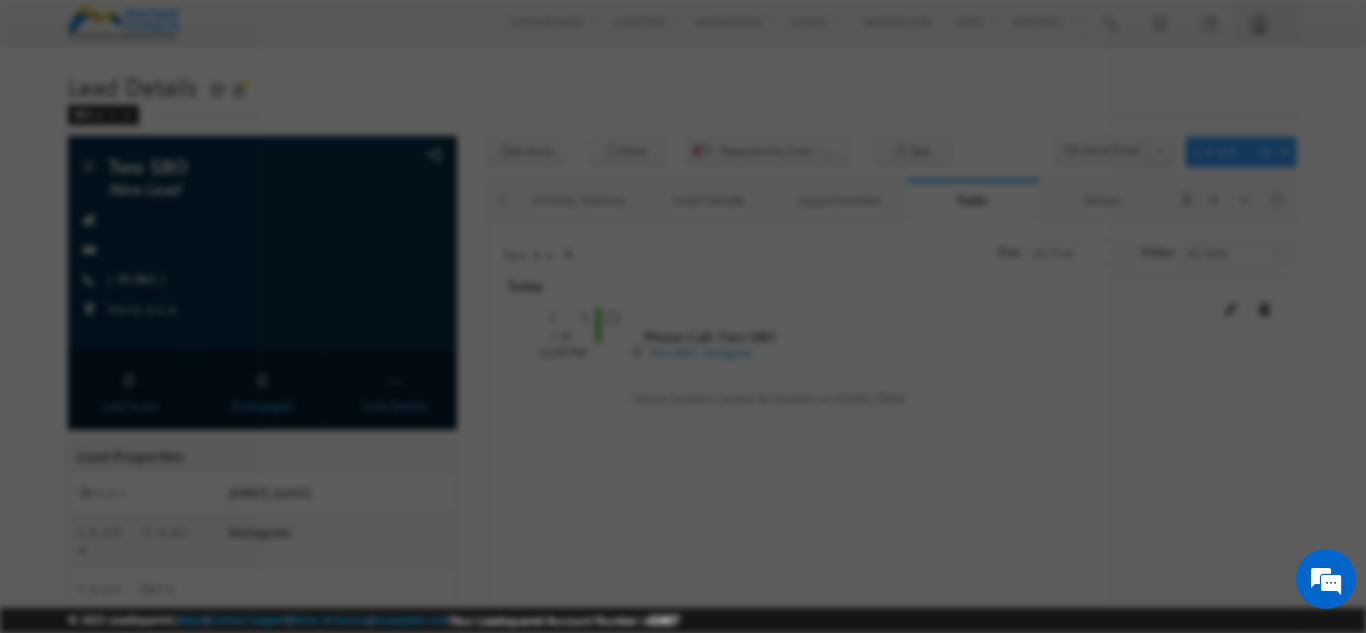 scroll, scrollTop: 0, scrollLeft: 0, axis: both 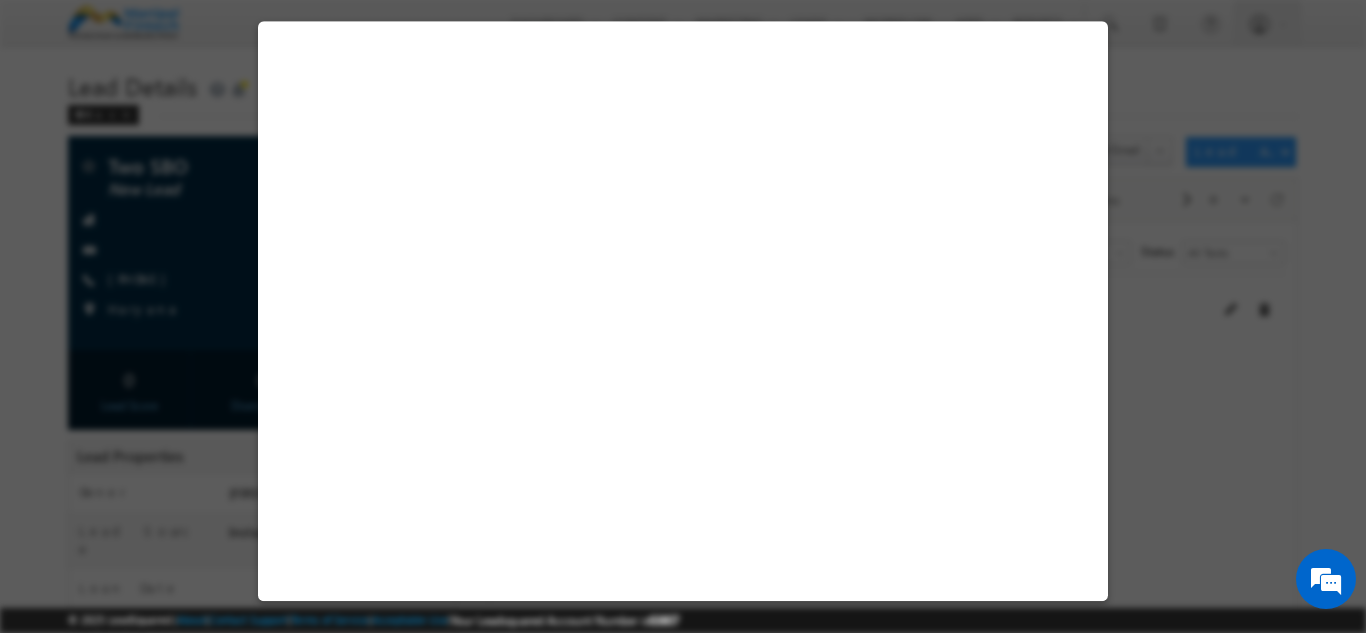 select on "Male" 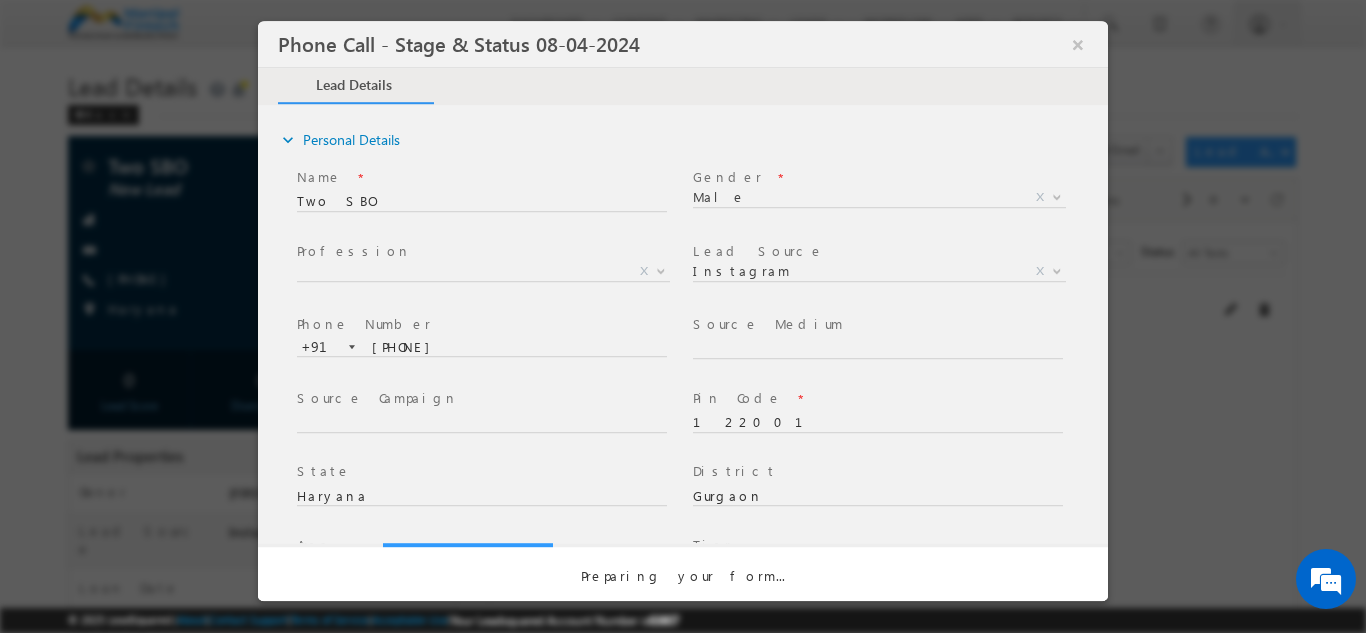 select on "Open" 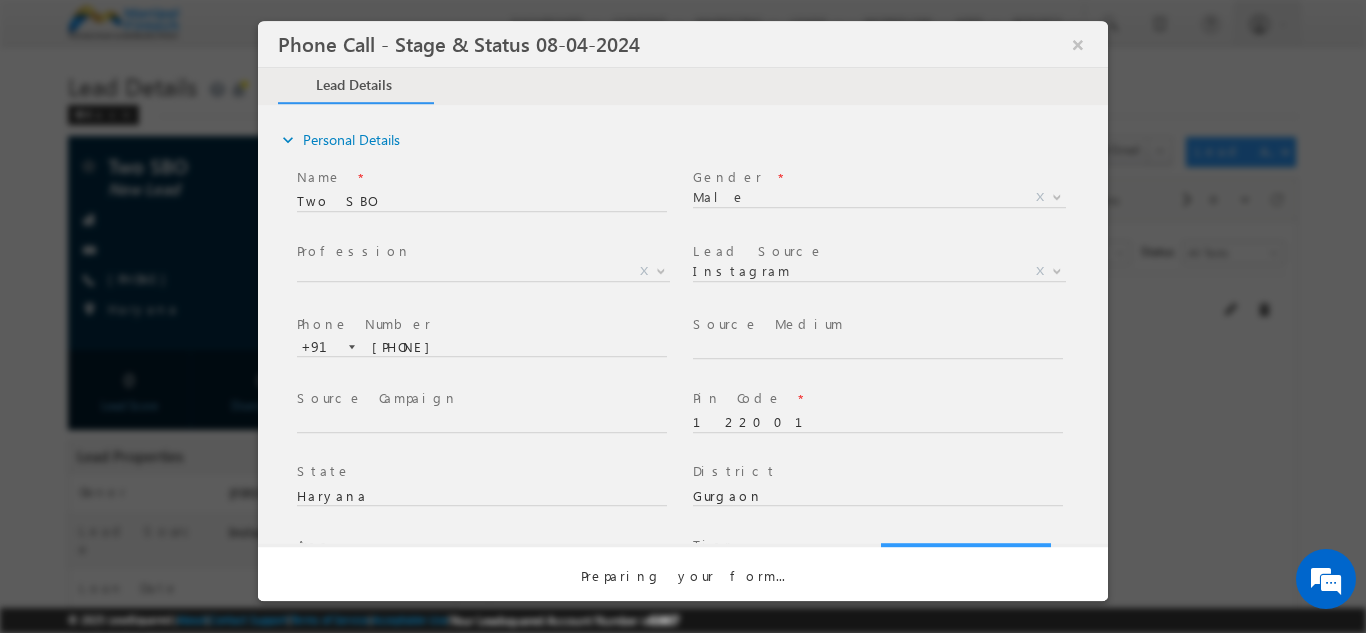 scroll, scrollTop: 0, scrollLeft: 0, axis: both 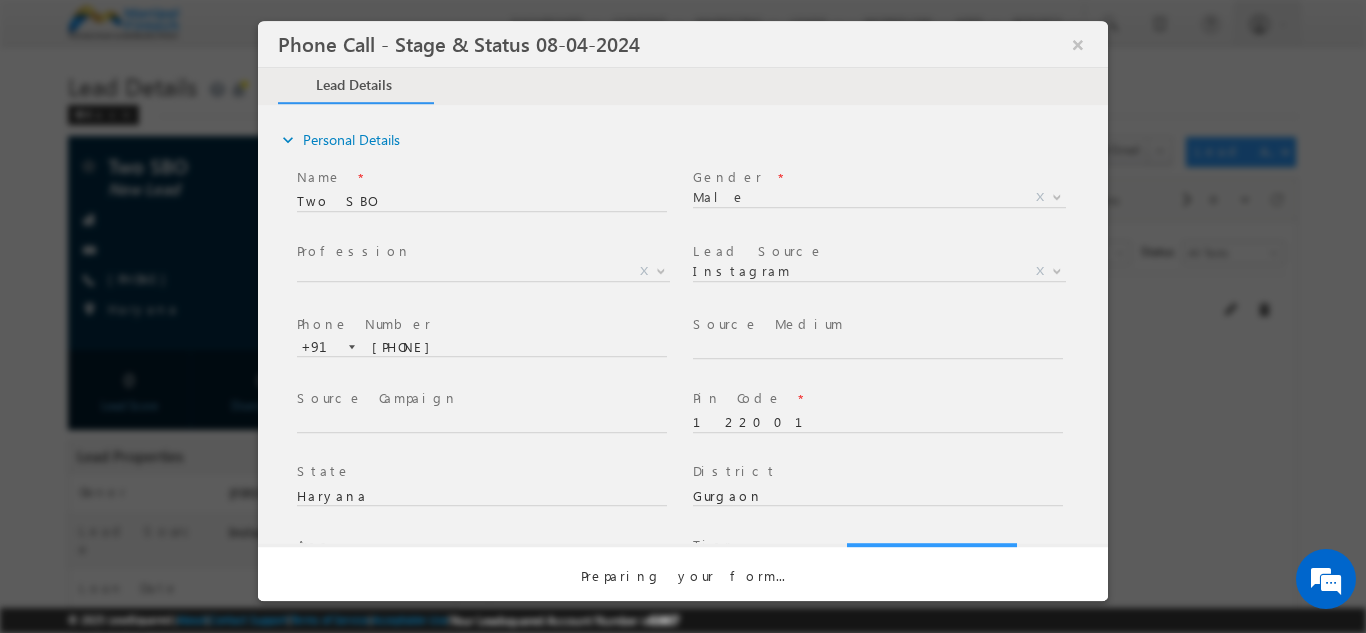 select on "Fresh Lead" 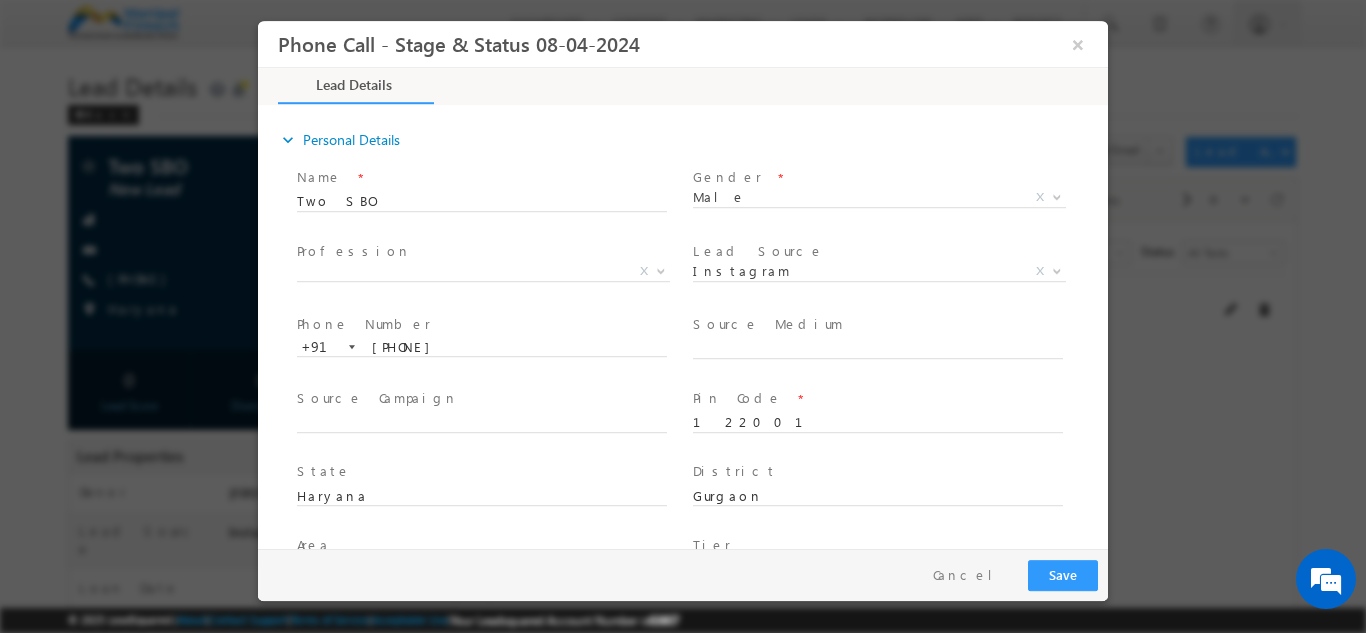type on "07/15/25 12:28 PM" 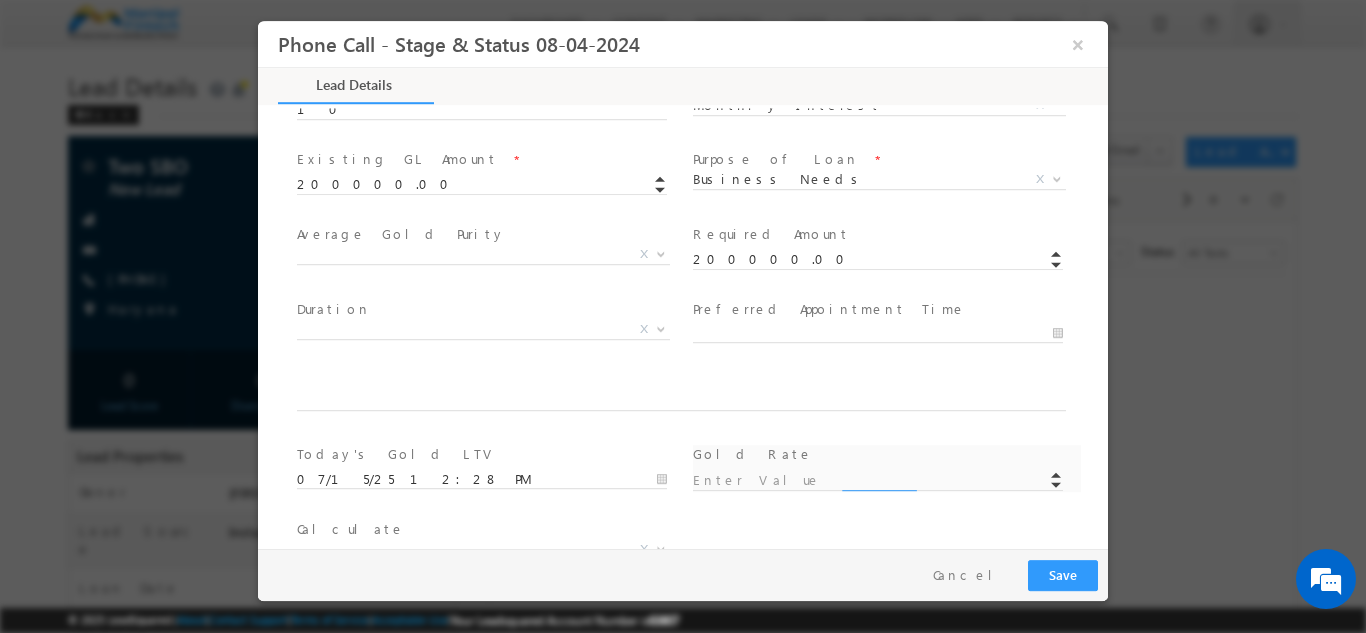 scroll, scrollTop: 1095, scrollLeft: 0, axis: vertical 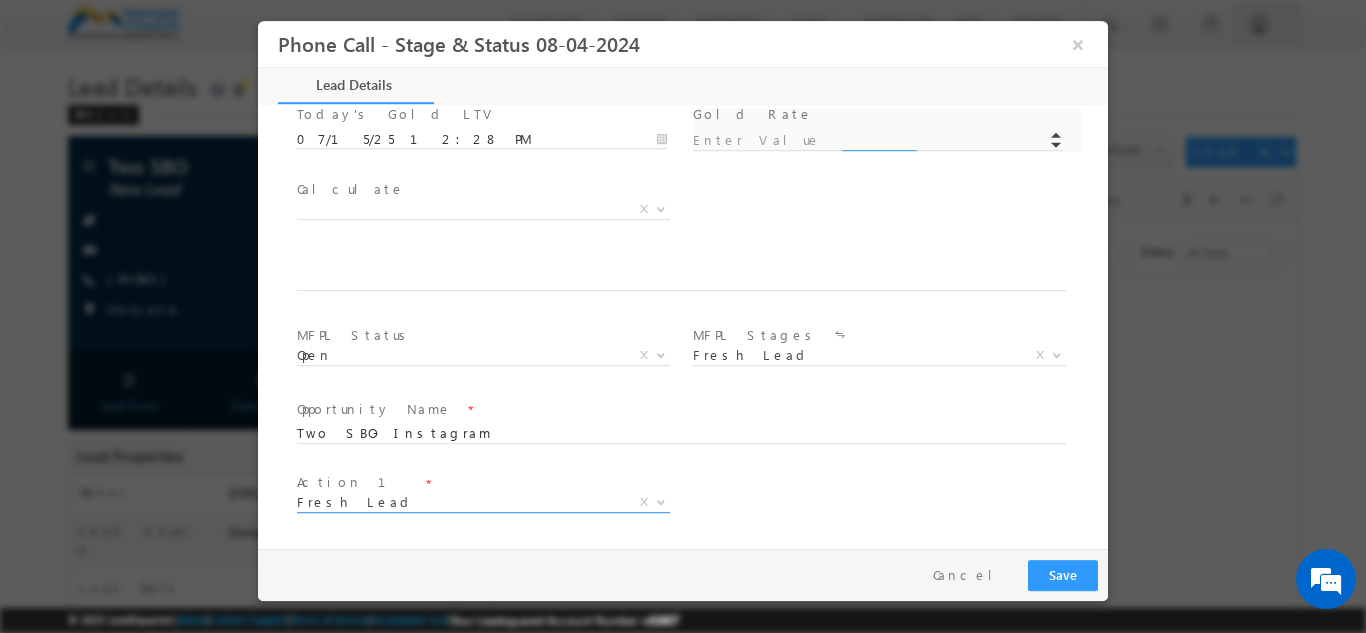 click on "Fresh Lead" at bounding box center [459, 501] 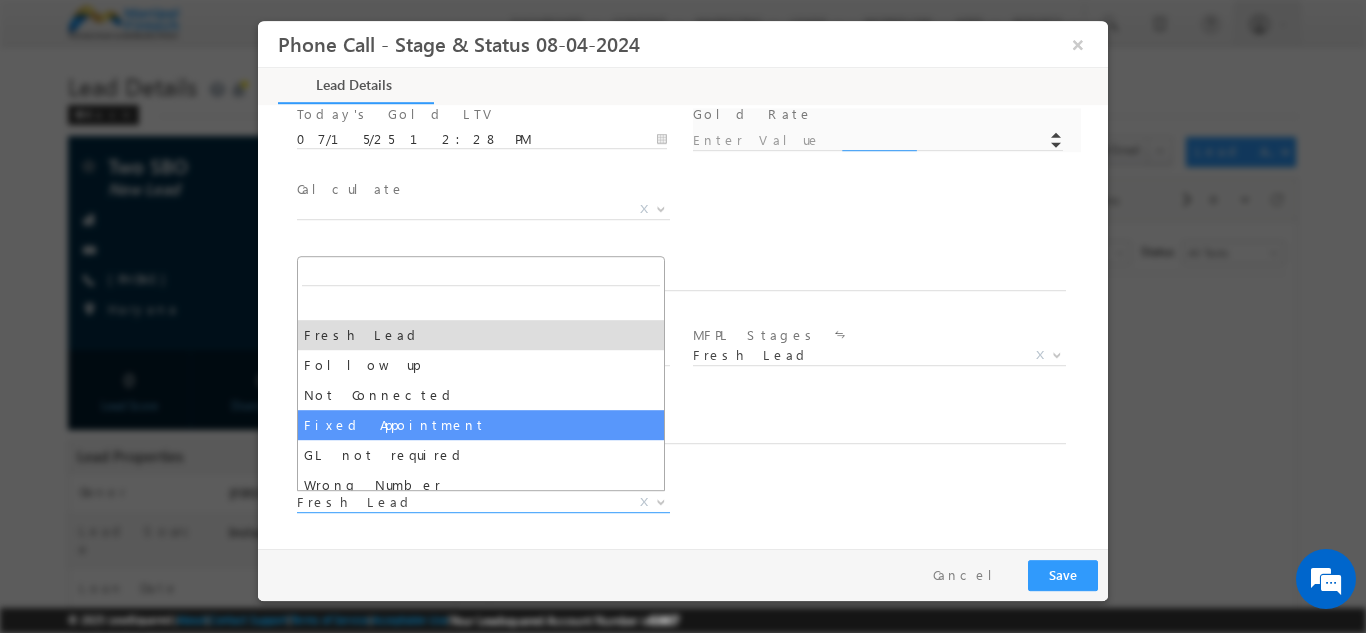 select on "Fixed Appointment" 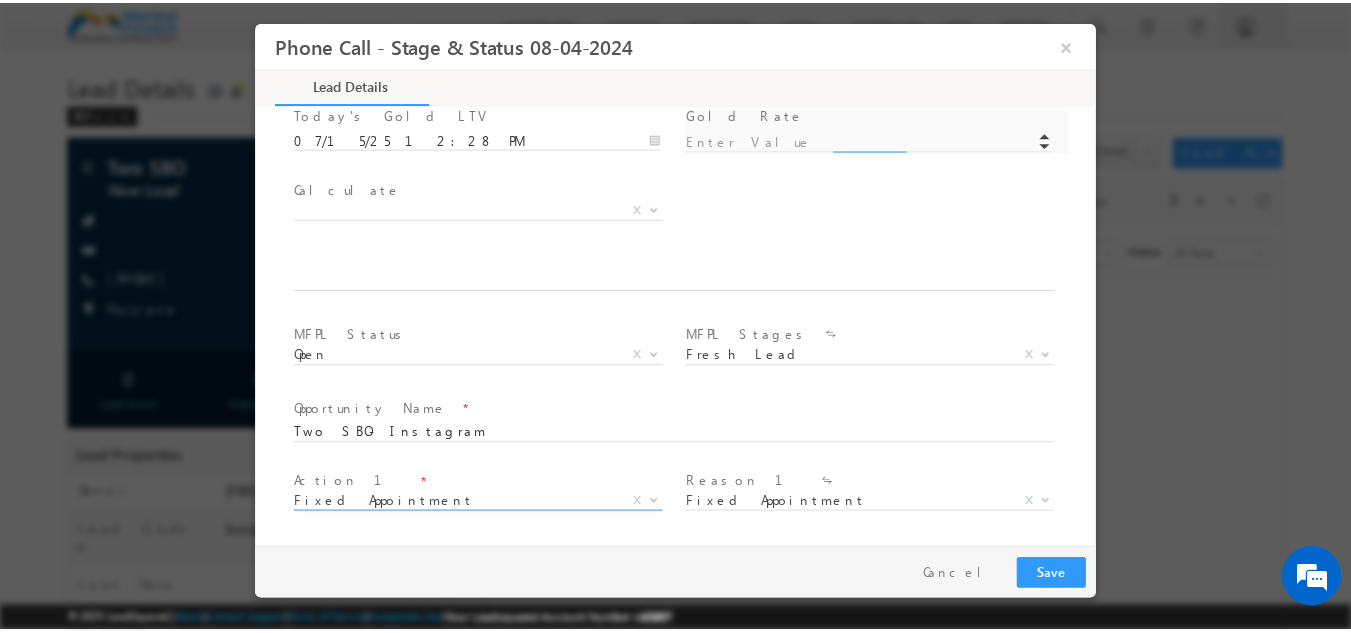 scroll, scrollTop: 1243, scrollLeft: 0, axis: vertical 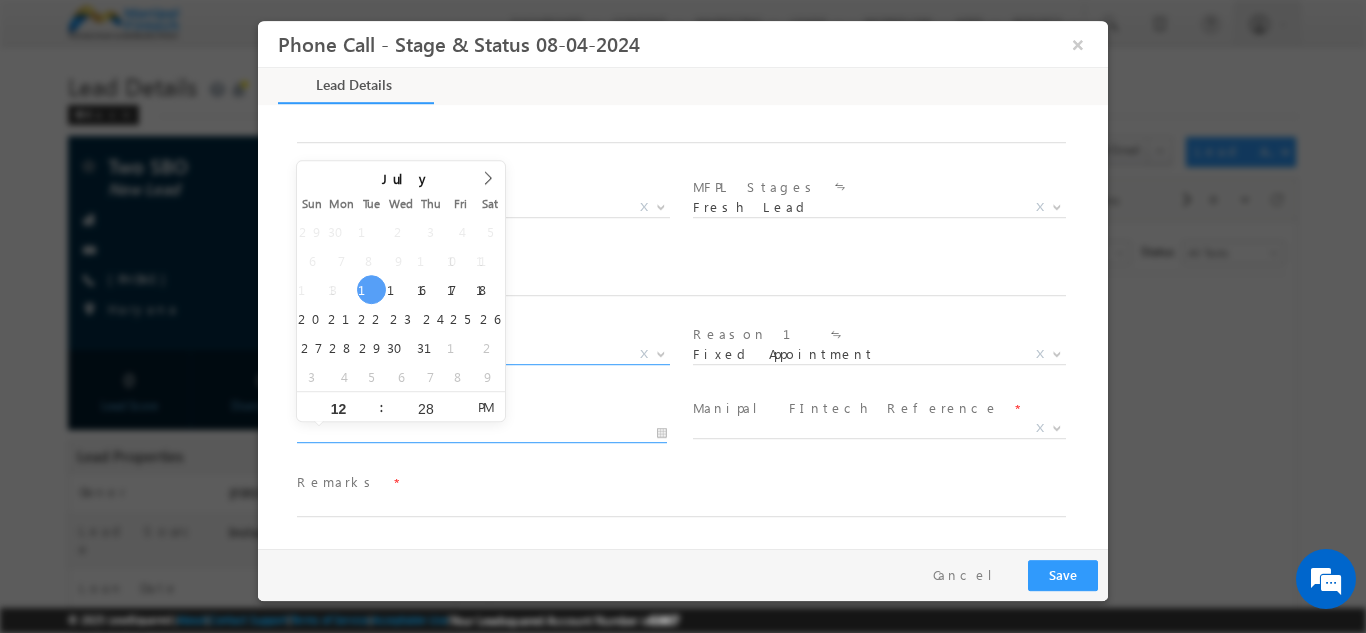 type on "[DATE] [TIME]" 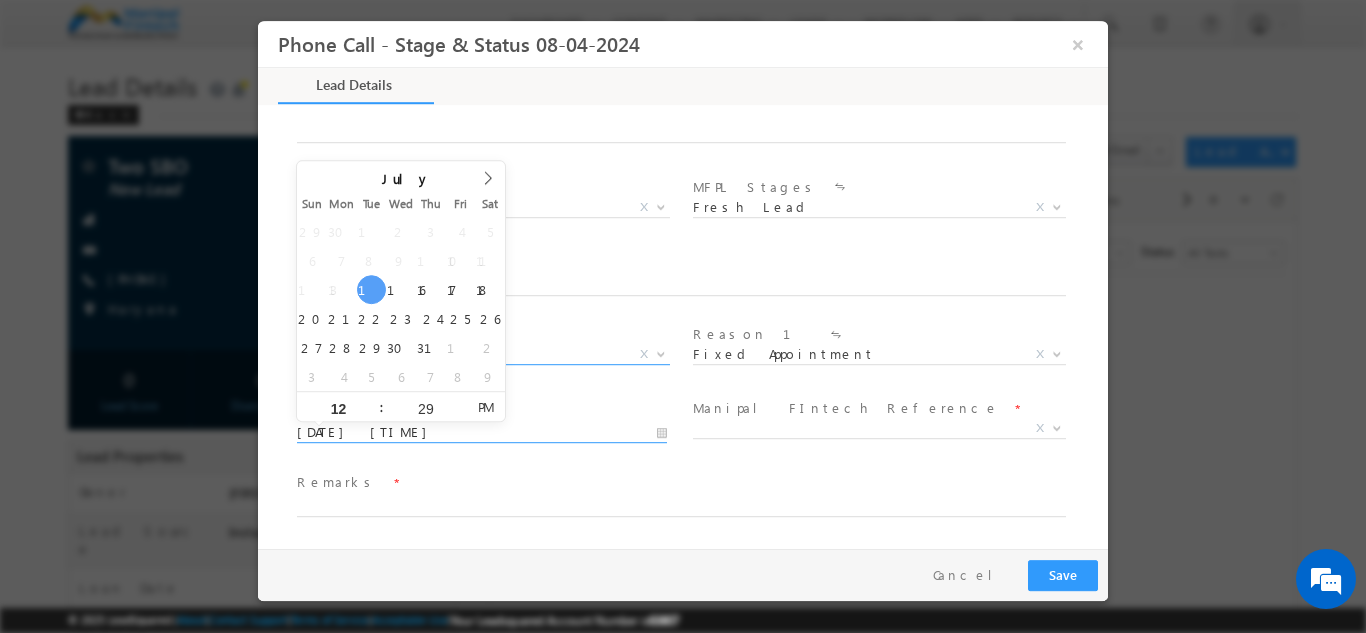 click on "[DATE] [TIME]" 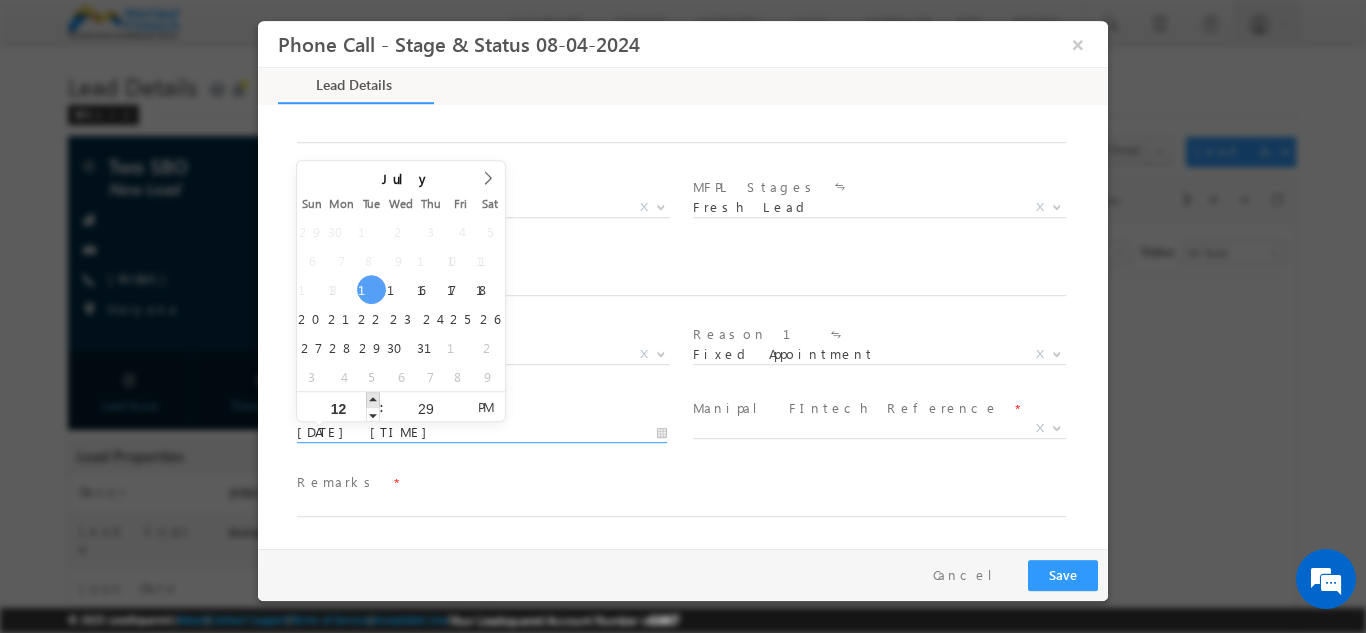 type on "[DATE] [TIME]" 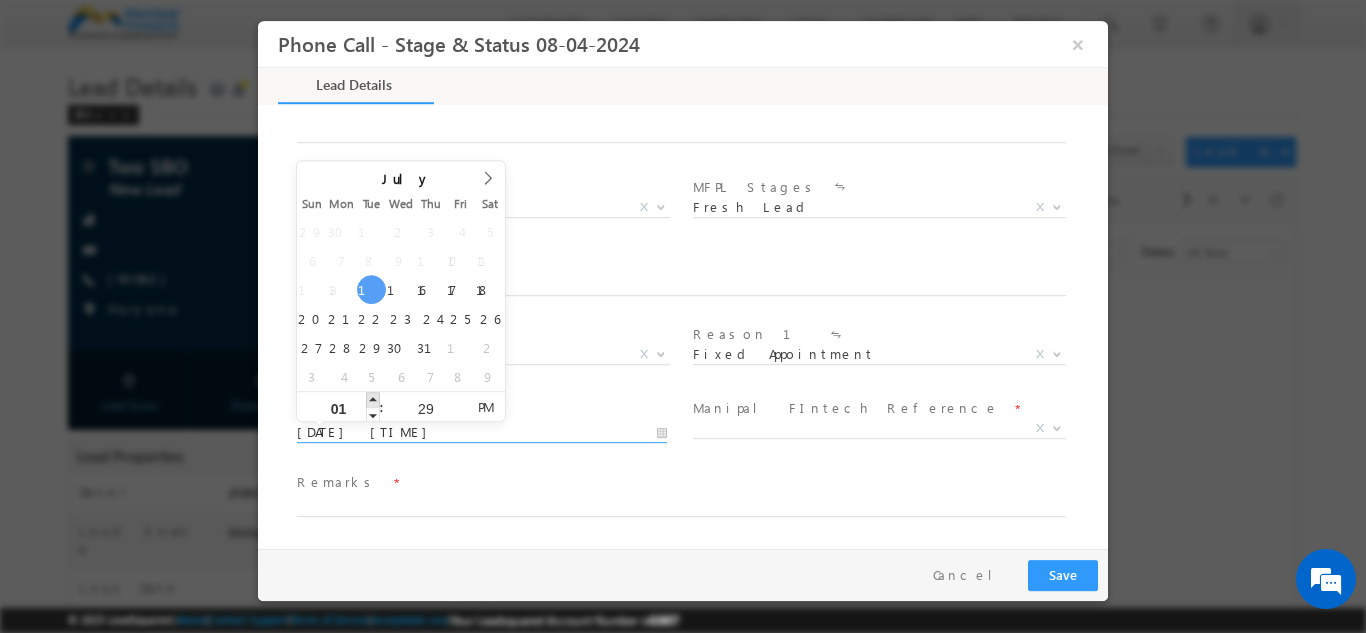 click 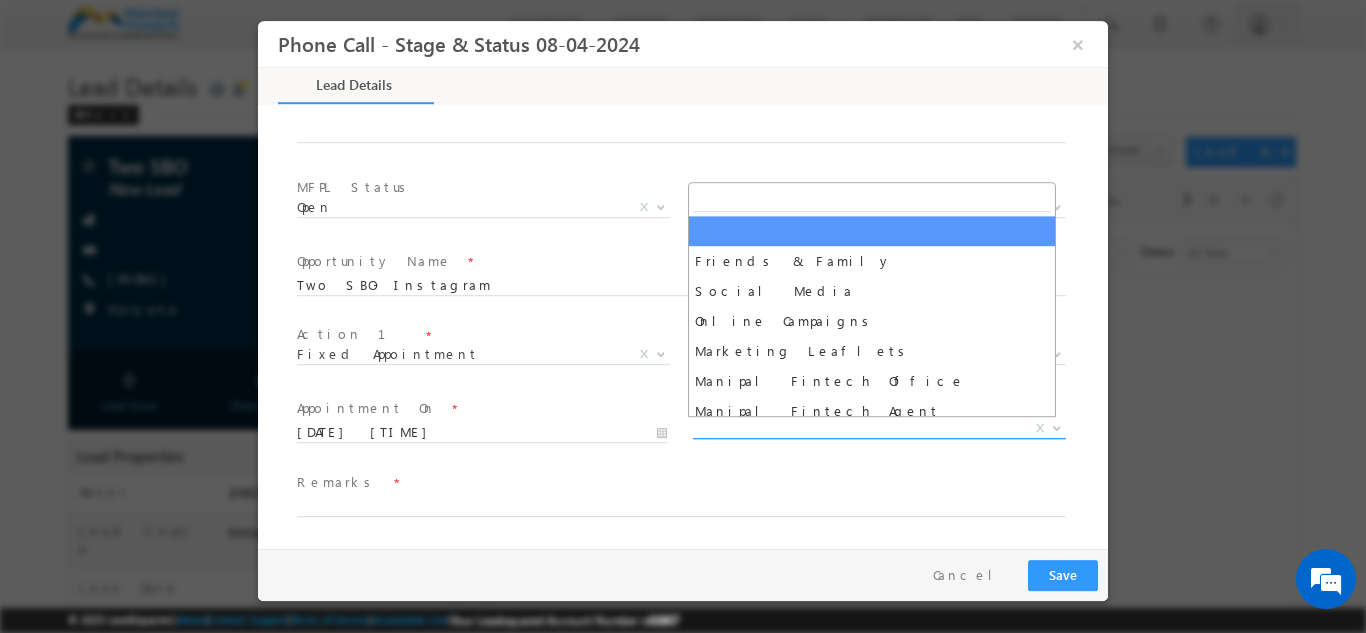 click on "X" 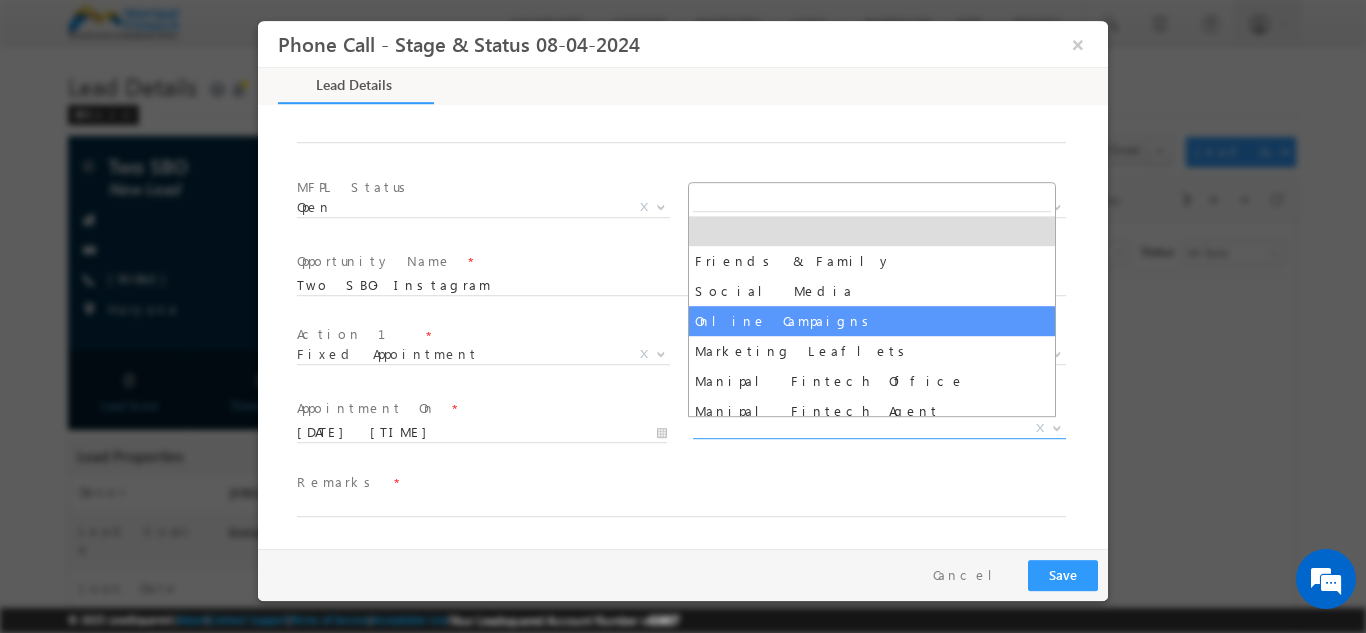 select on "Online Campaigns" 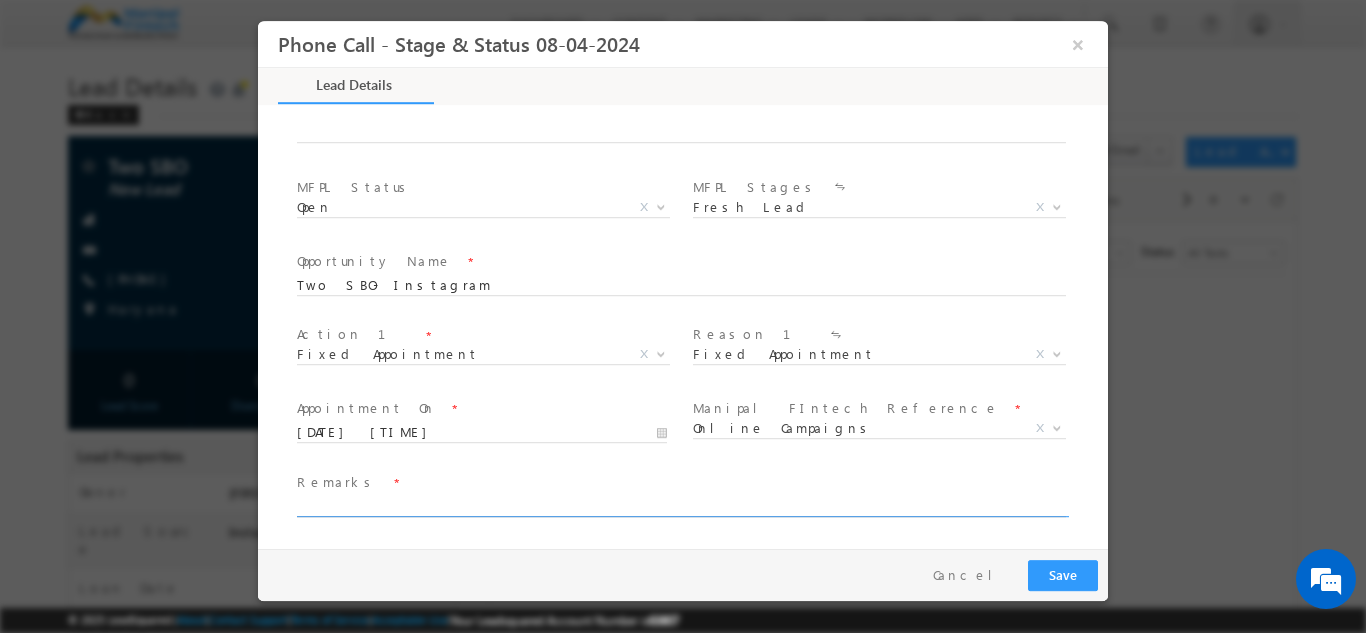 click 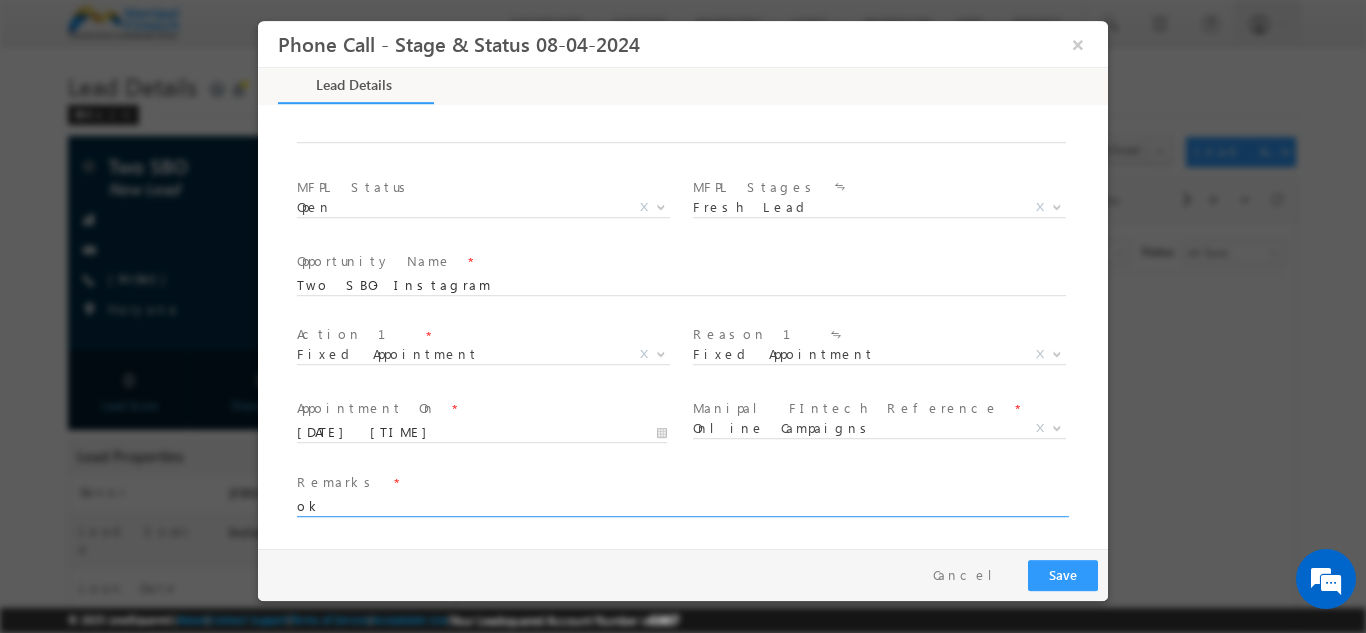 type on "ok" 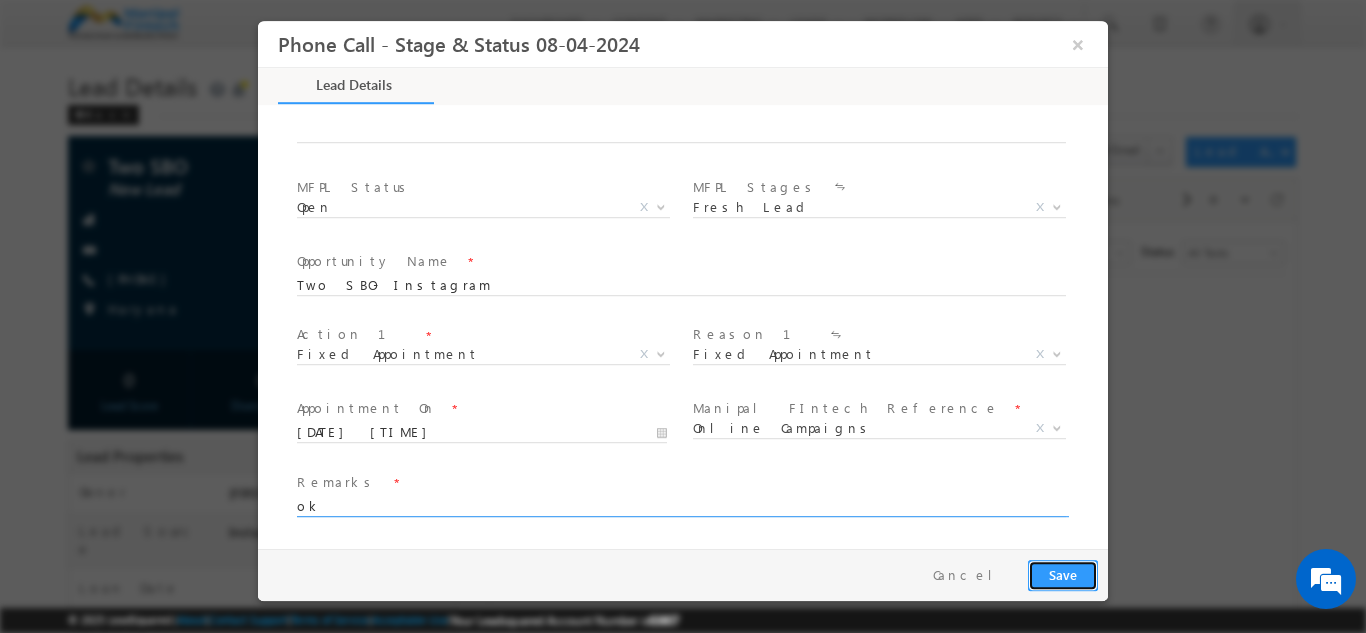 click on "Save" 